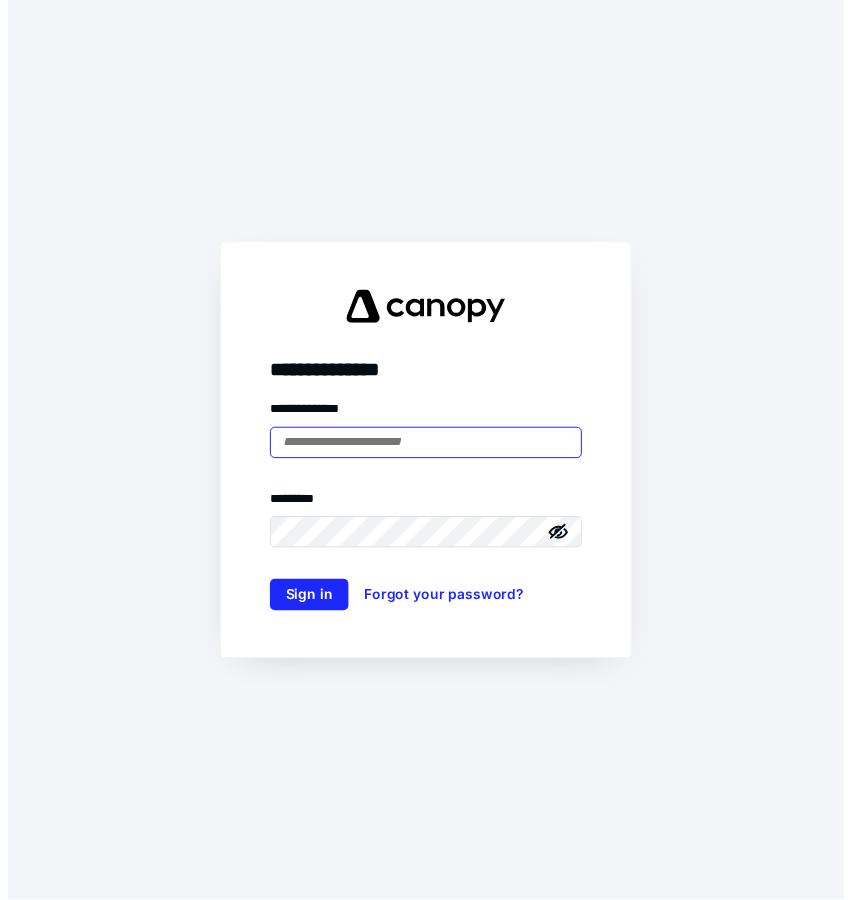 scroll, scrollTop: 0, scrollLeft: 0, axis: both 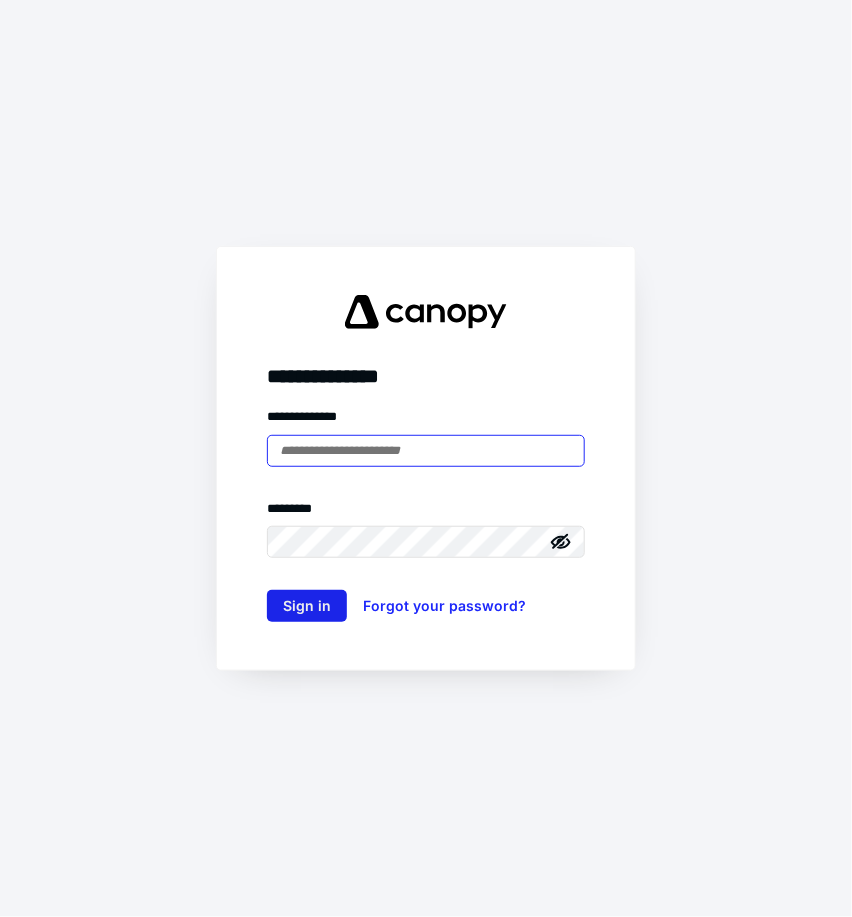 type on "**********" 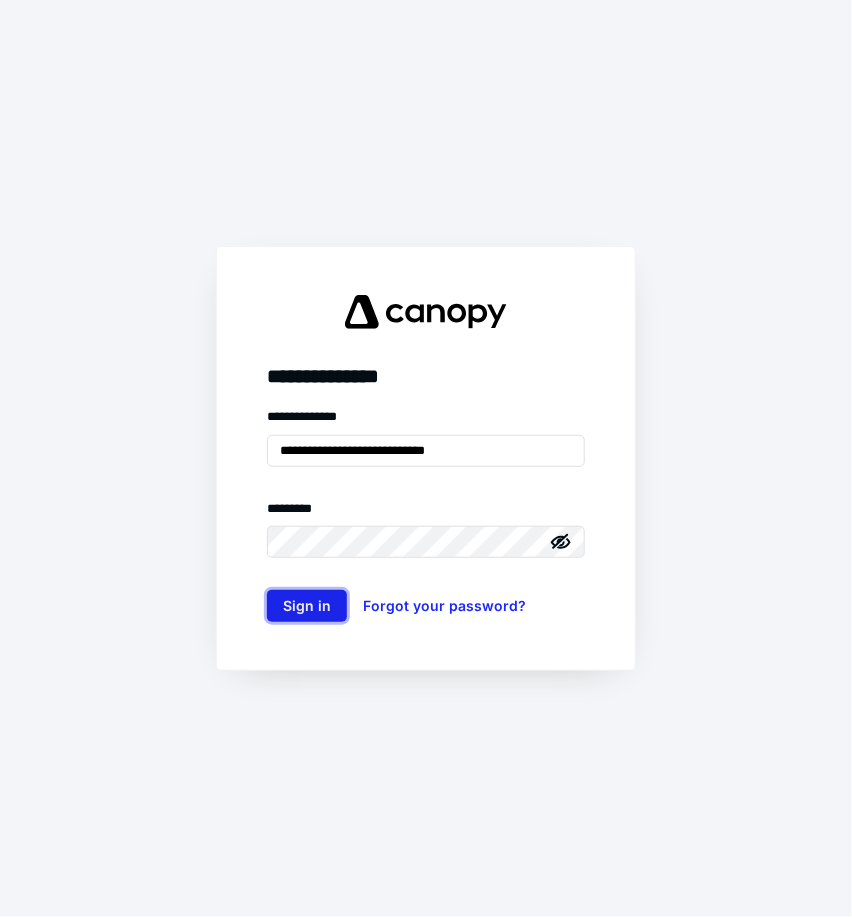 click on "Sign in" at bounding box center (307, 606) 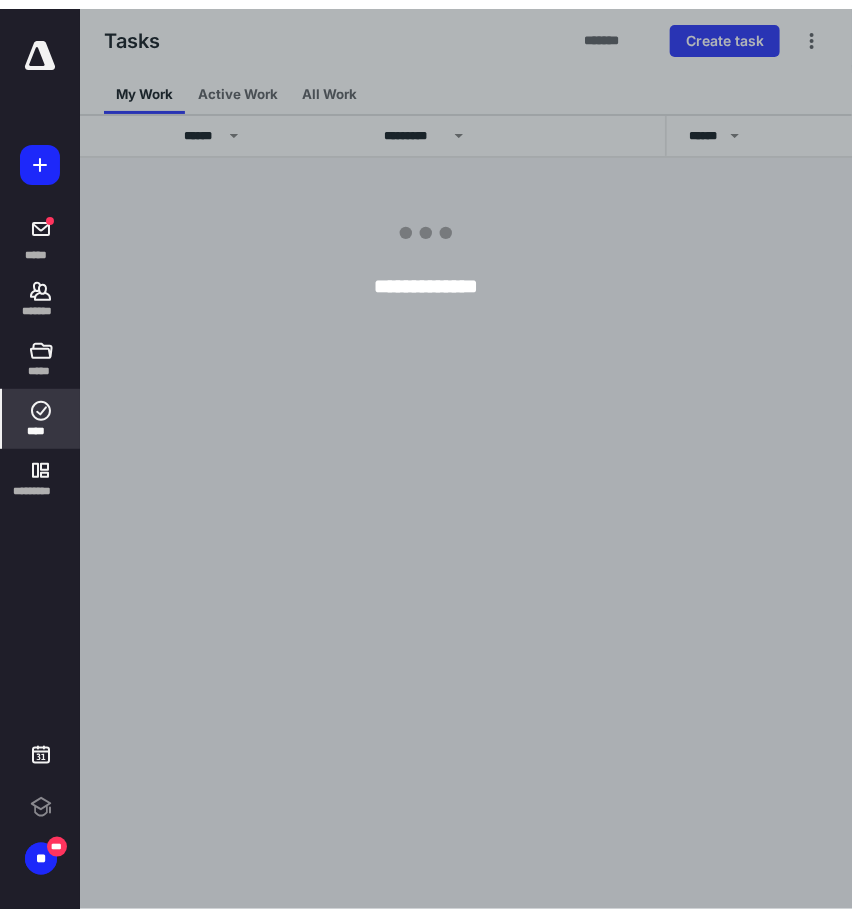 scroll, scrollTop: 0, scrollLeft: 0, axis: both 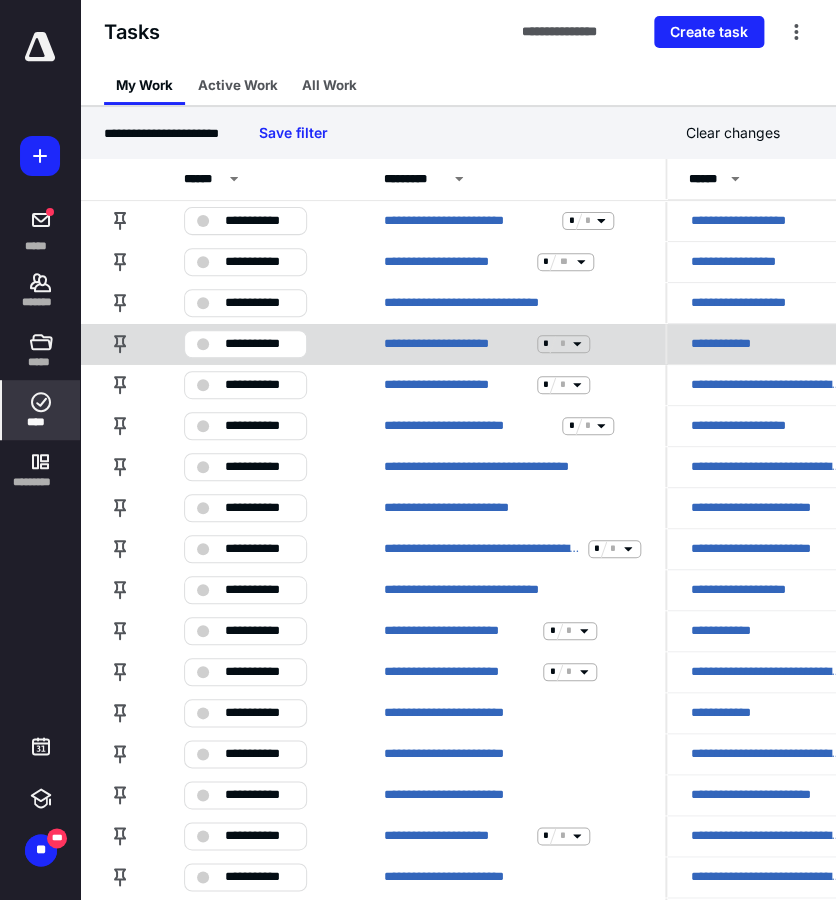 click on "**********" at bounding box center (732, 344) 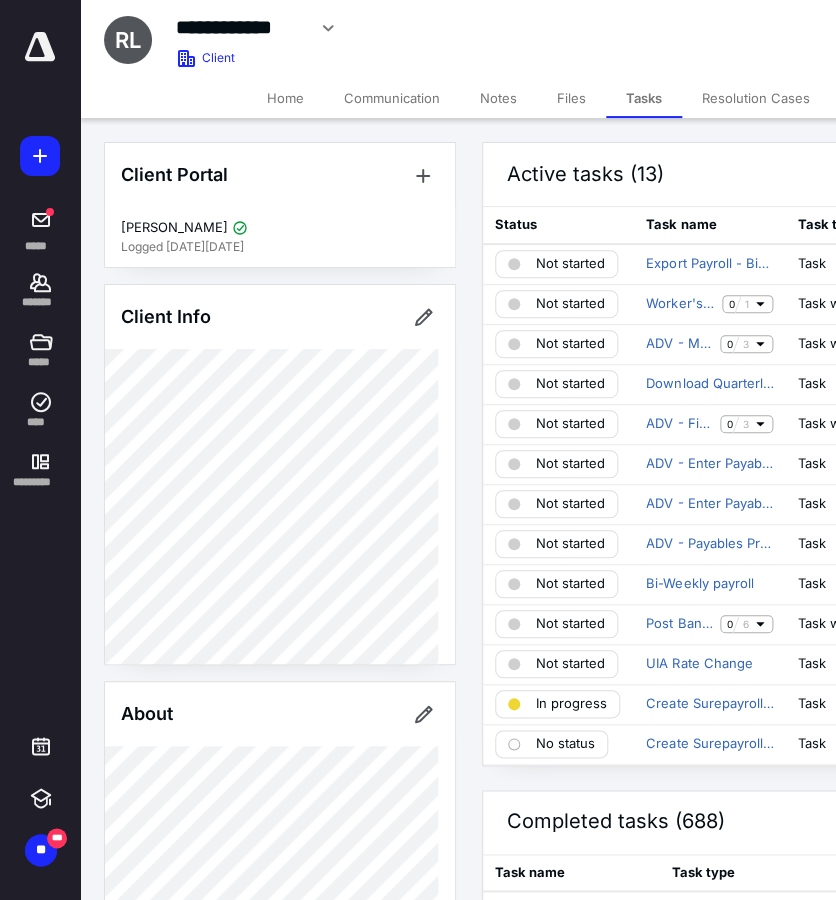click on "Files" at bounding box center [571, 98] 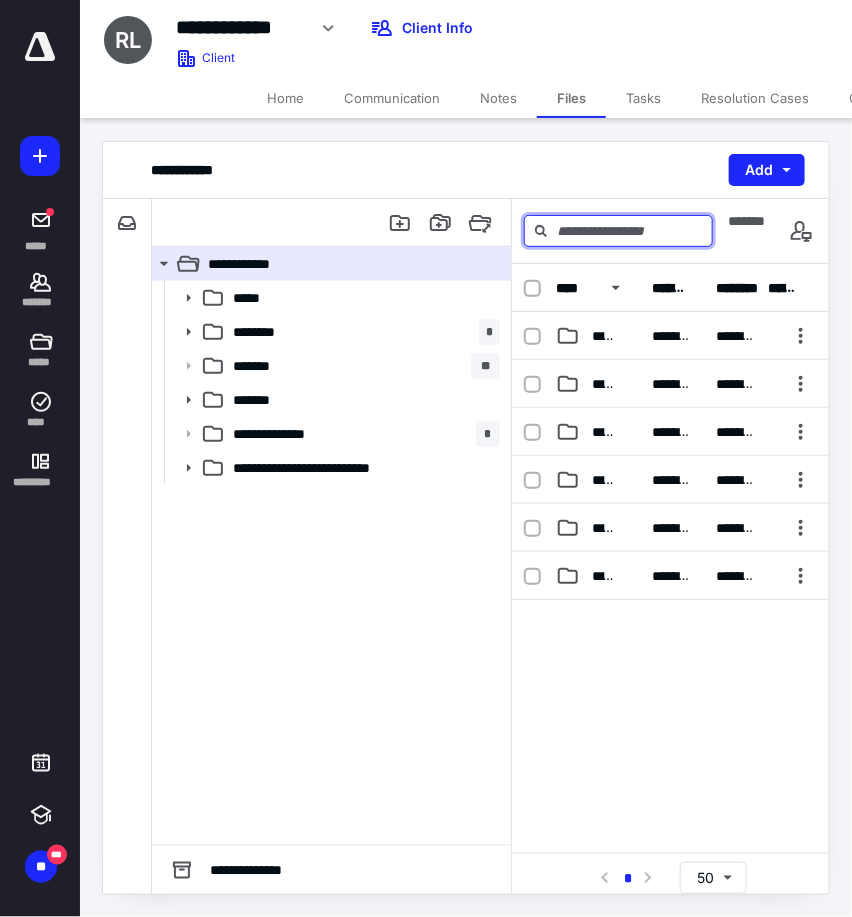 click at bounding box center [618, 231] 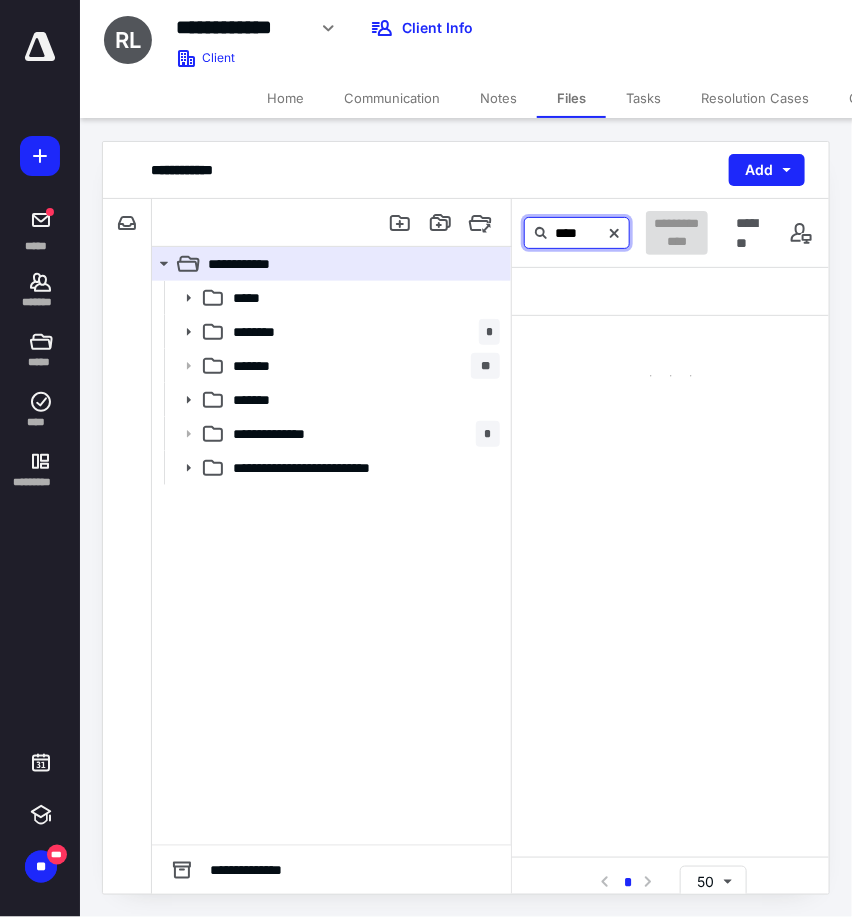 type on "****" 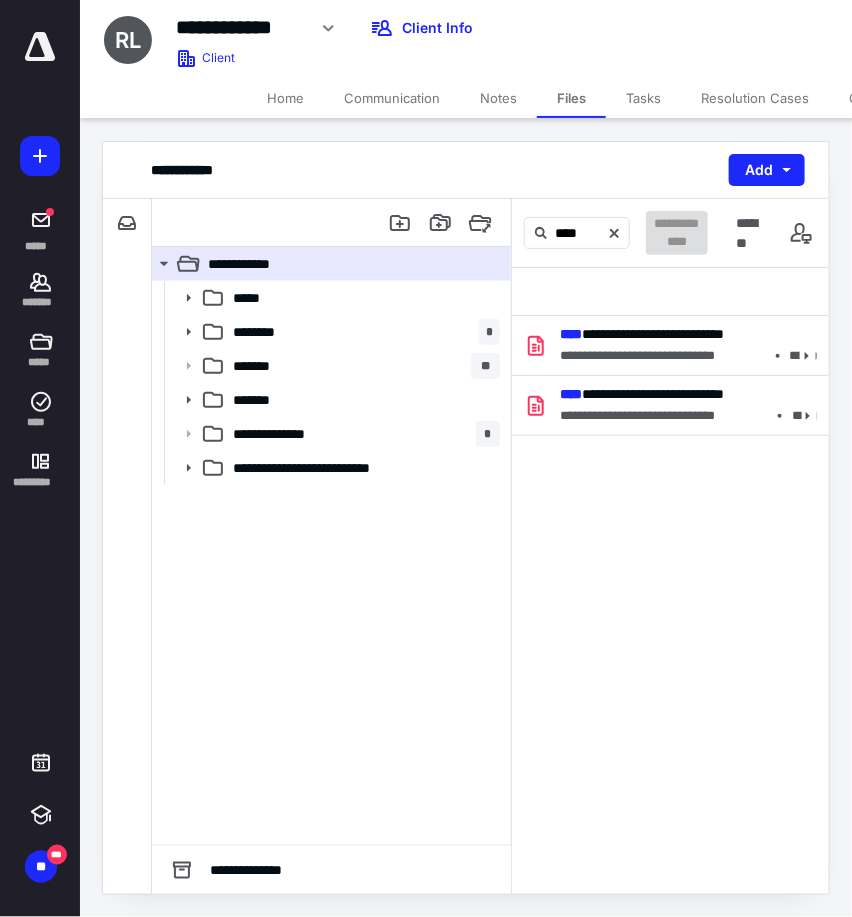 click at bounding box center [670, 292] 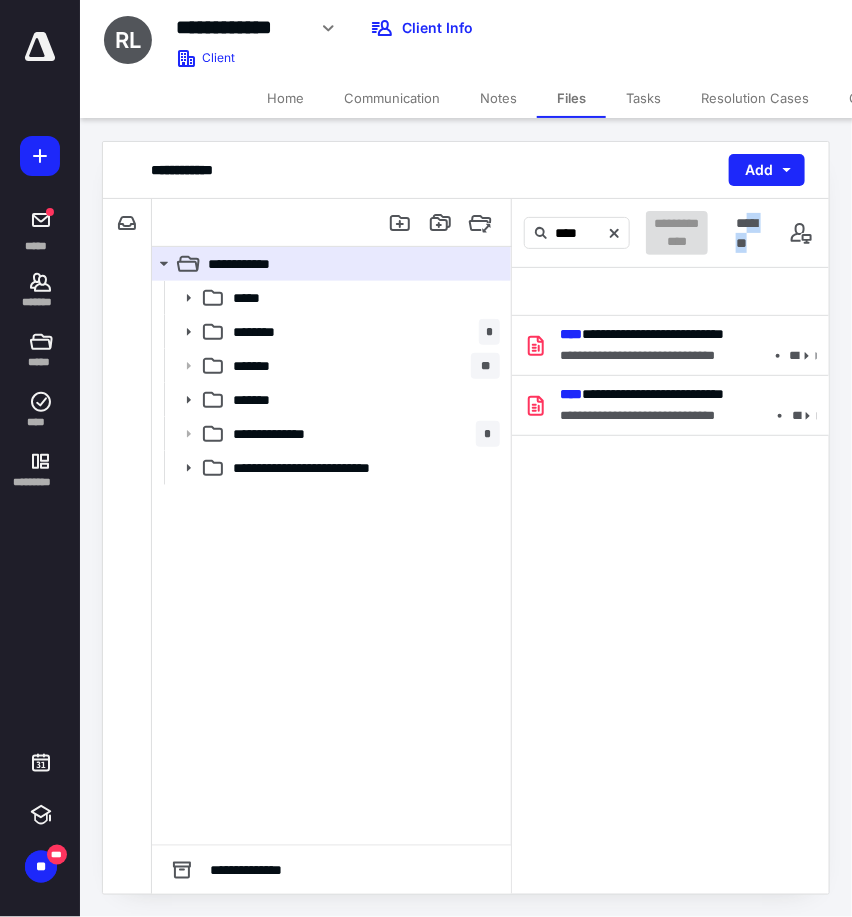 click at bounding box center (670, 292) 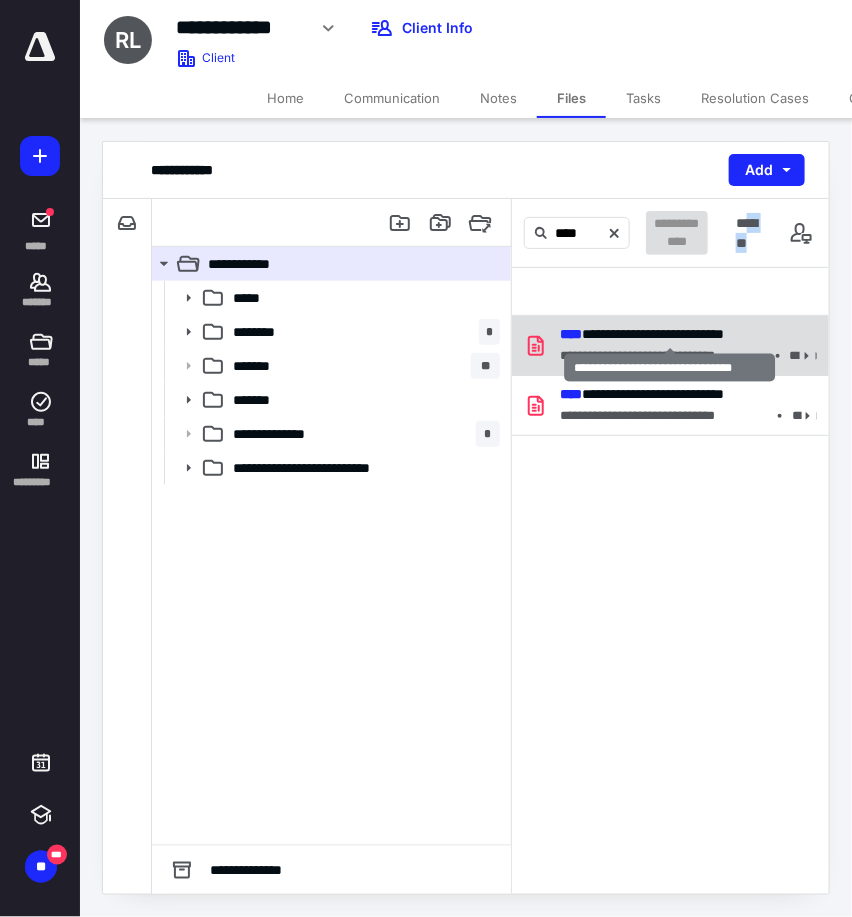click on "**********" at bounding box center [642, 334] 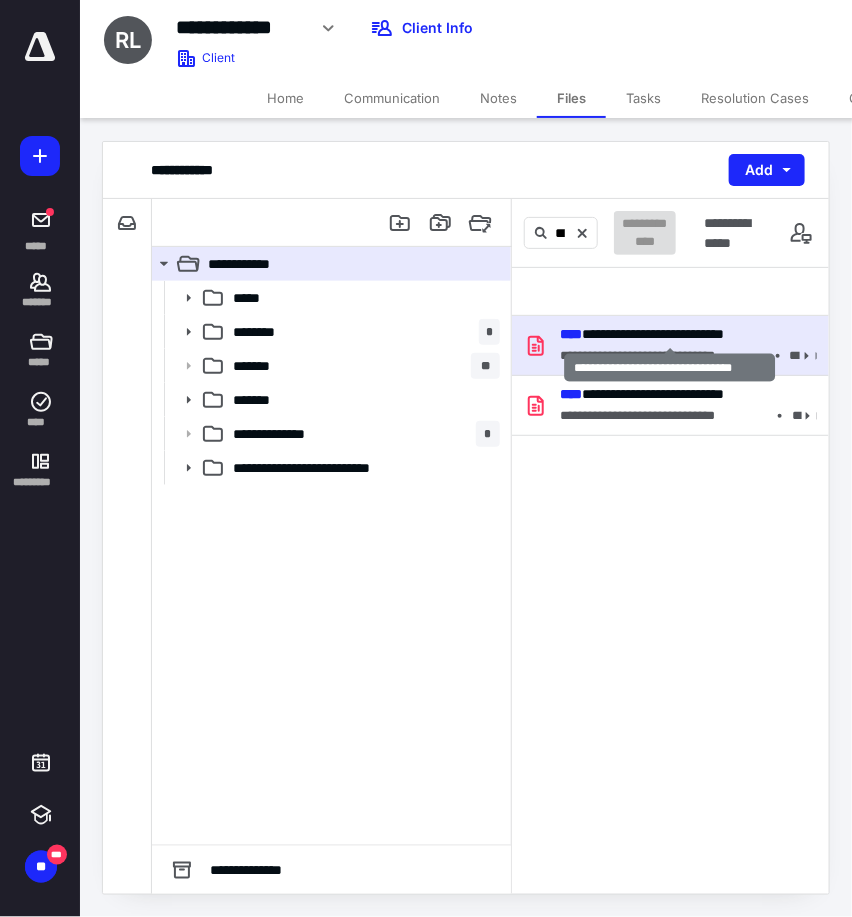 click on "**********" at bounding box center [642, 334] 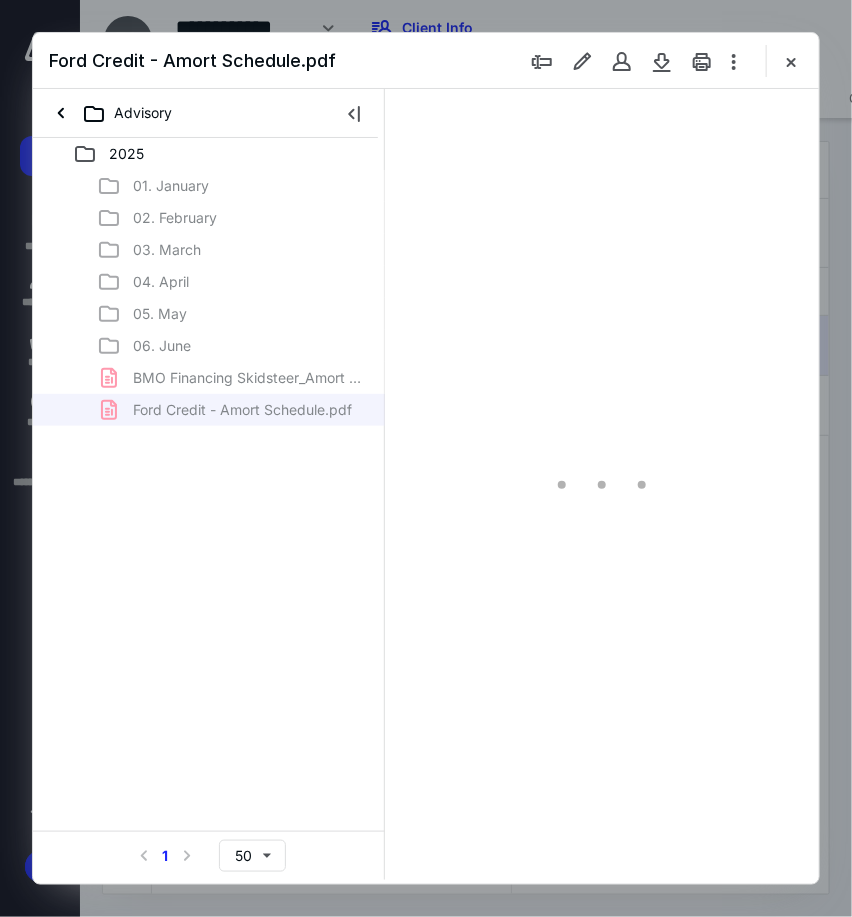 scroll, scrollTop: 0, scrollLeft: 0, axis: both 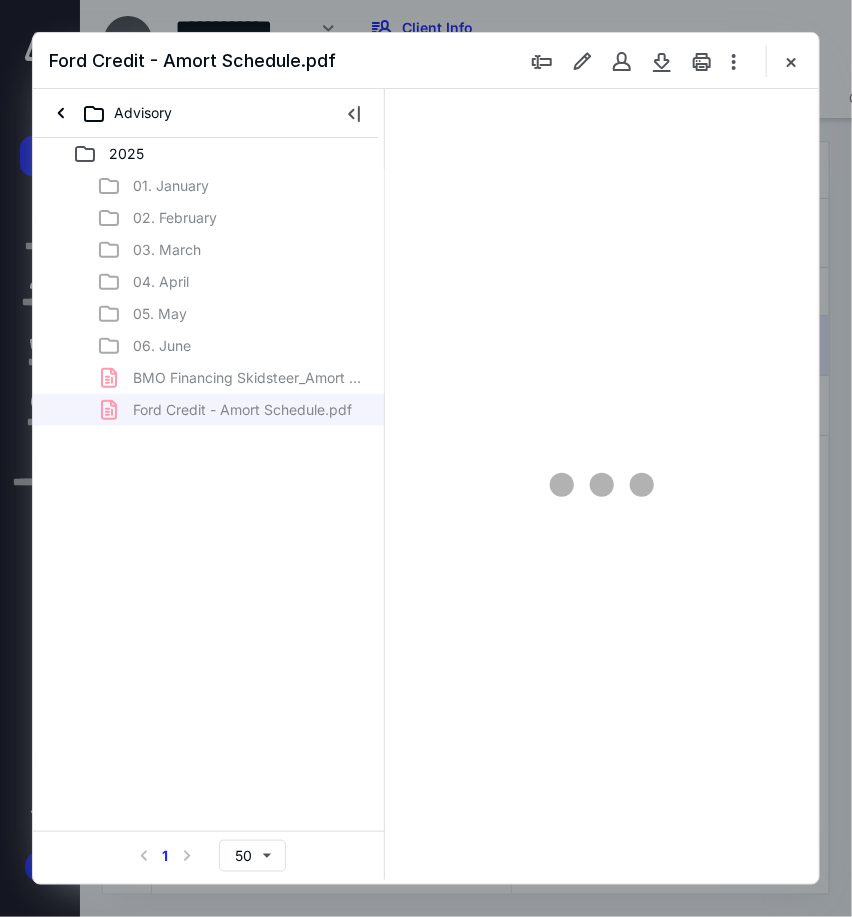 click at bounding box center [354, 113] 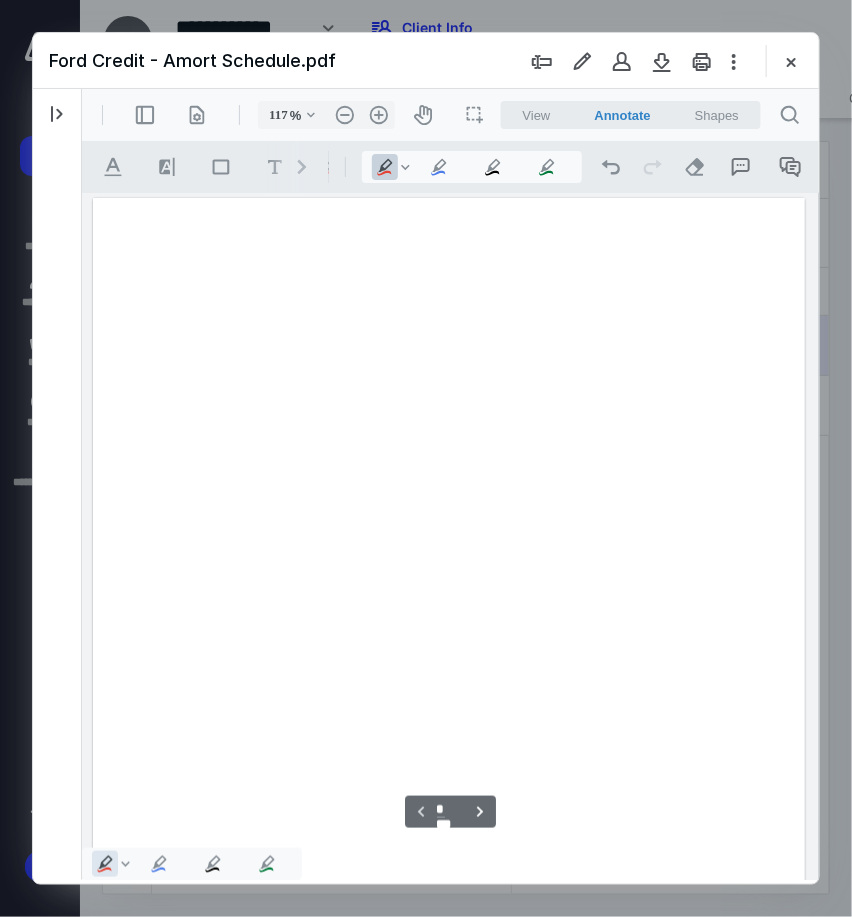 scroll, scrollTop: 109, scrollLeft: 0, axis: vertical 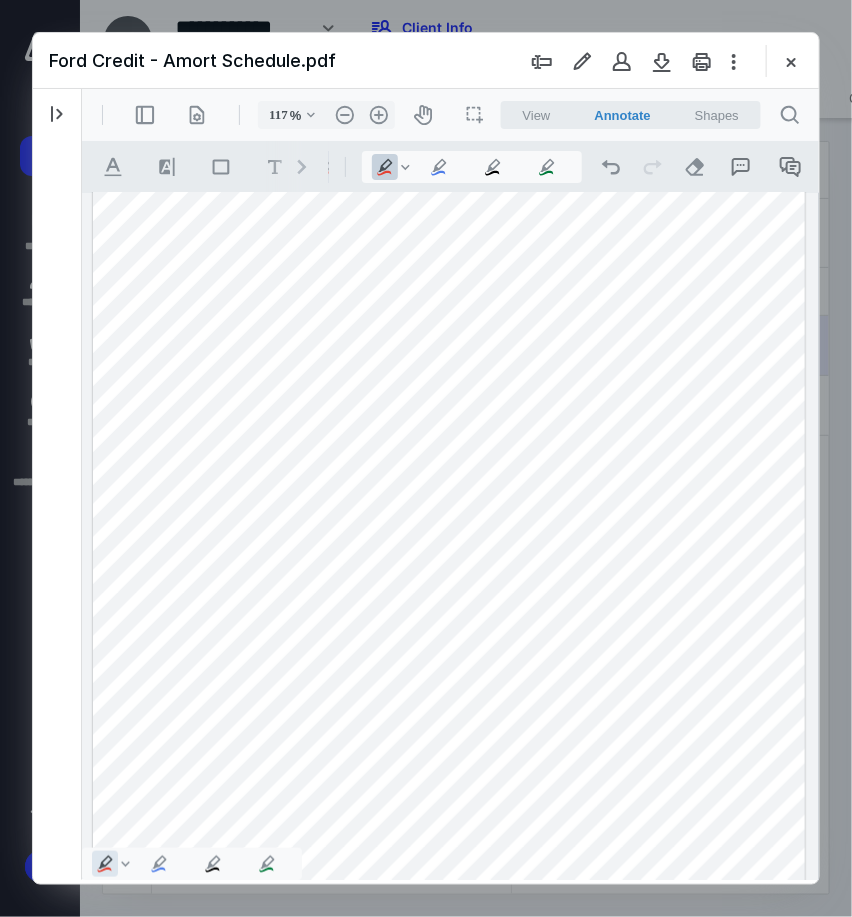click on ".cls-1{fill:#abb0c4;} icon - chevron - down" at bounding box center [404, 166] 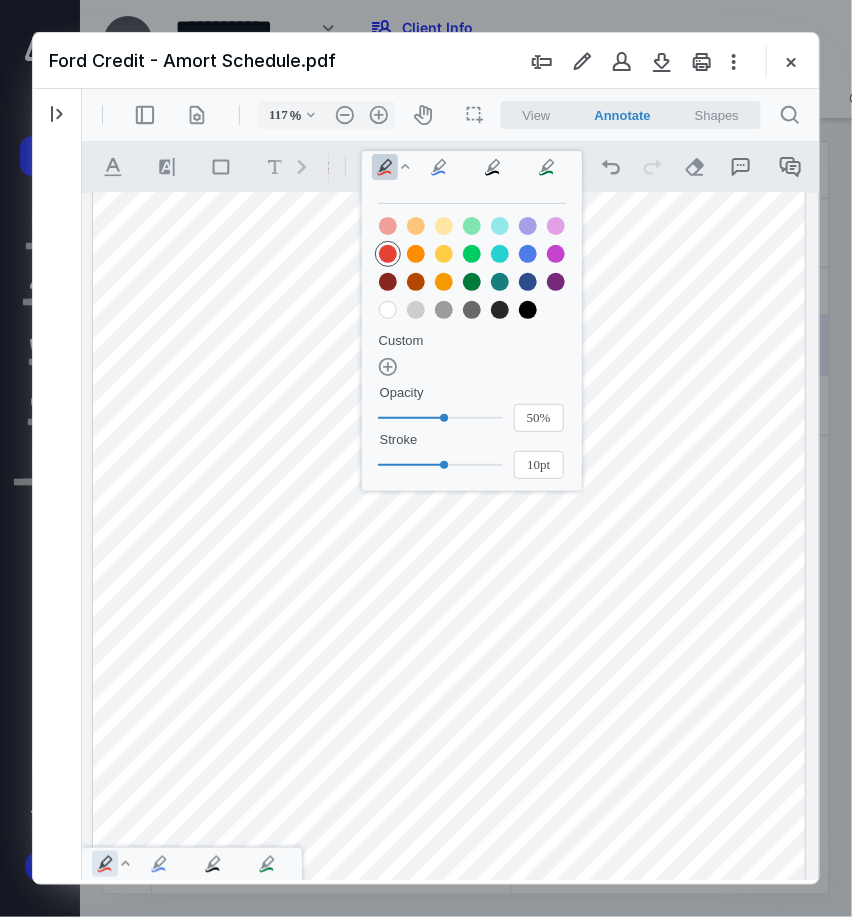 click on ".cls-1{fill:#abb0c4;} icon - chevron - up" at bounding box center [404, 166] 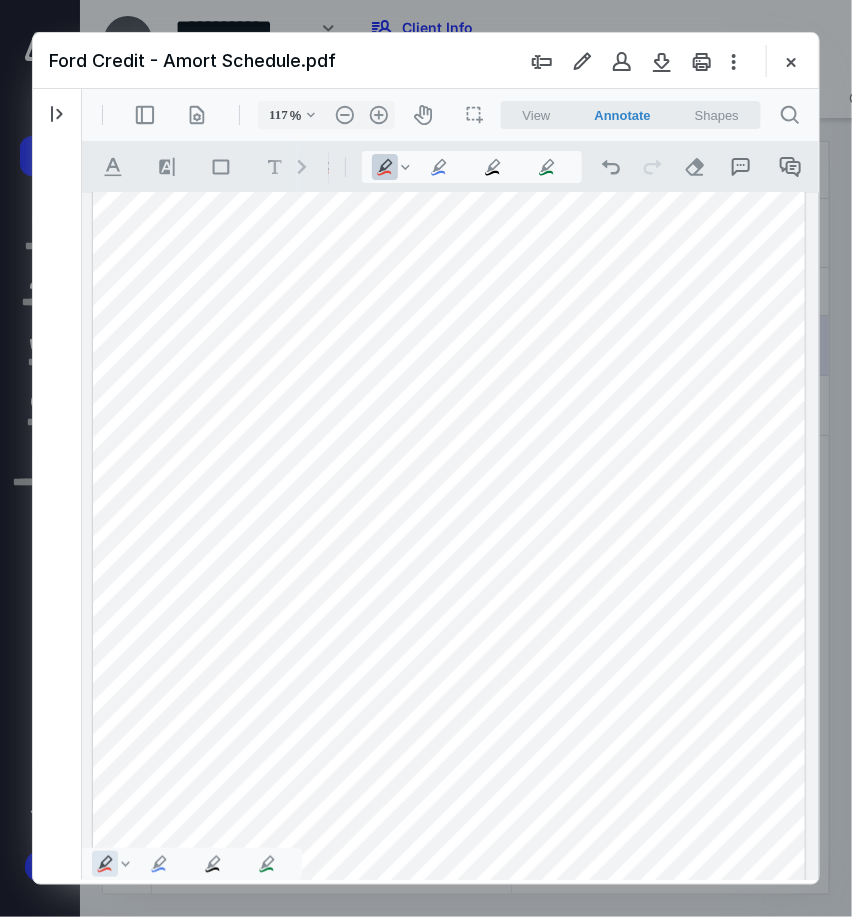 click on ".cls-1{fill:#abb0c4;} icon - chevron - right" at bounding box center (301, 166) 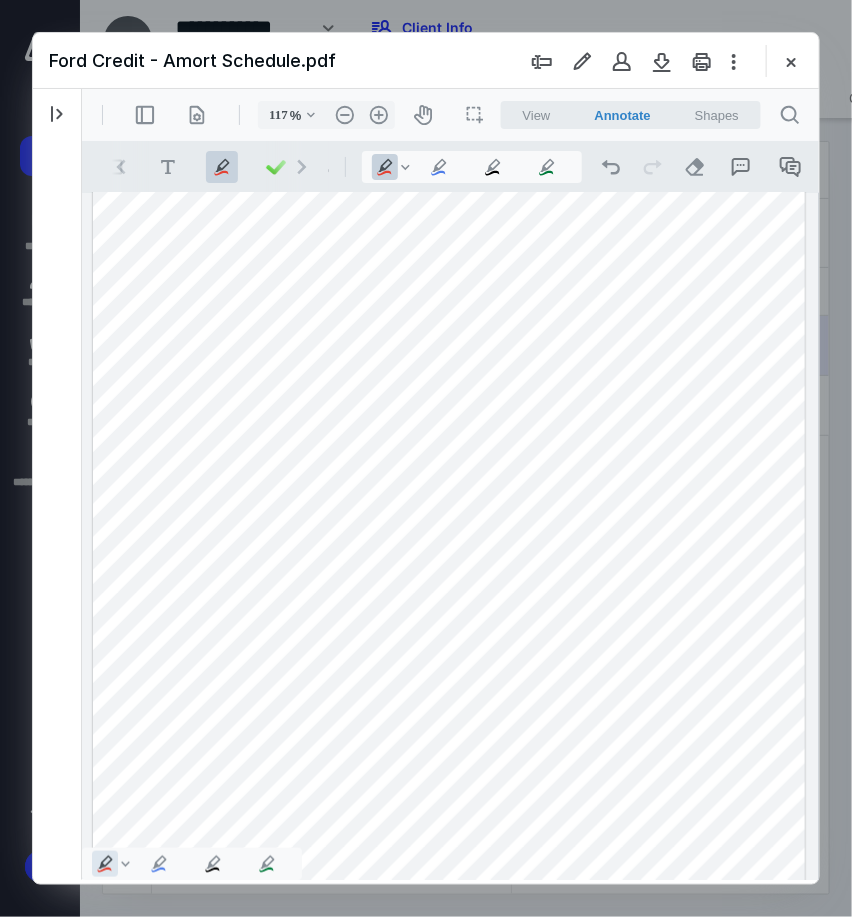 scroll, scrollTop: 0, scrollLeft: 108, axis: horizontal 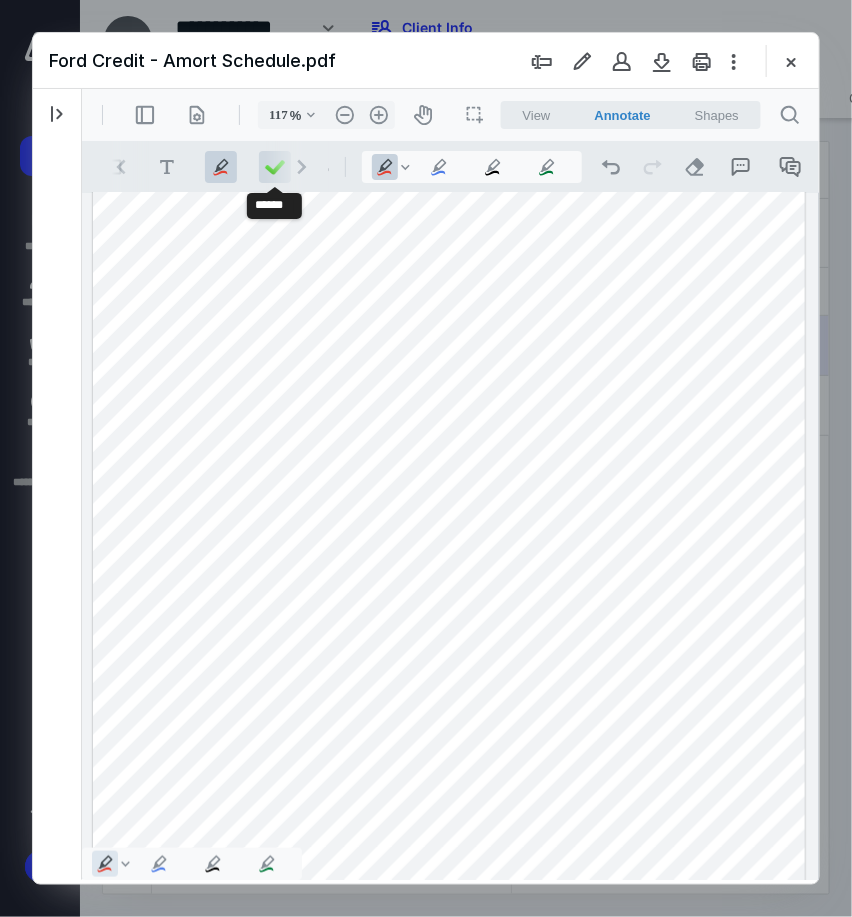 click at bounding box center [274, 166] 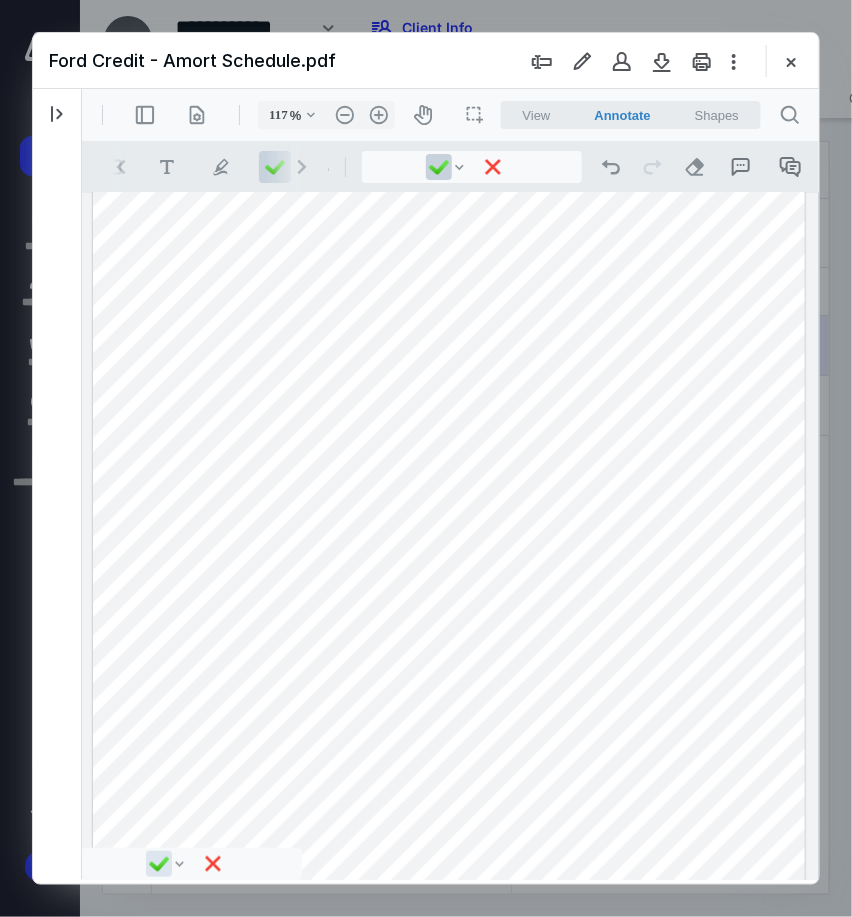 click at bounding box center [448, 549] 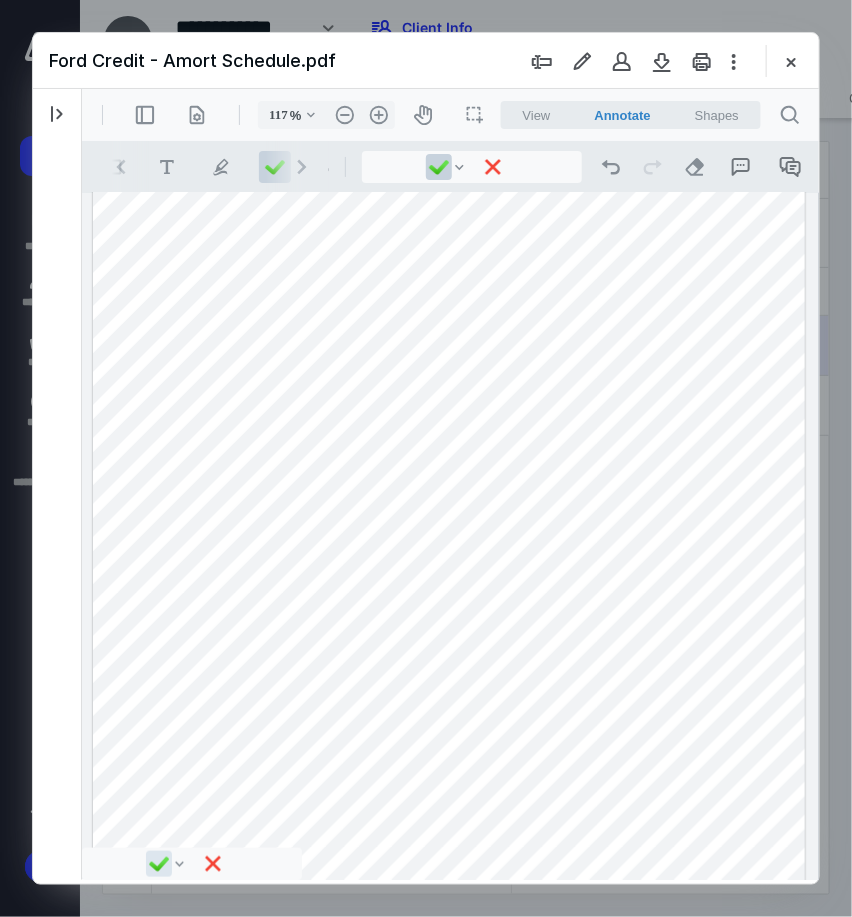 click at bounding box center [448, 549] 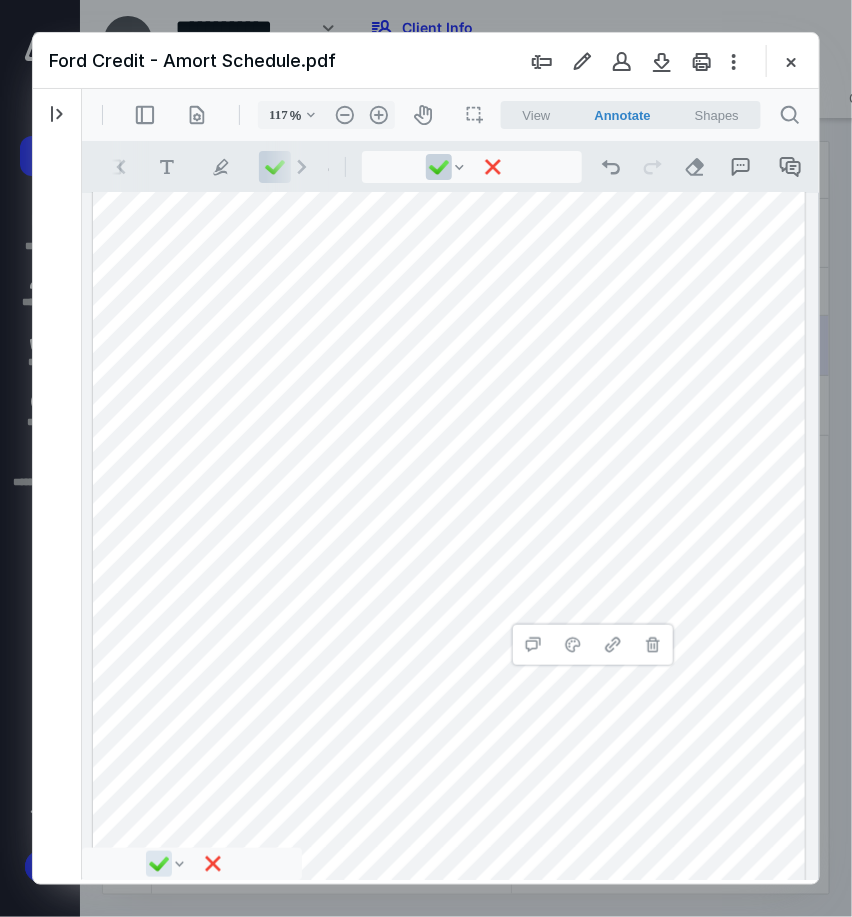 click on "Ford Credit - Amort Schedule.pdf" at bounding box center [426, 61] 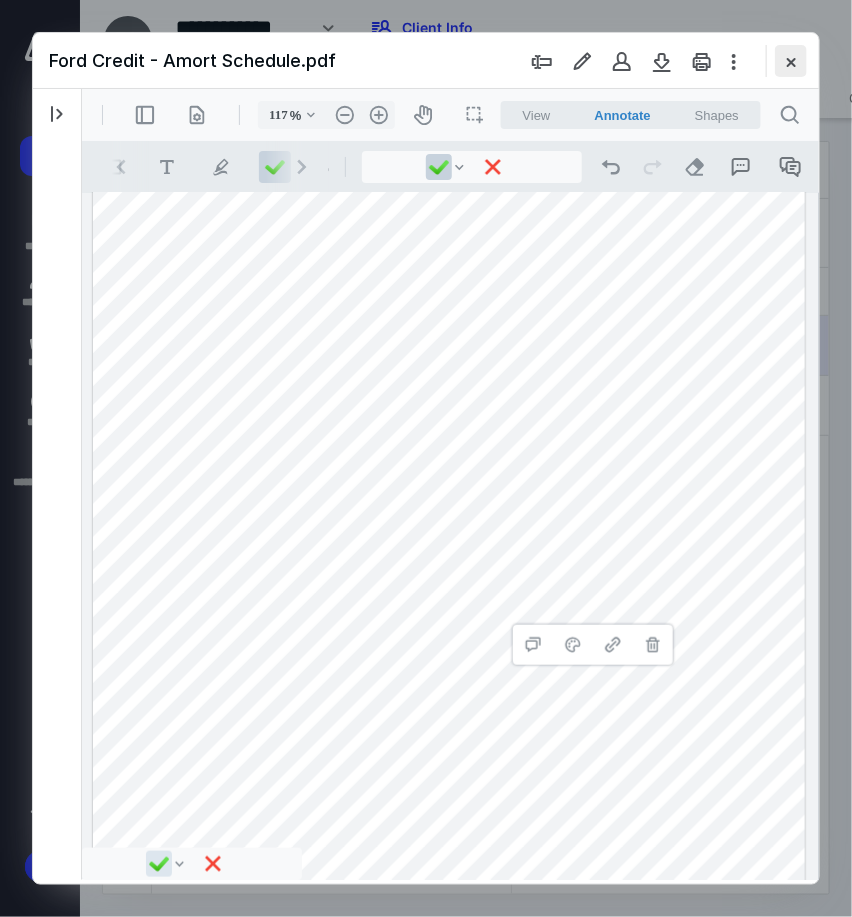 click at bounding box center (791, 61) 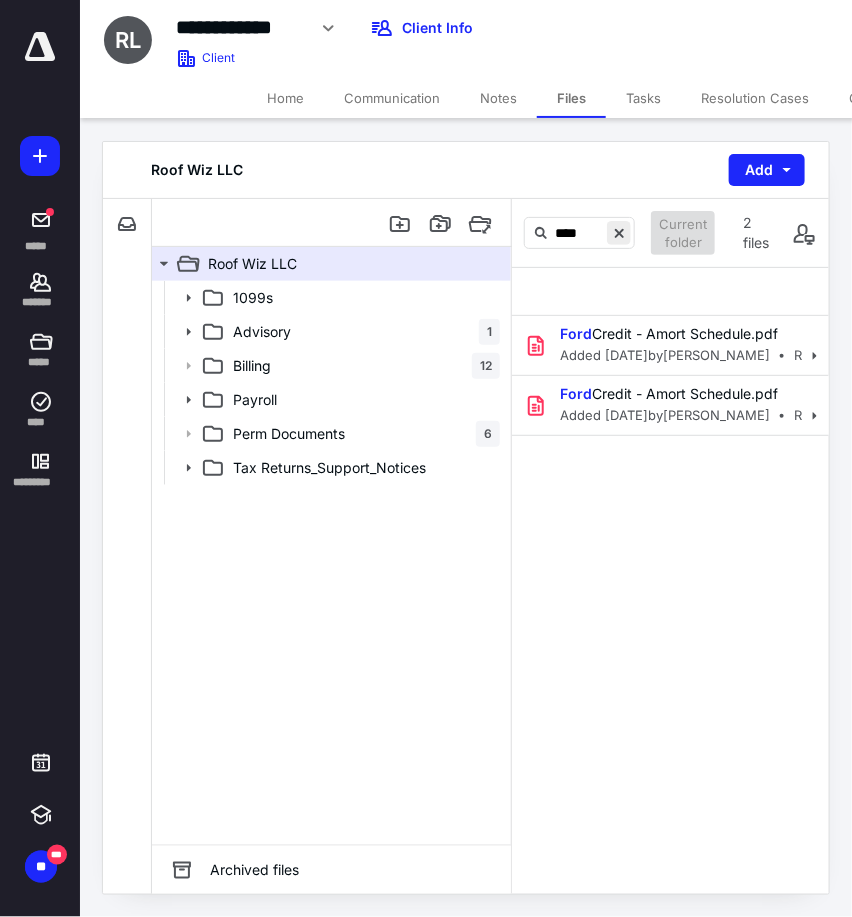 click at bounding box center [619, 233] 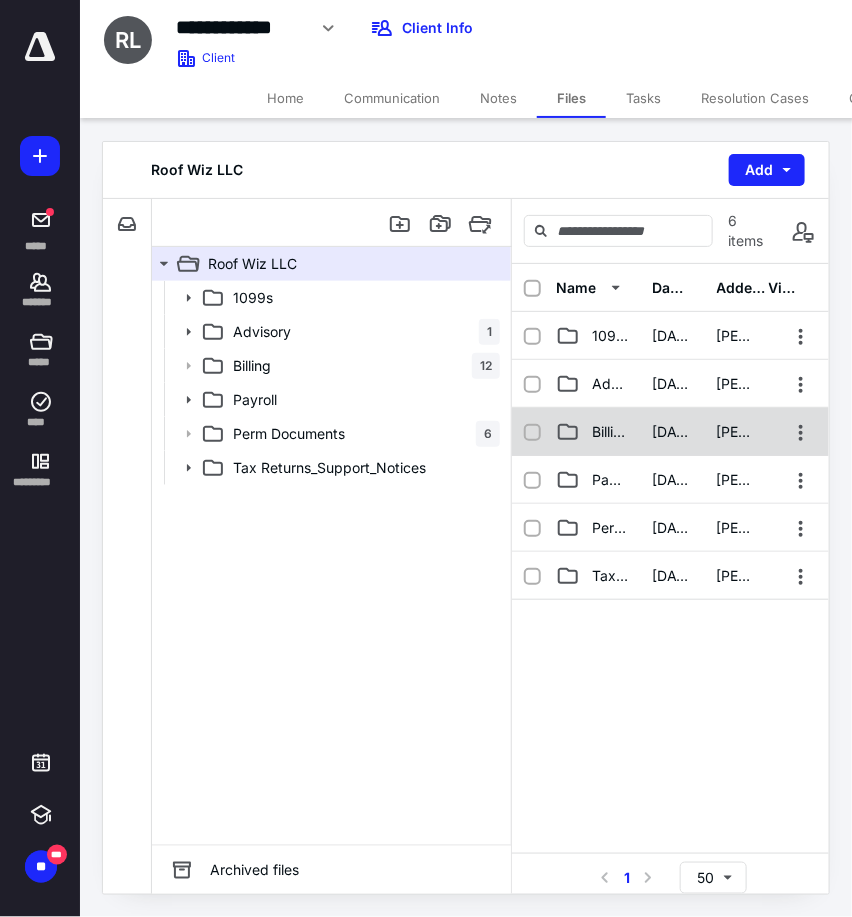 click on "Billing [DATE] [PERSON_NAME]" at bounding box center [670, 432] 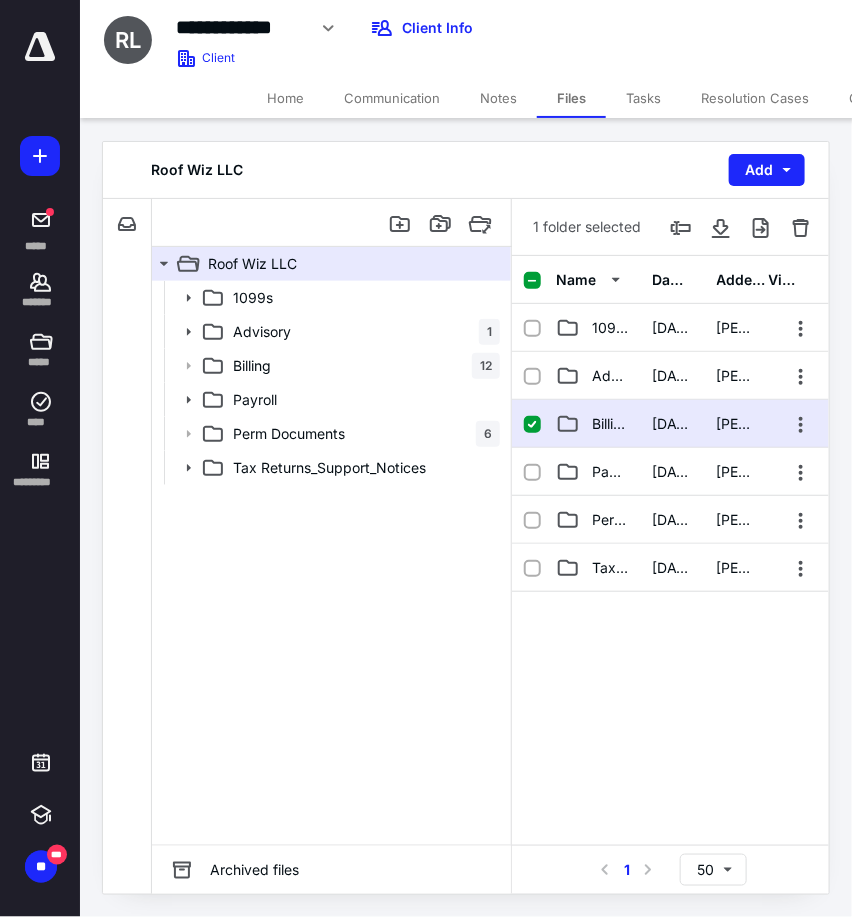 click on "Payroll [DATE] [PERSON_NAME]" at bounding box center [670, 472] 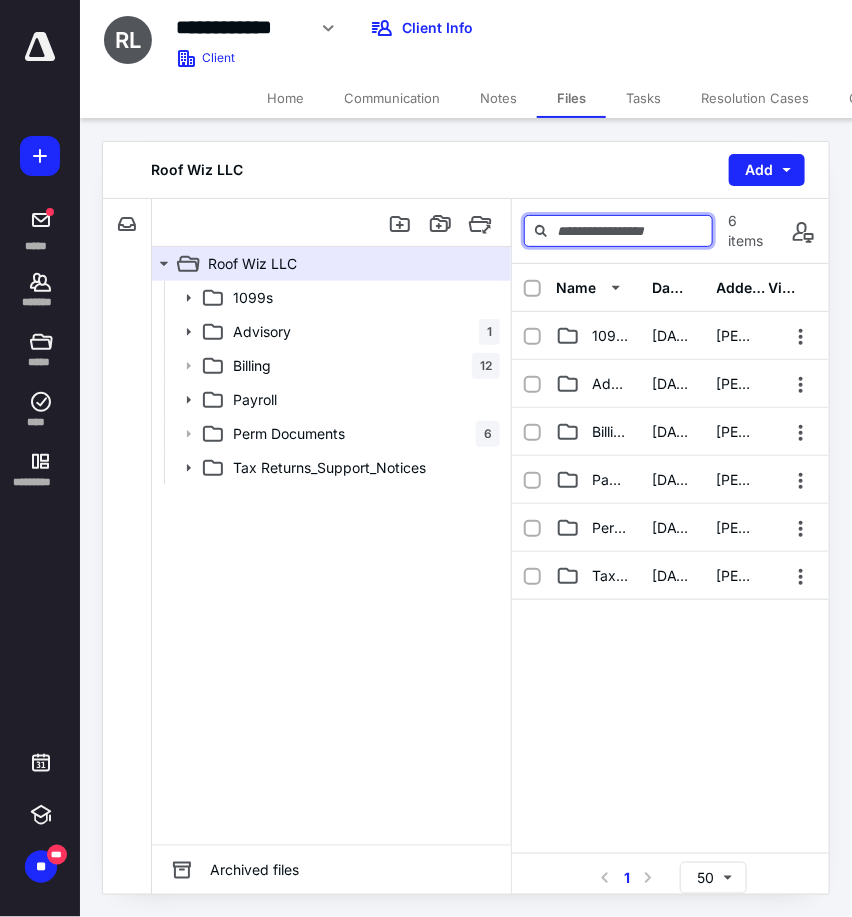 click at bounding box center (618, 231) 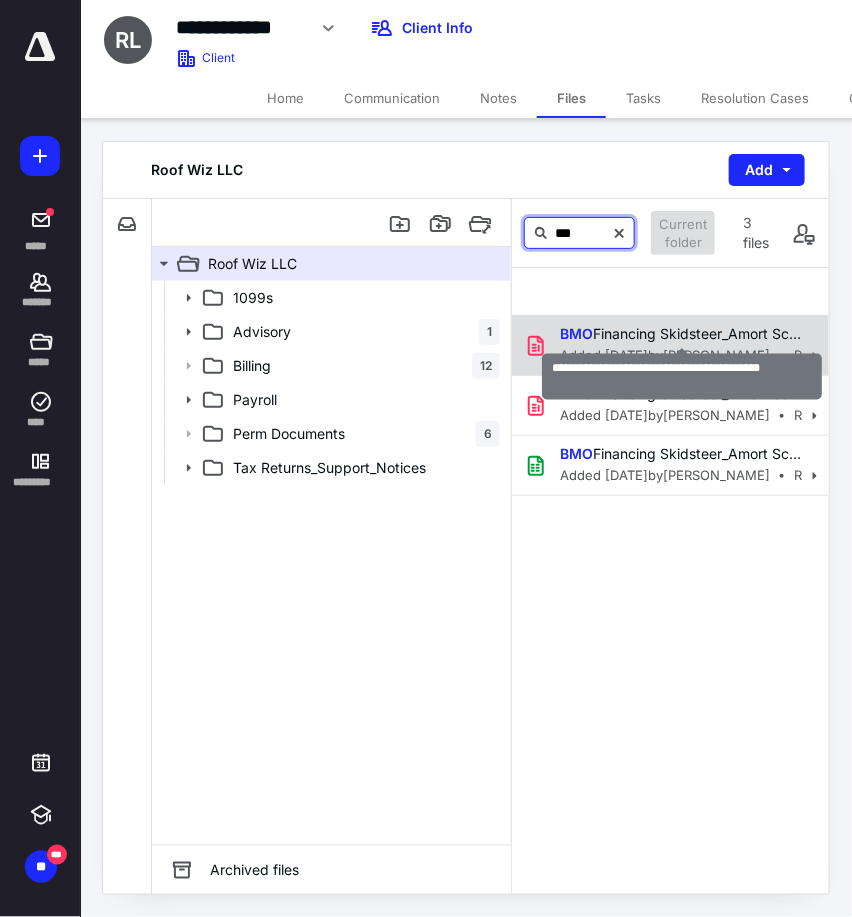 type on "***" 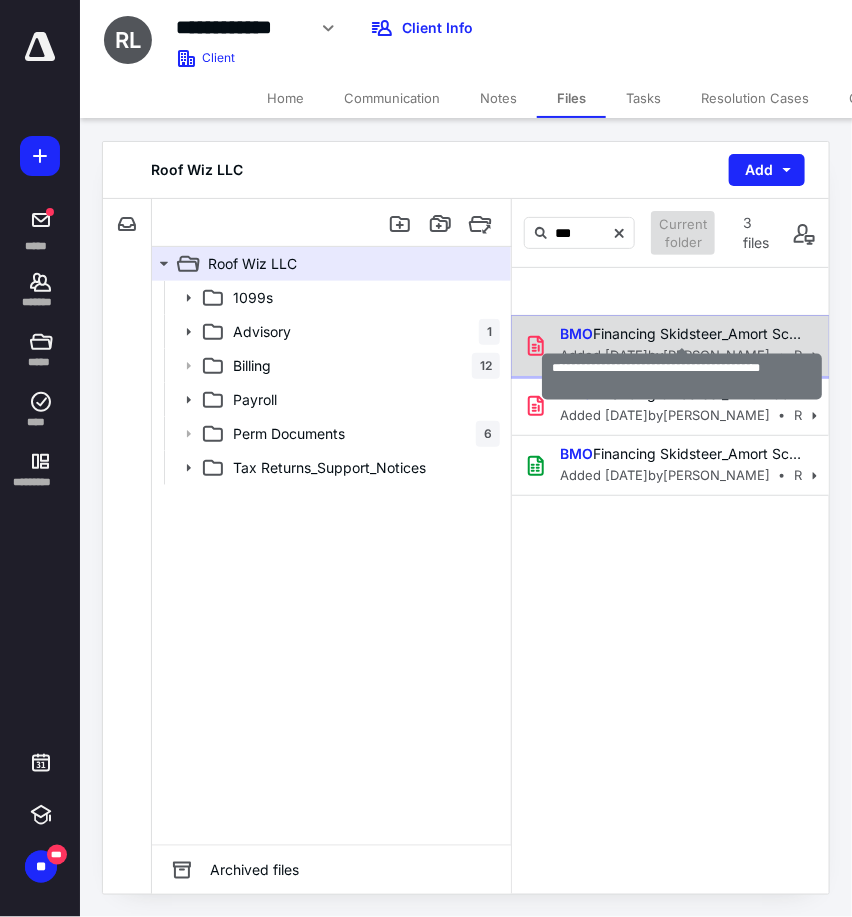 click on "BMO  Financing Skidsteer_Amort Schedule.pdf" at bounding box center [682, 334] 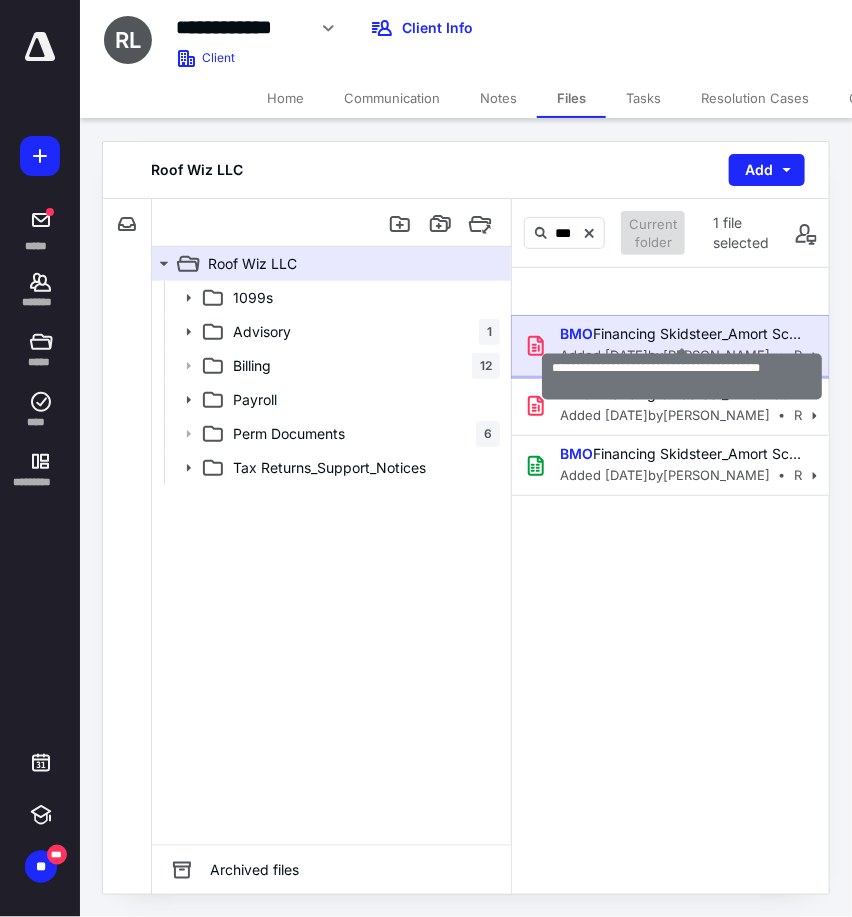 click on "BMO  Financing Skidsteer_Amort Schedule.pdf" at bounding box center (682, 334) 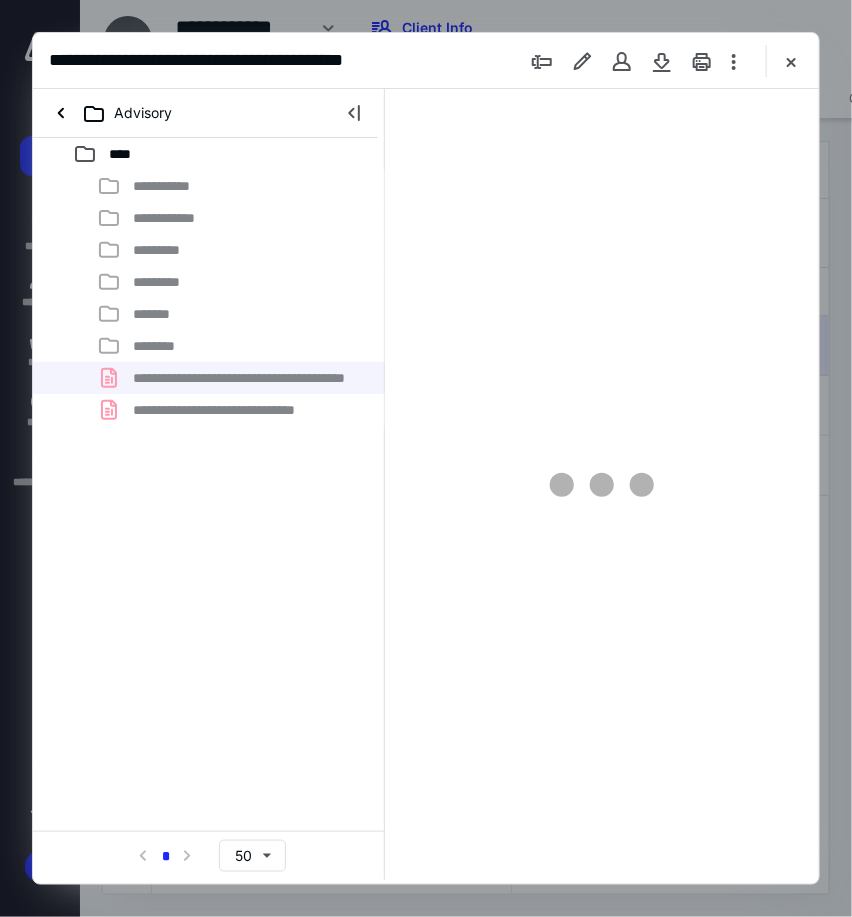 scroll, scrollTop: 0, scrollLeft: 0, axis: both 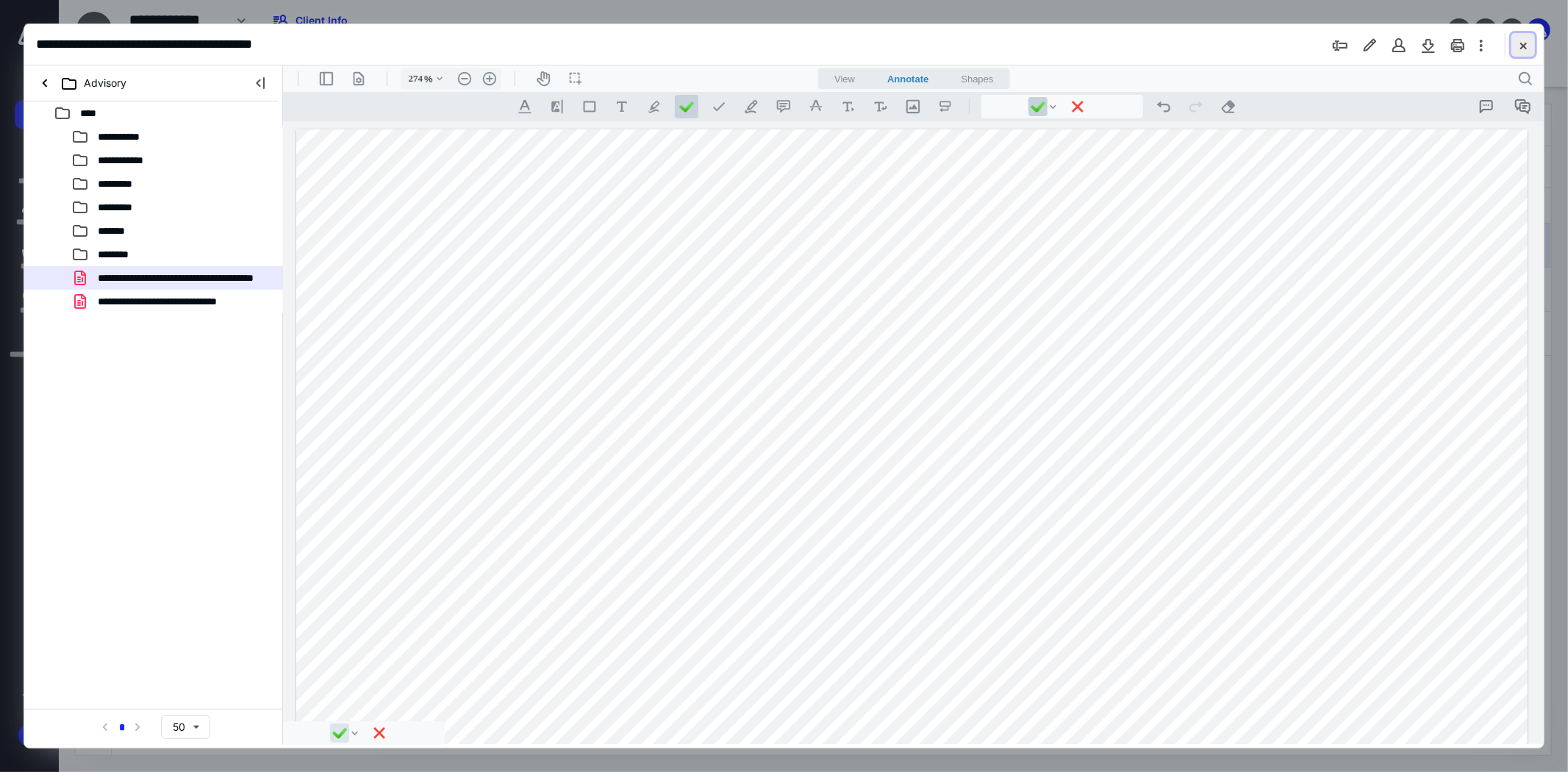 click at bounding box center (1523, 45) 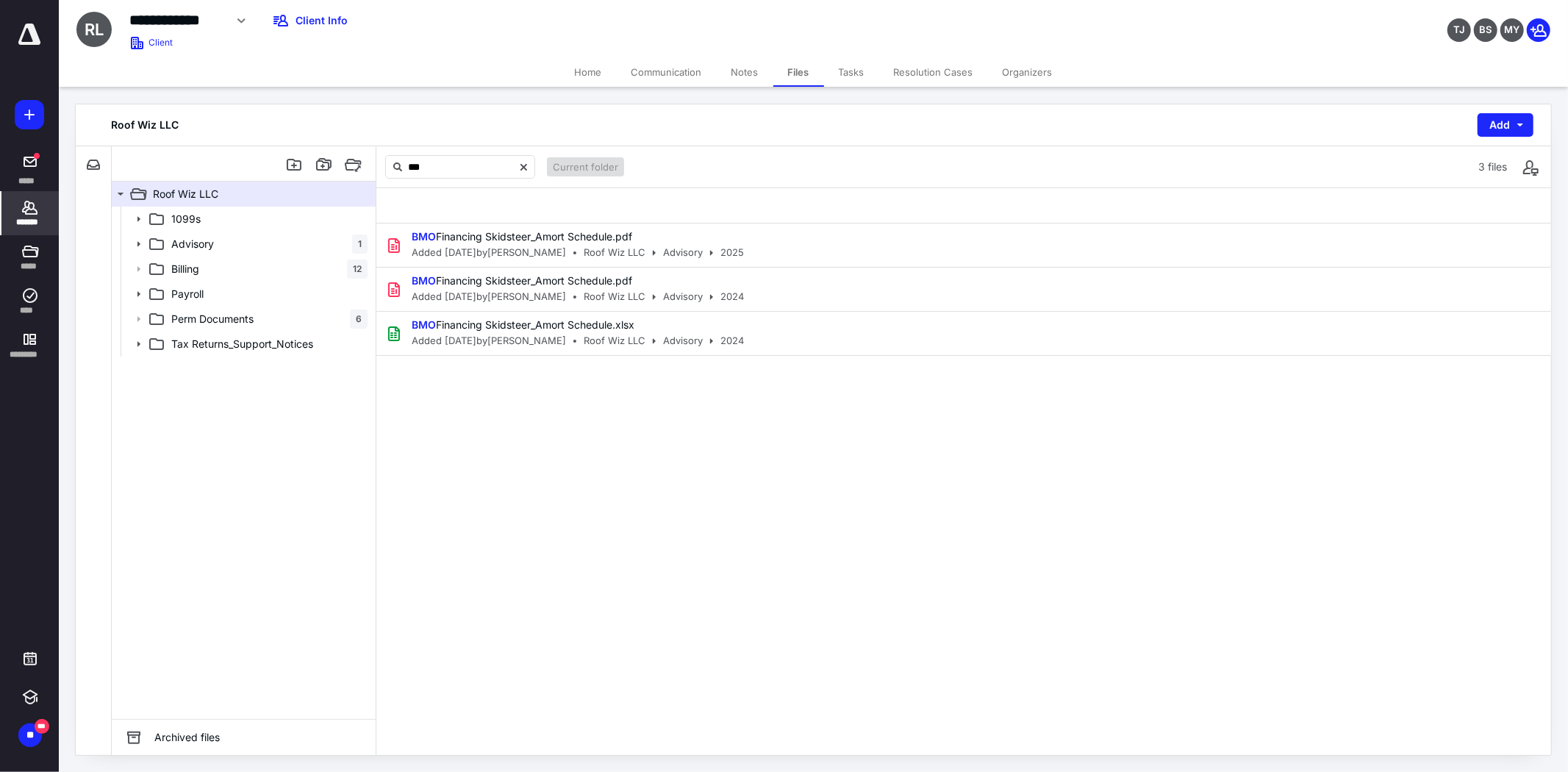 click on "*******" at bounding box center (30, 222) 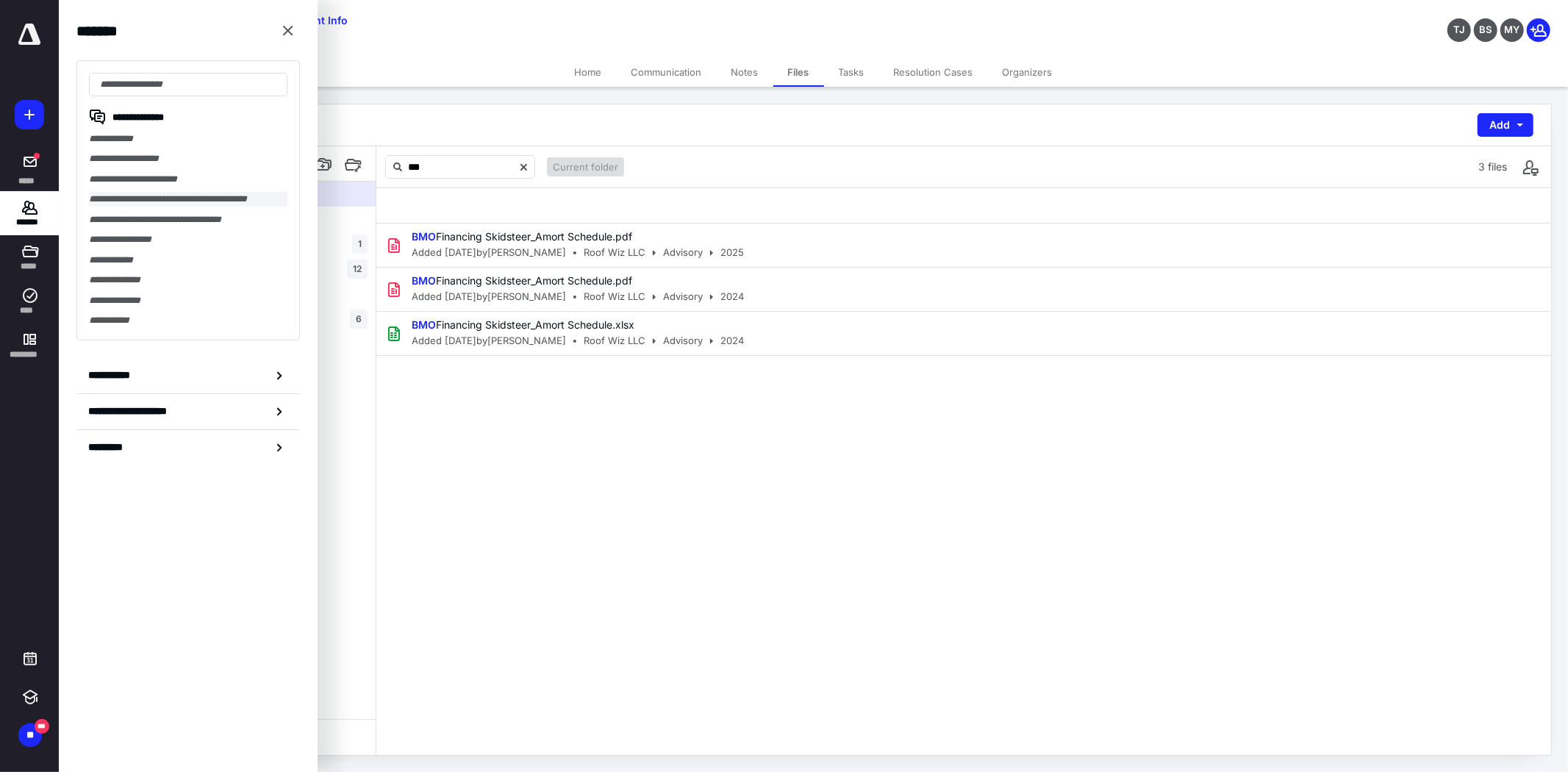 click on "**********" at bounding box center [188, 199] 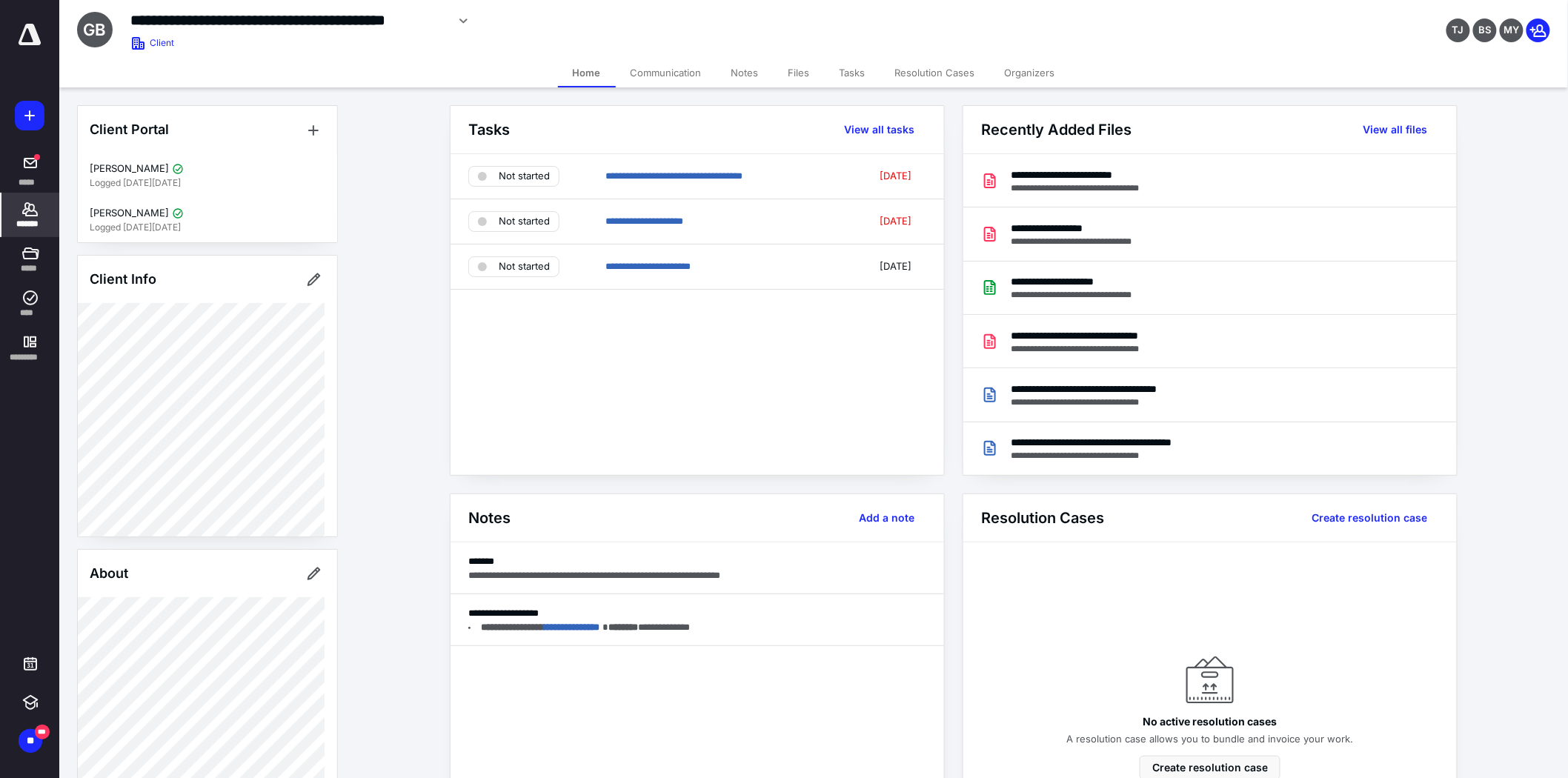 click on "Notes" at bounding box center [745, 73] 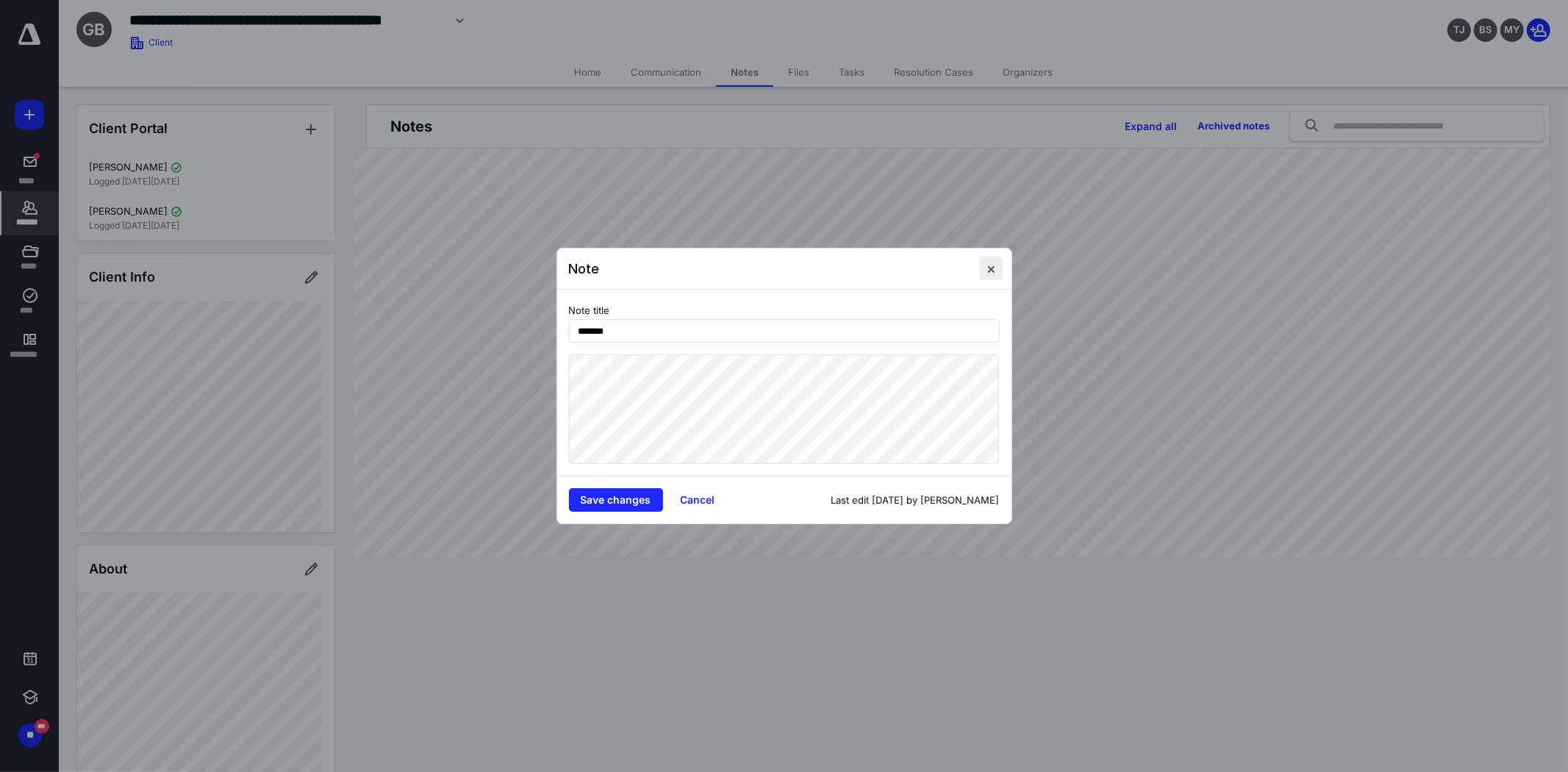 click at bounding box center (991, 268) 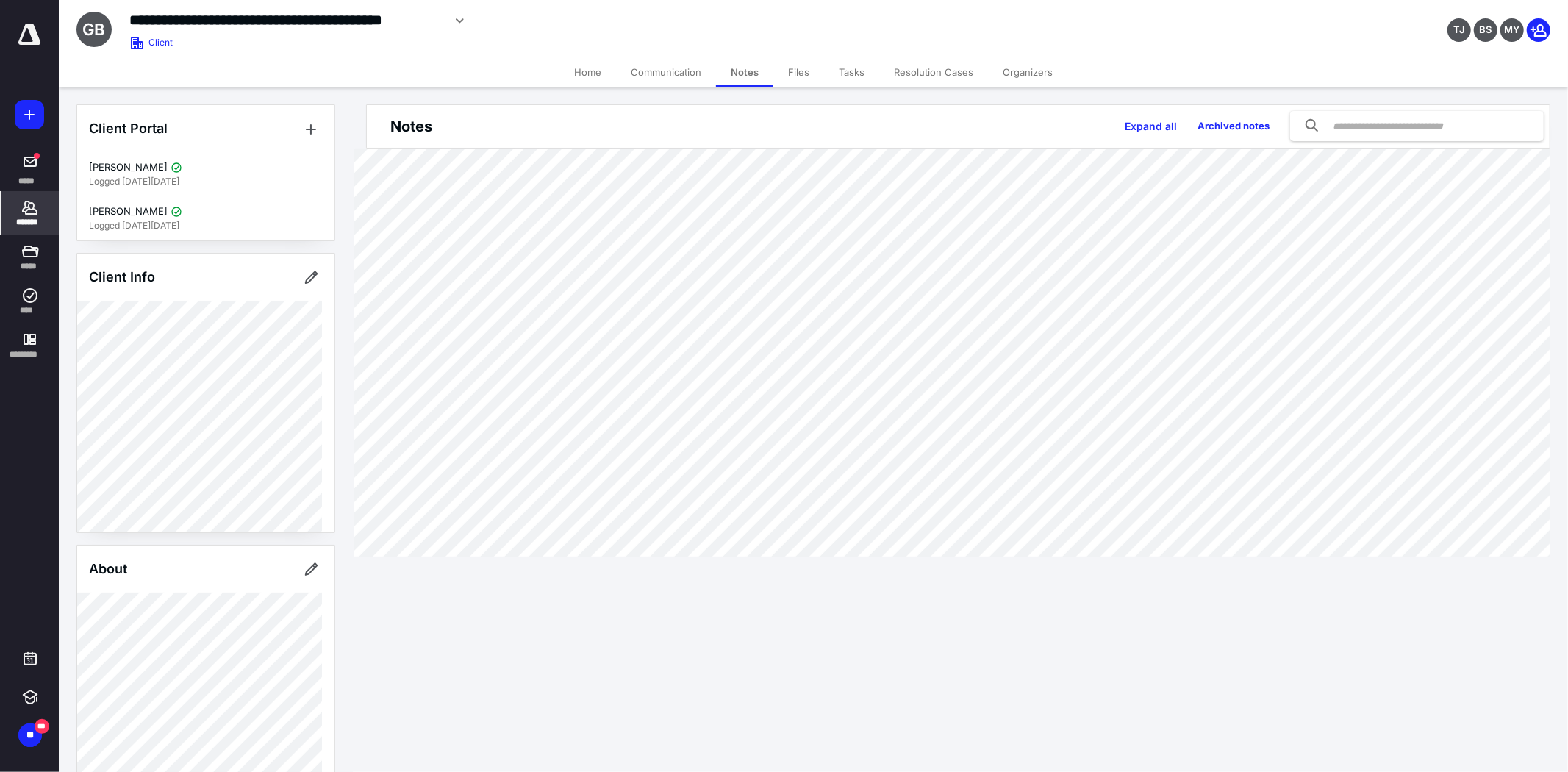 click on "*******" at bounding box center [30, 222] 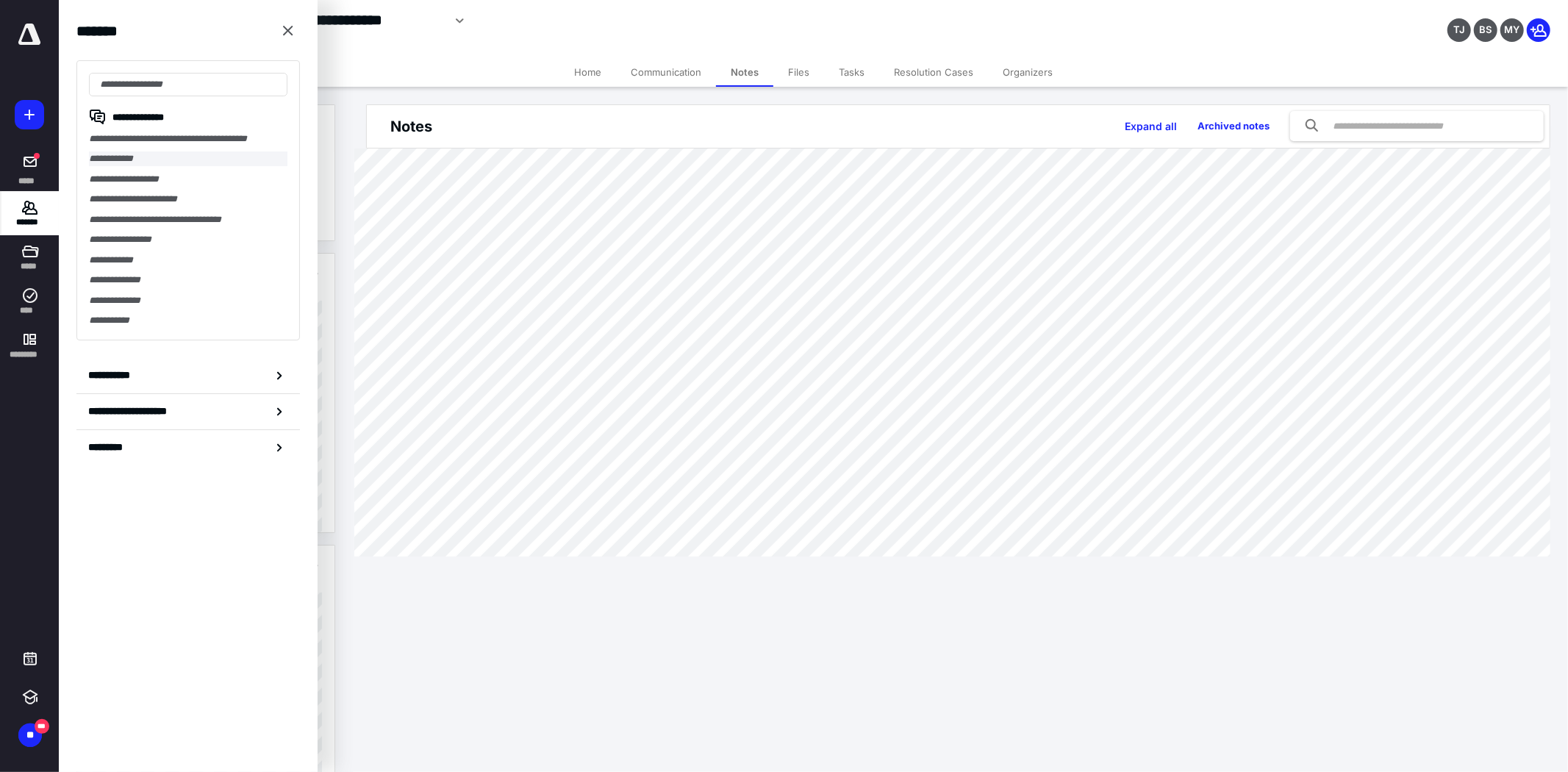 click on "**********" at bounding box center (188, 158) 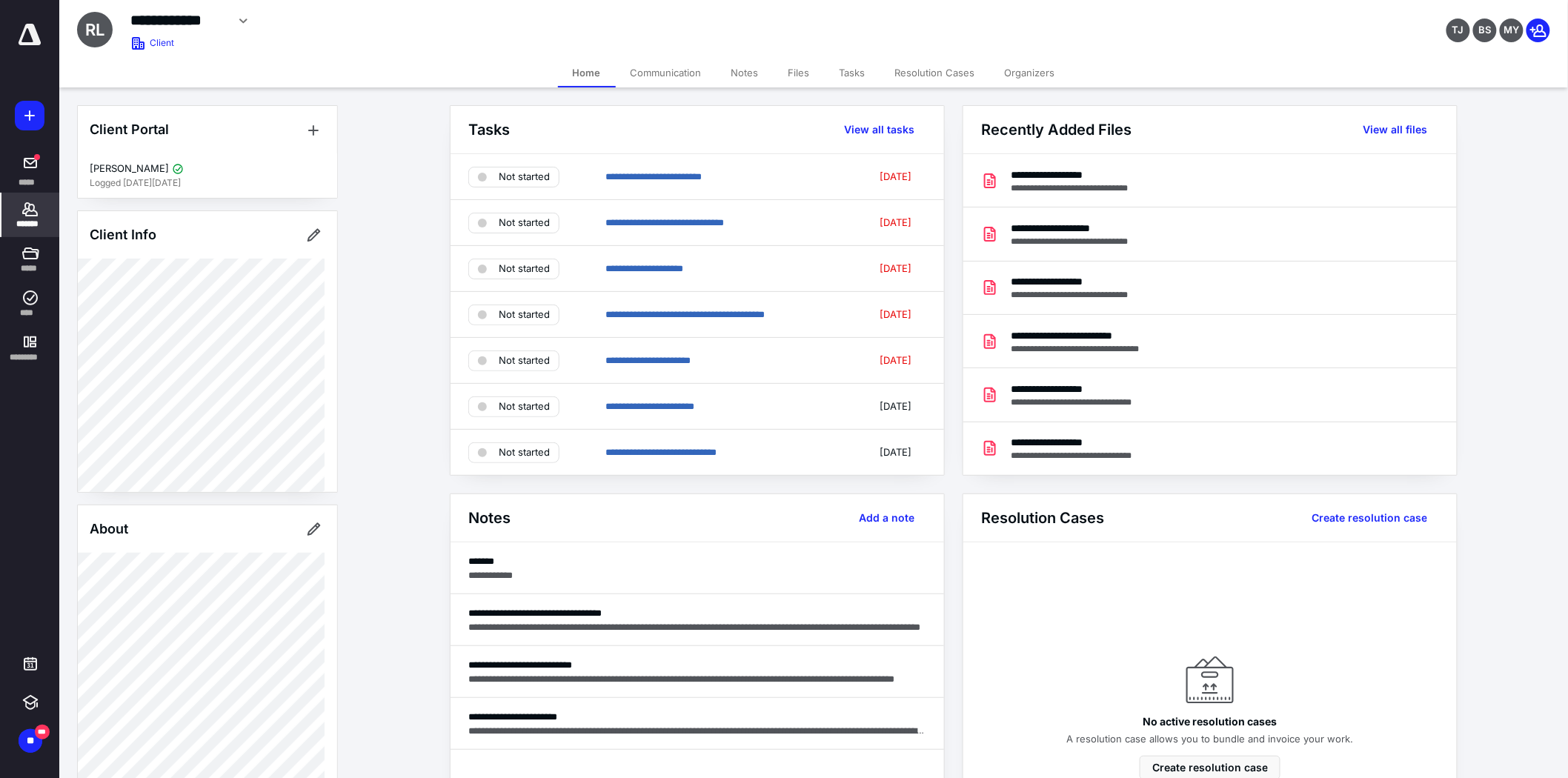 click on "Files" at bounding box center (799, 73) 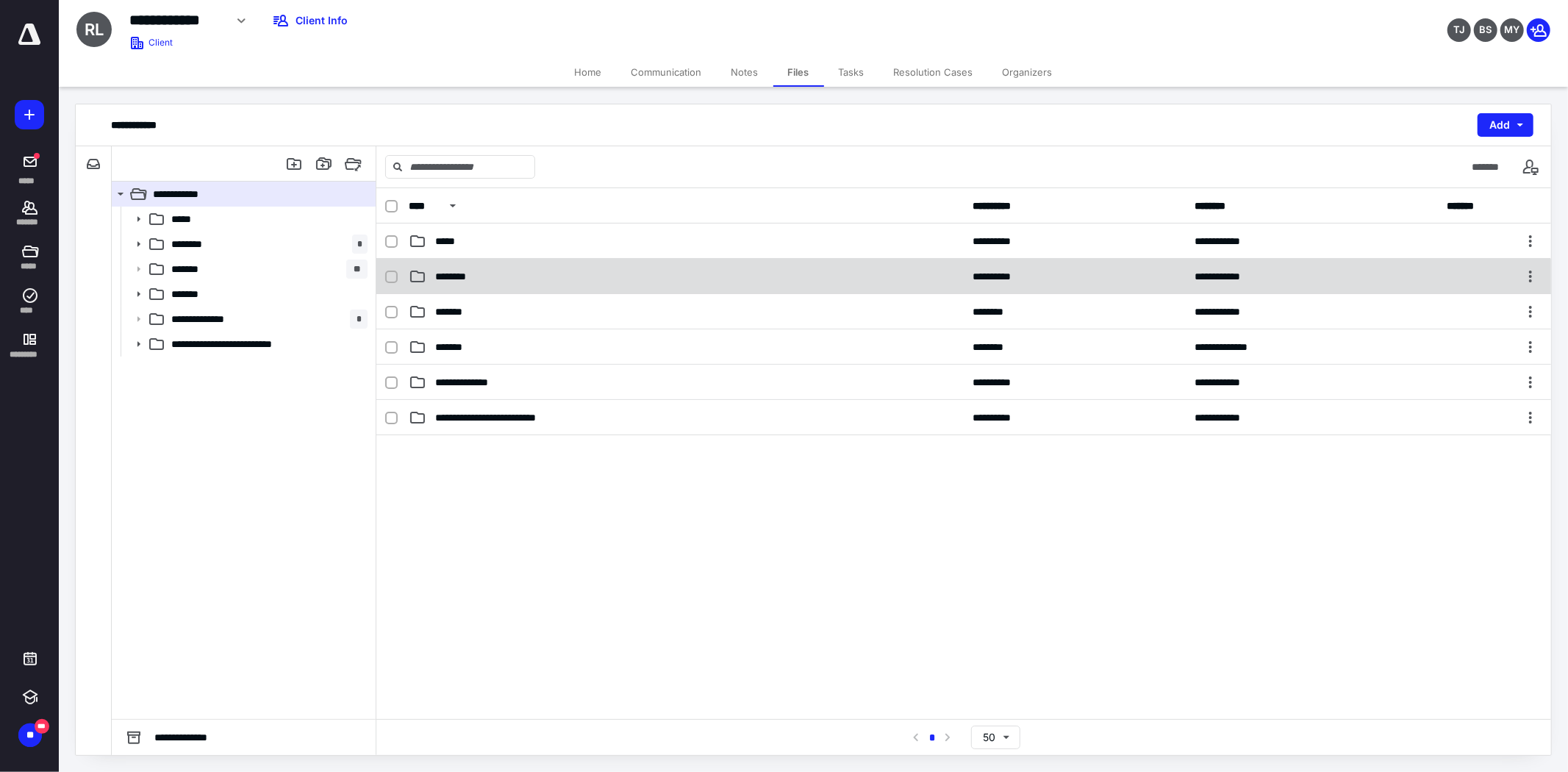 click on "**********" at bounding box center [964, 276] 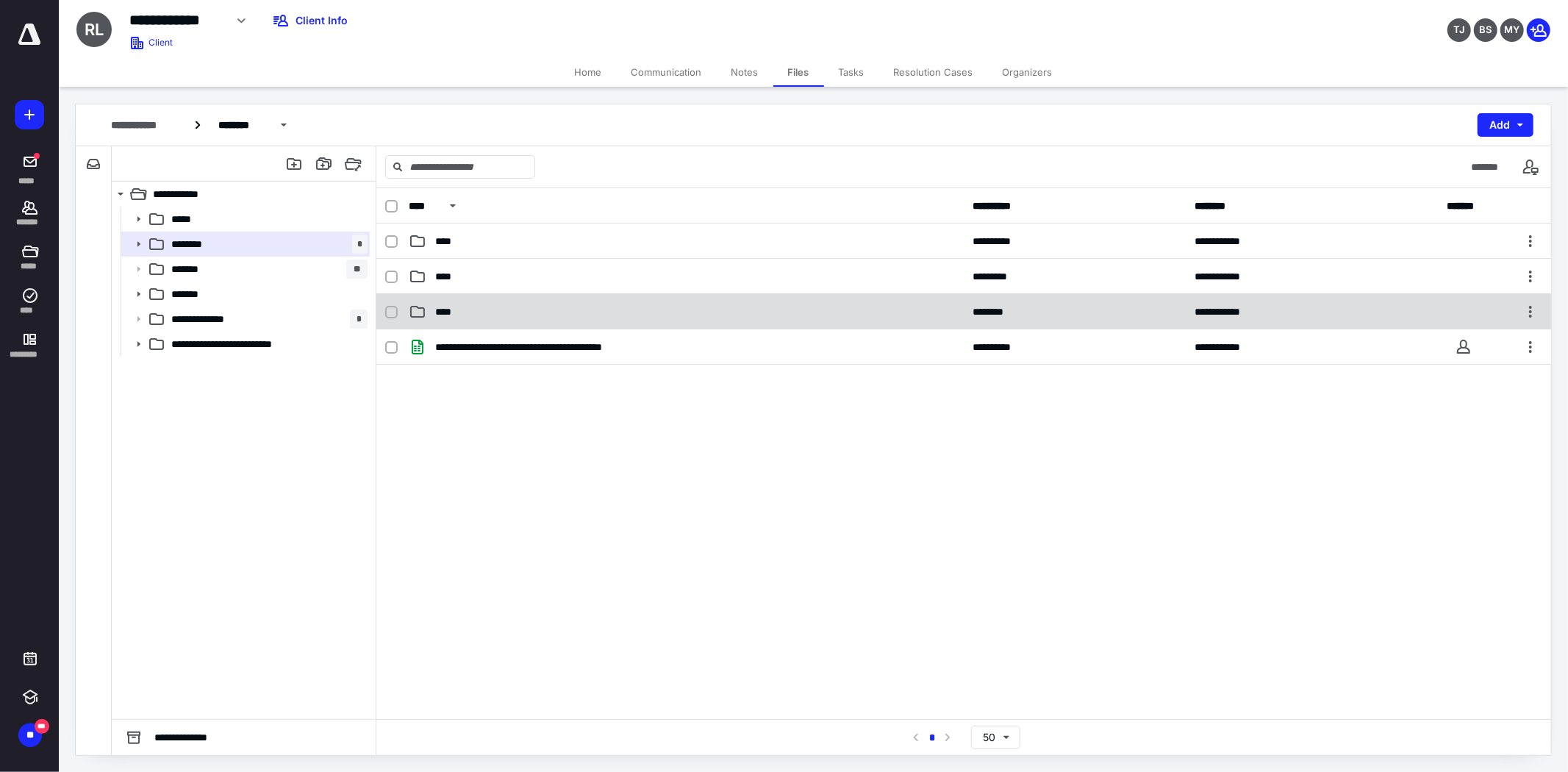 click on "****" at bounding box center [686, 312] 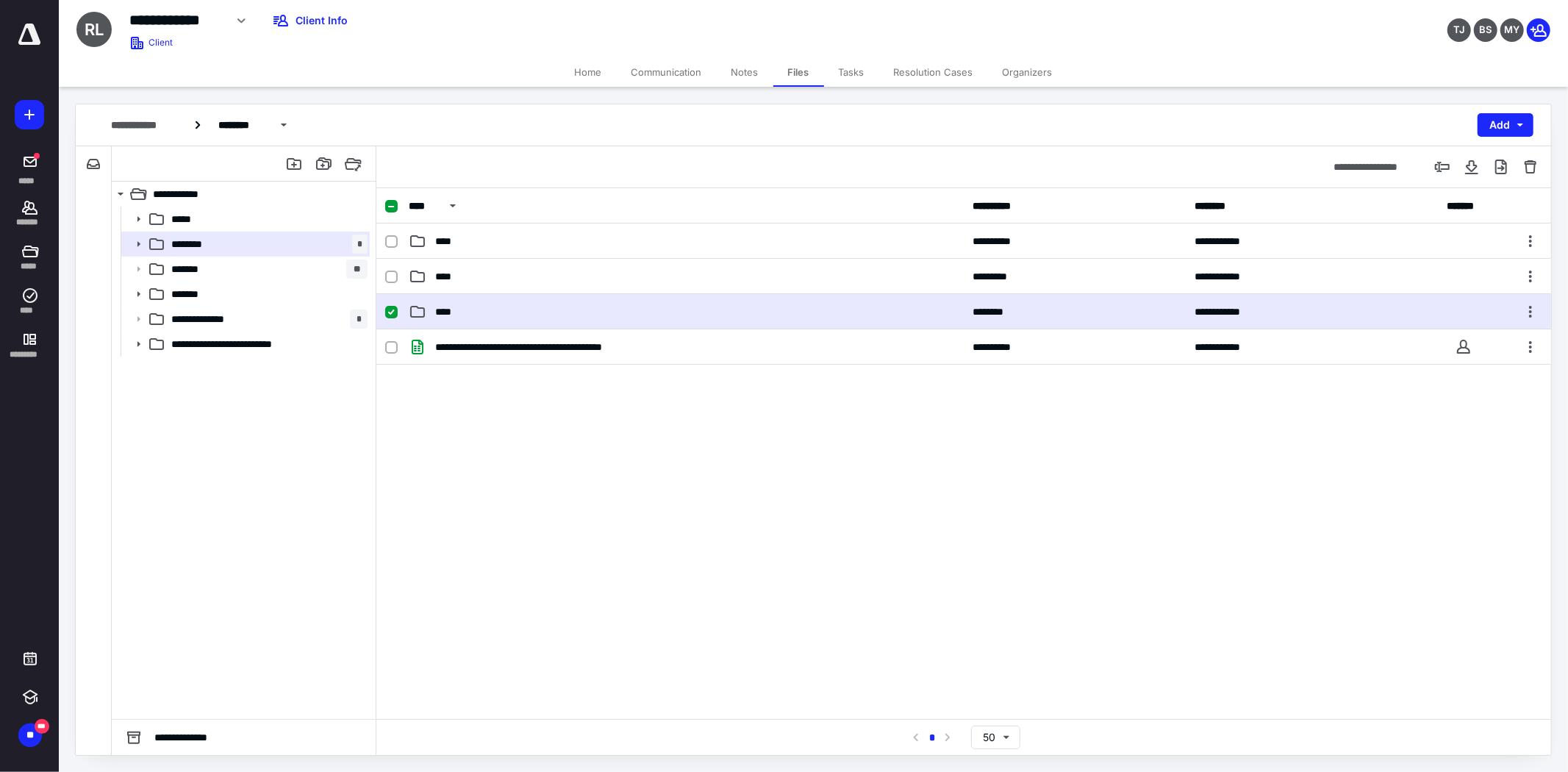 click on "****" at bounding box center [686, 312] 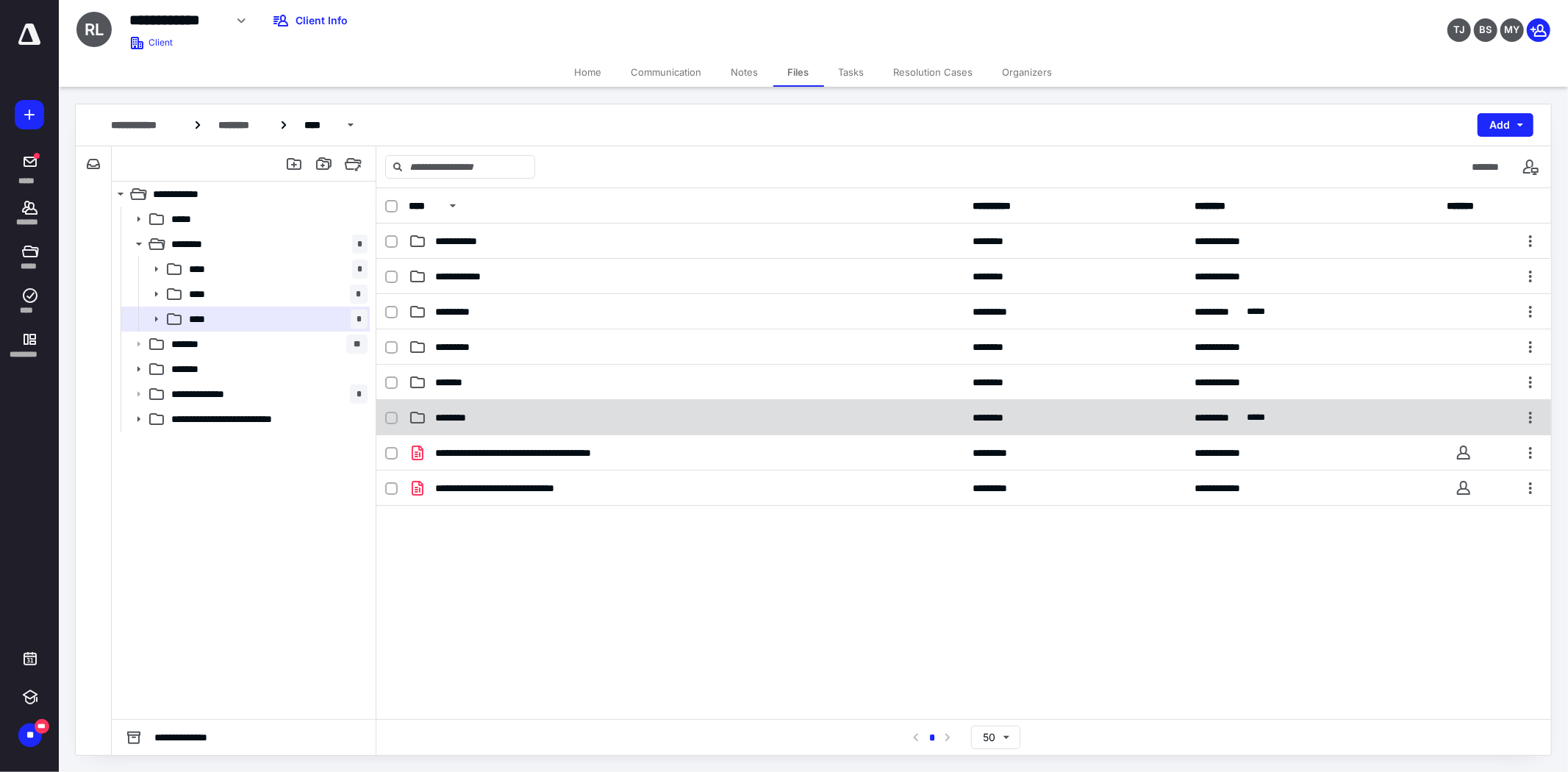 click on "********" at bounding box center (686, 418) 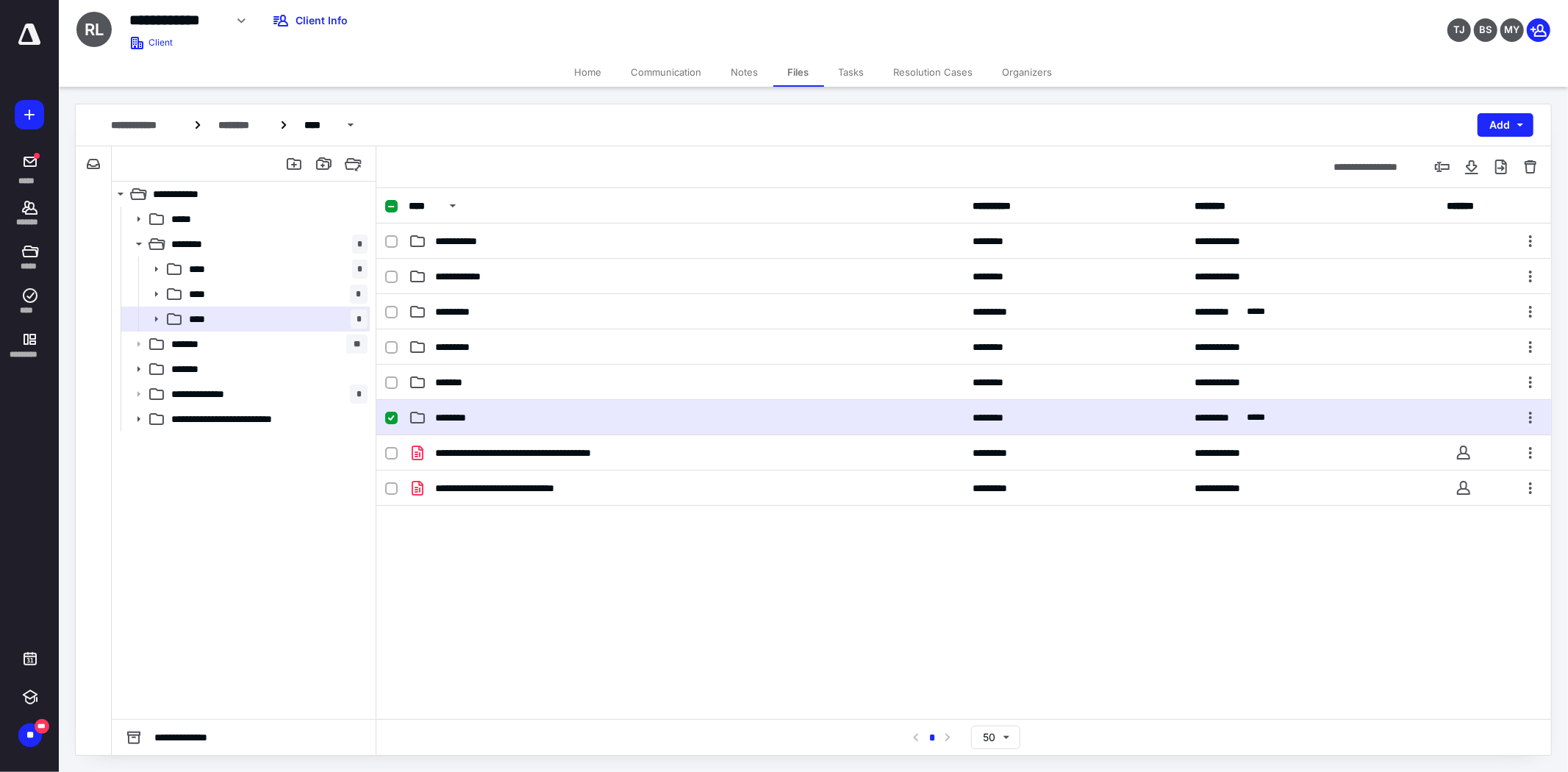 click on "********" at bounding box center (686, 418) 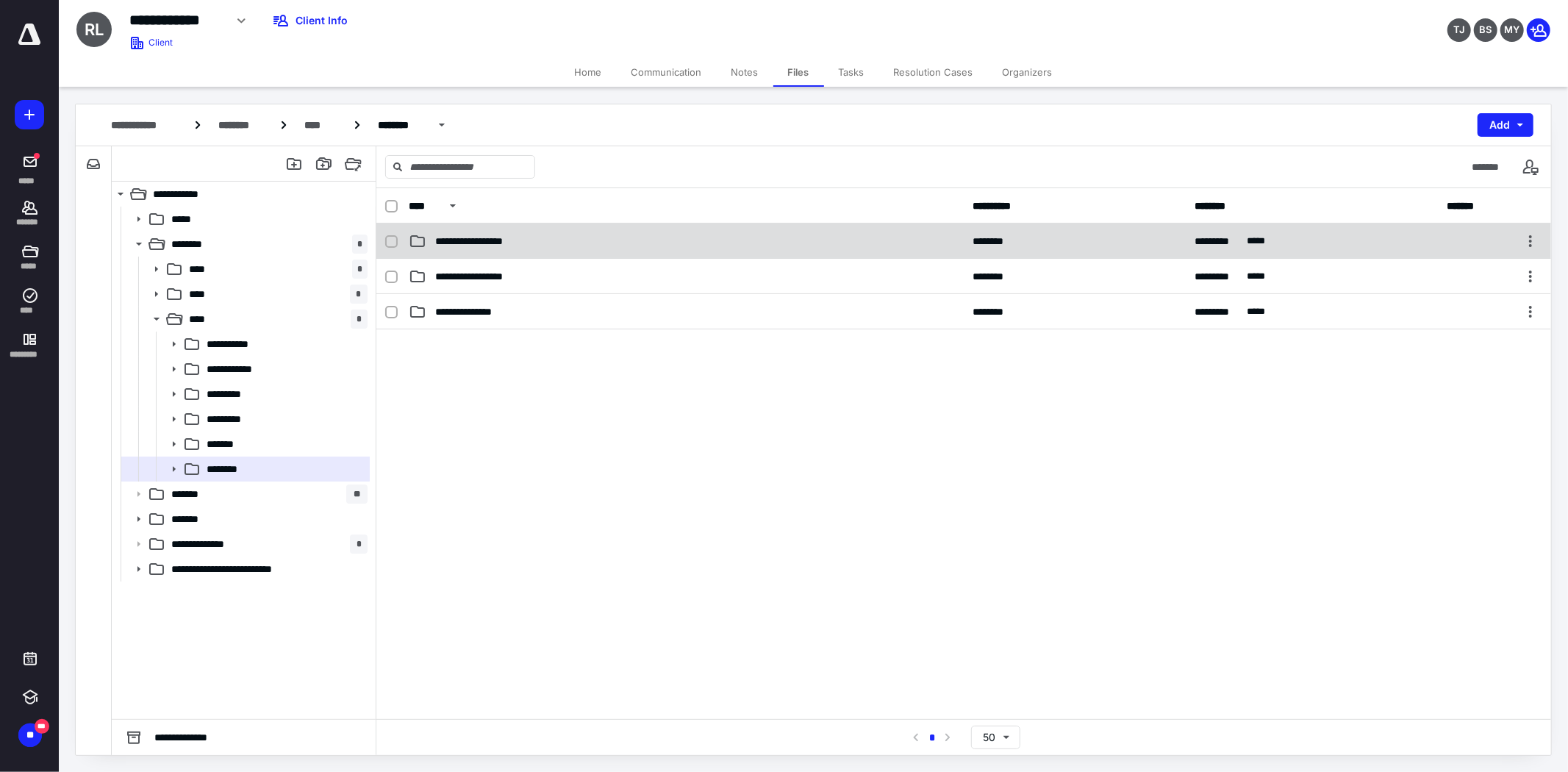 click on "**********" at bounding box center (686, 241) 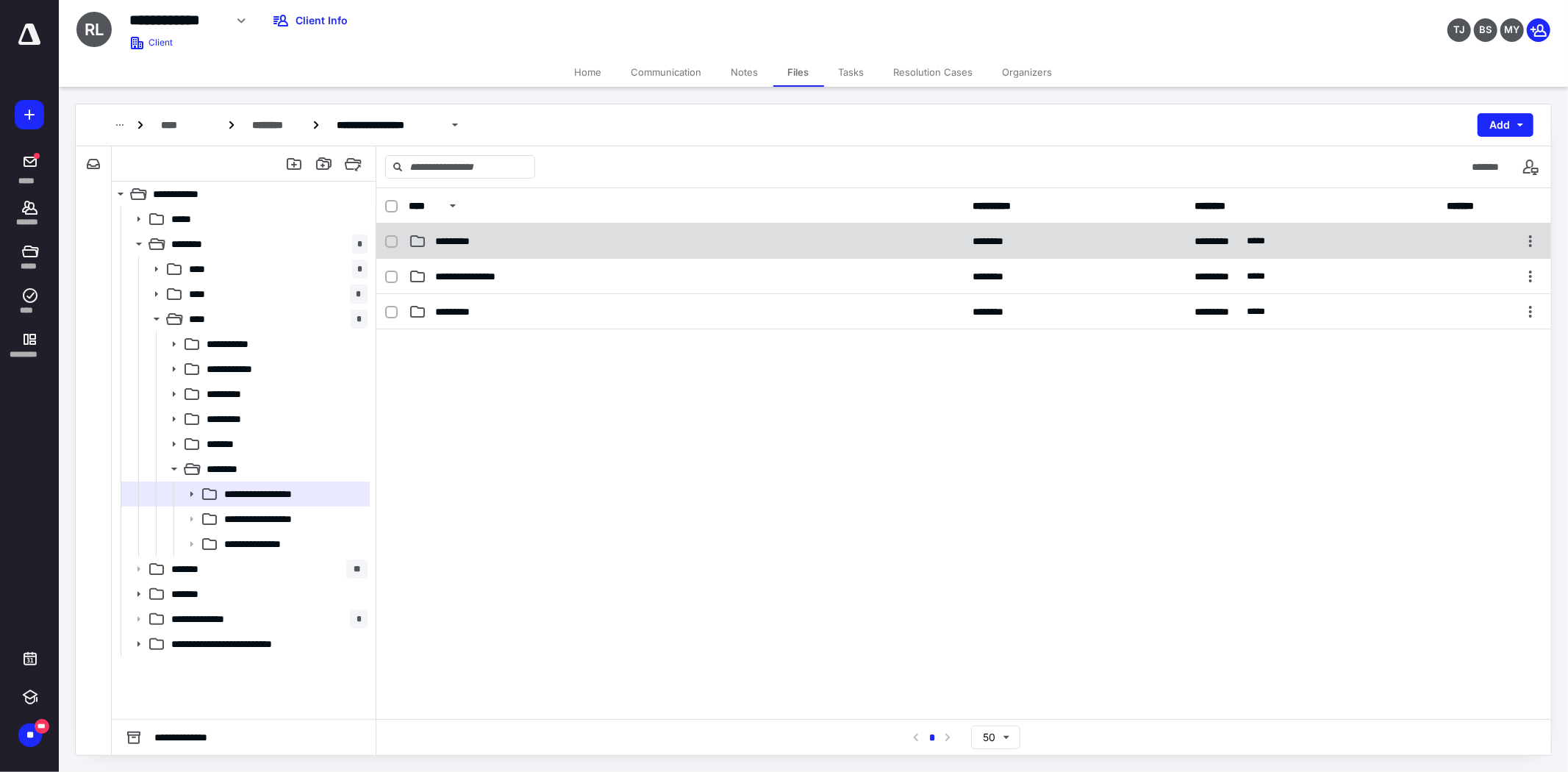 click on "*********" at bounding box center [686, 241] 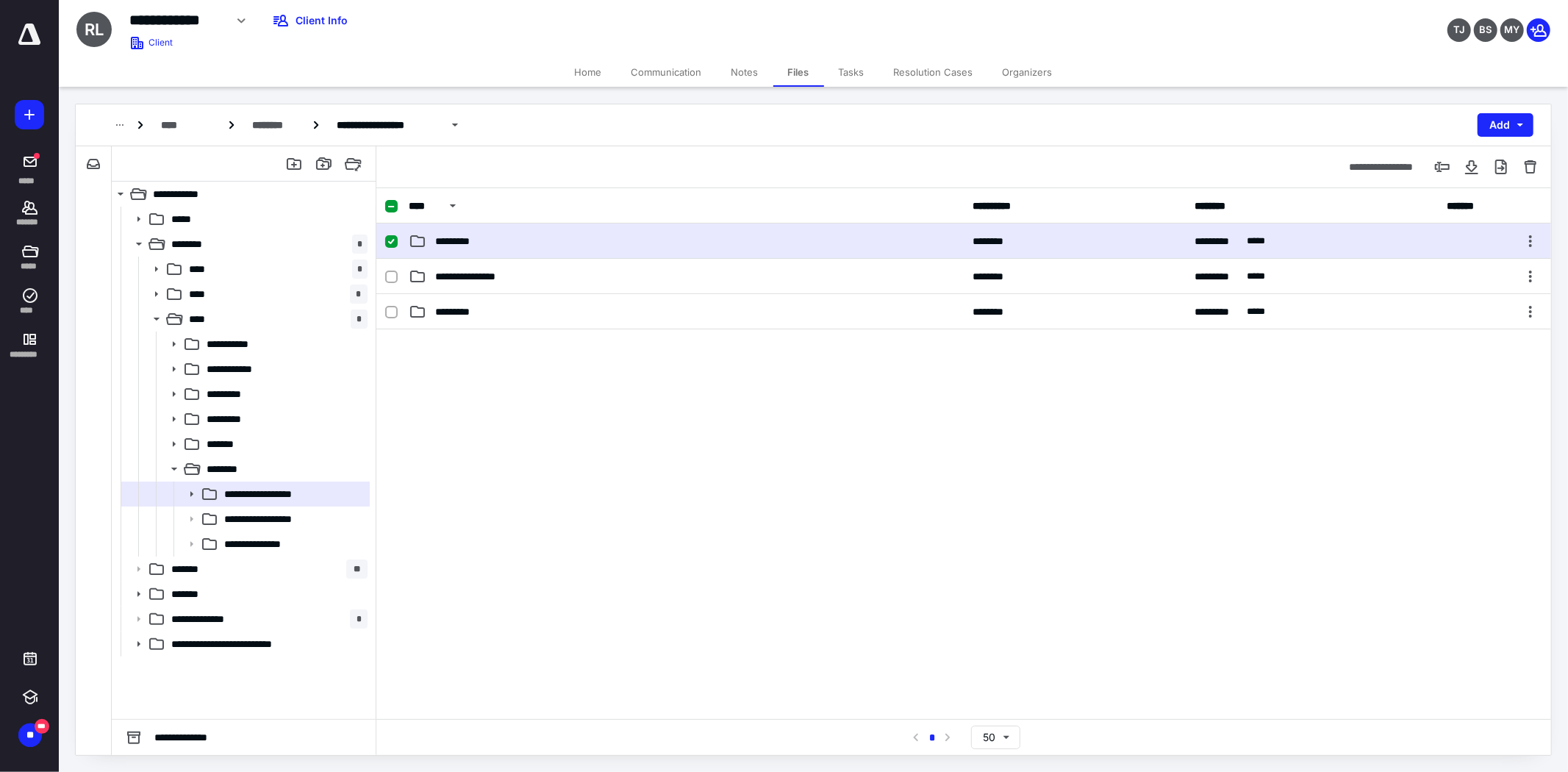 click on "*********" at bounding box center [686, 241] 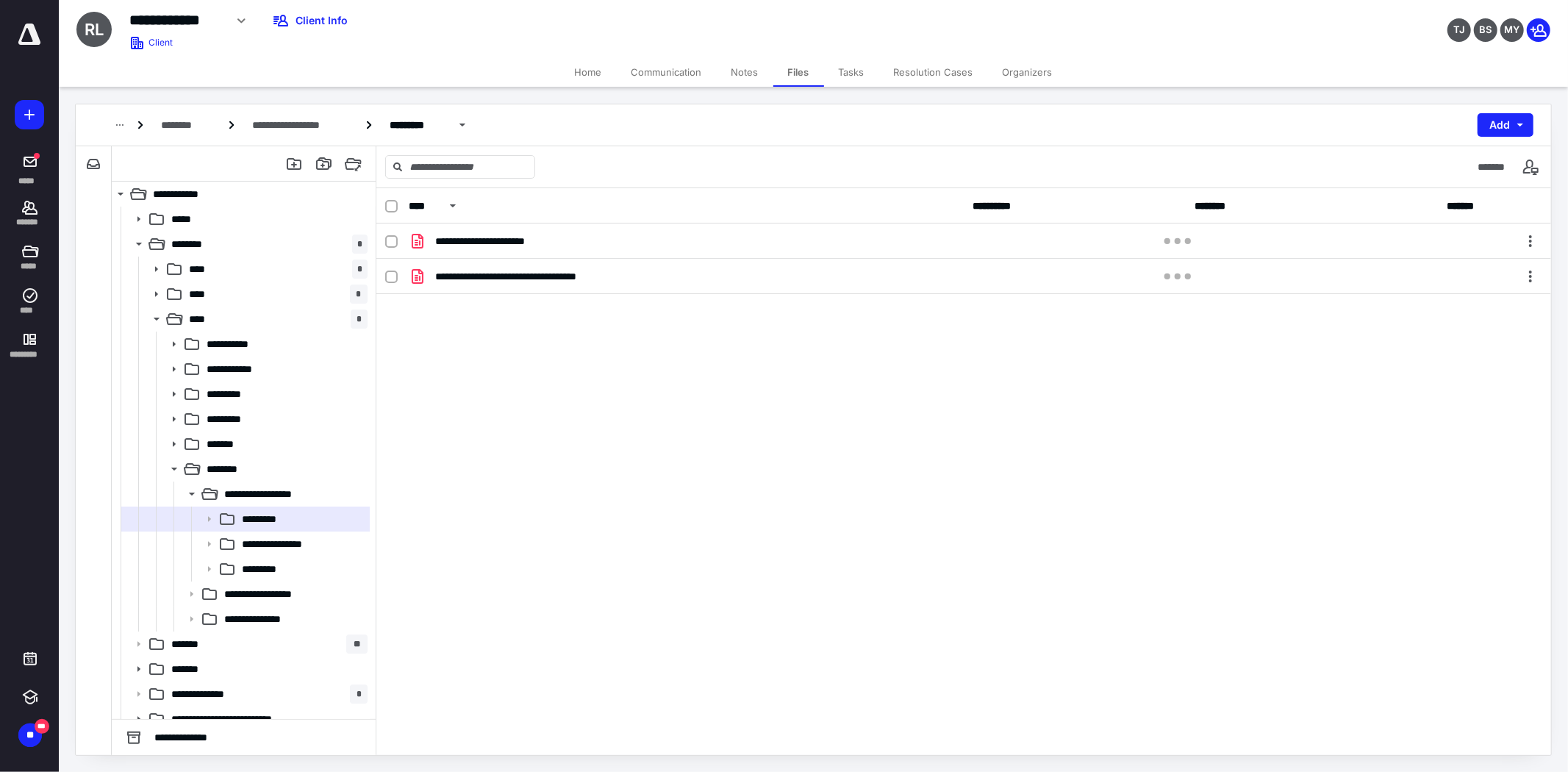 click on "**********" at bounding box center (964, 334) 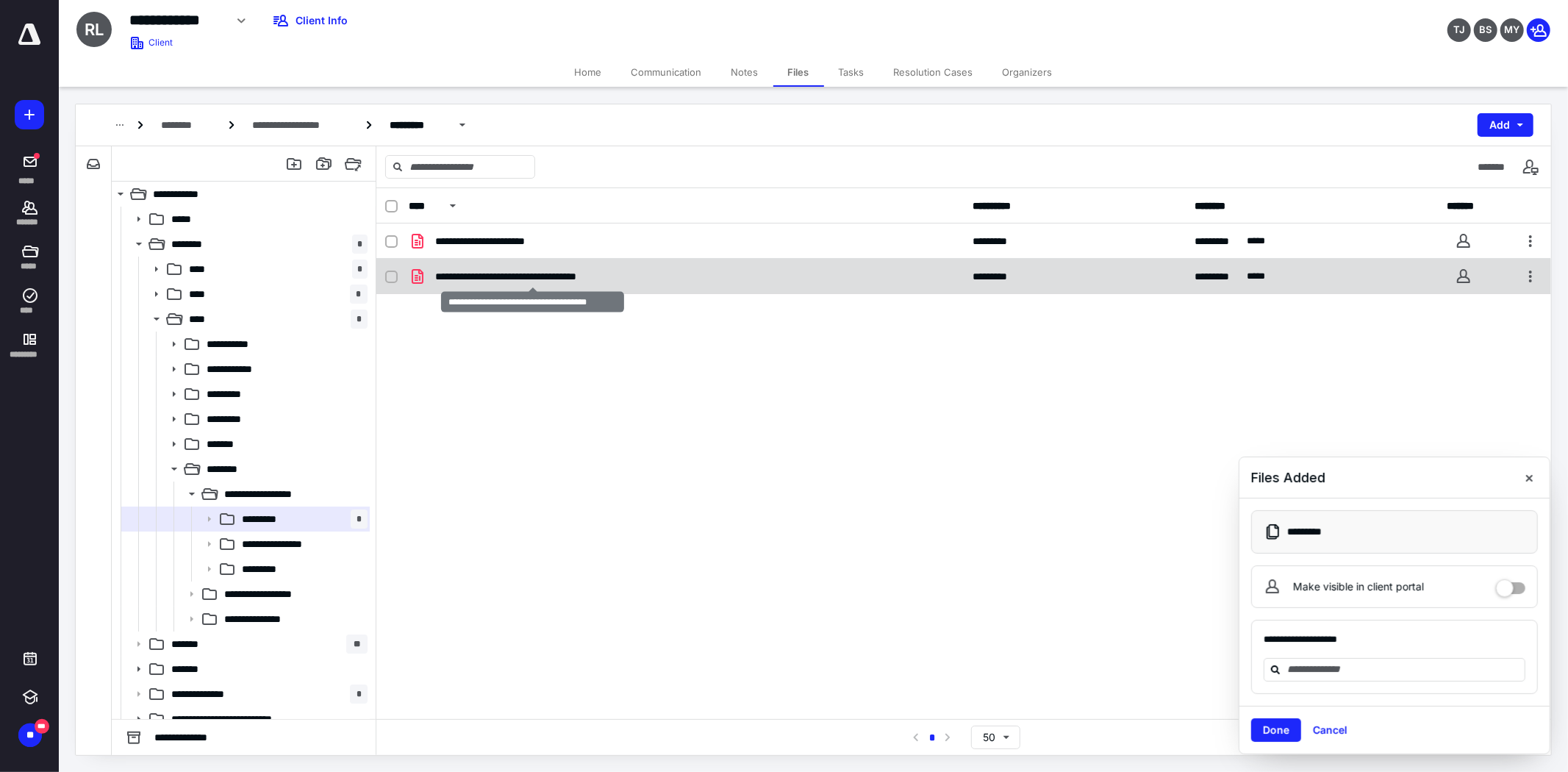 click on "**********" at bounding box center [532, 276] 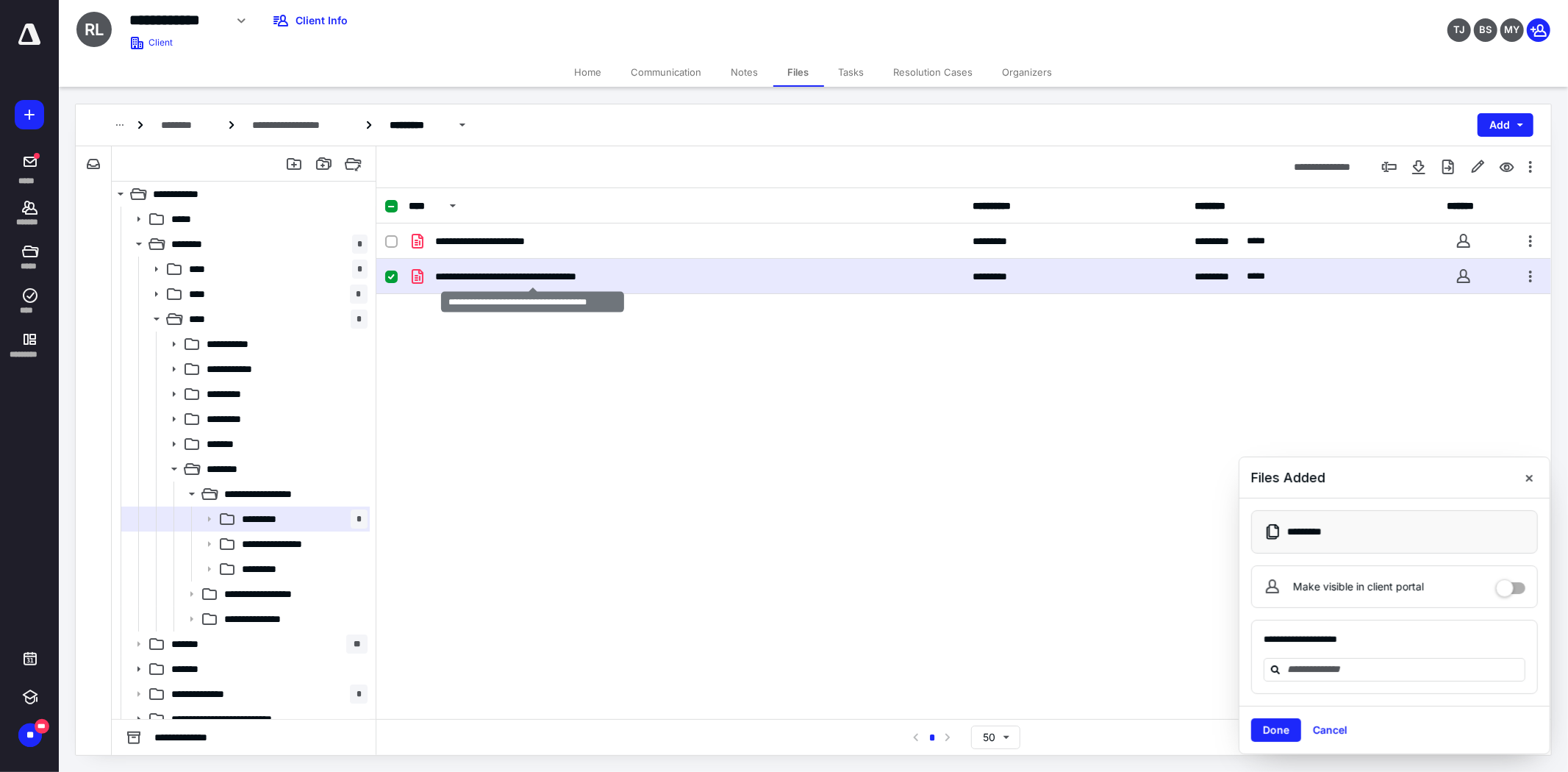 click on "**********" at bounding box center (532, 276) 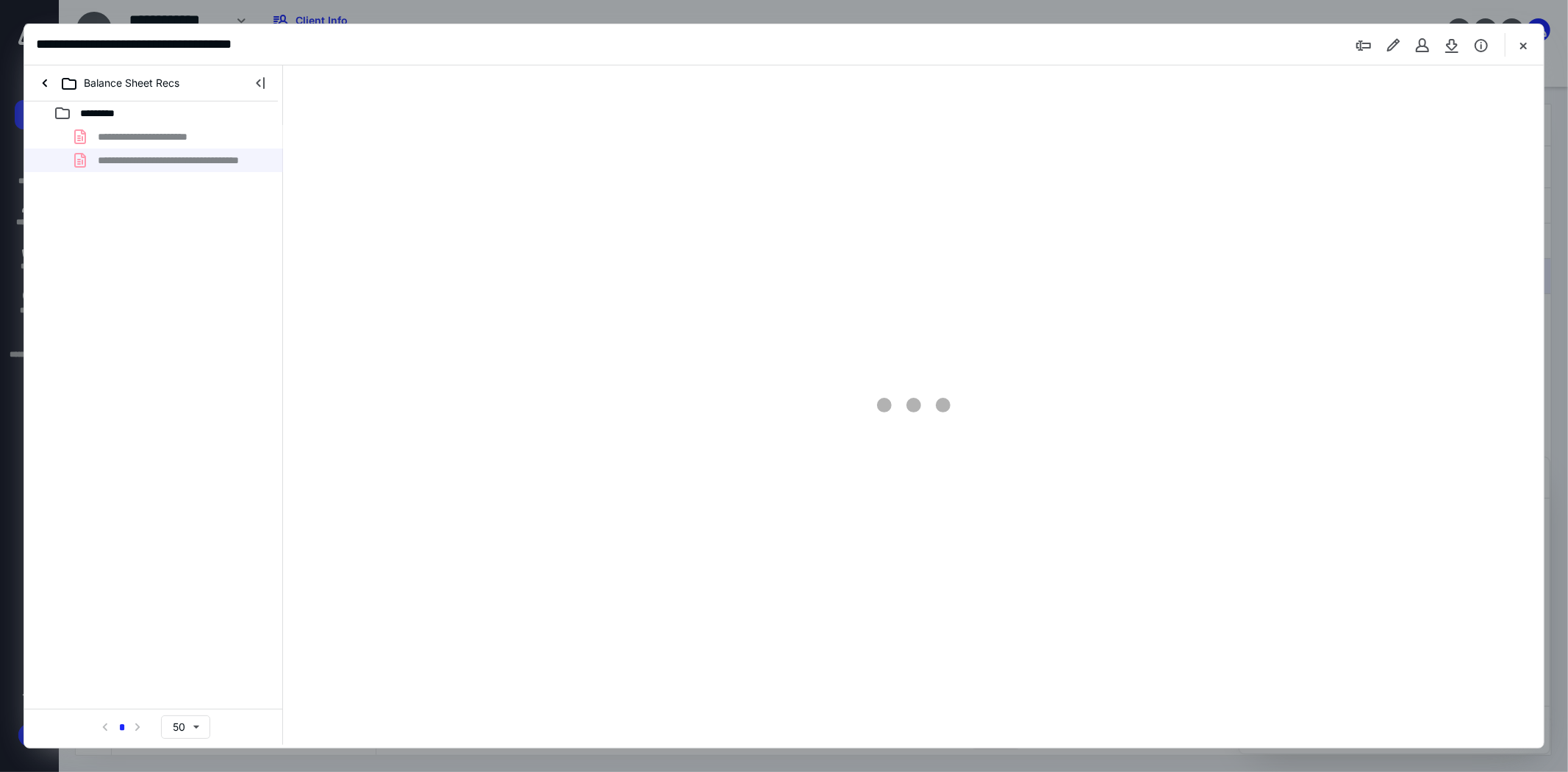 scroll, scrollTop: 0, scrollLeft: 0, axis: both 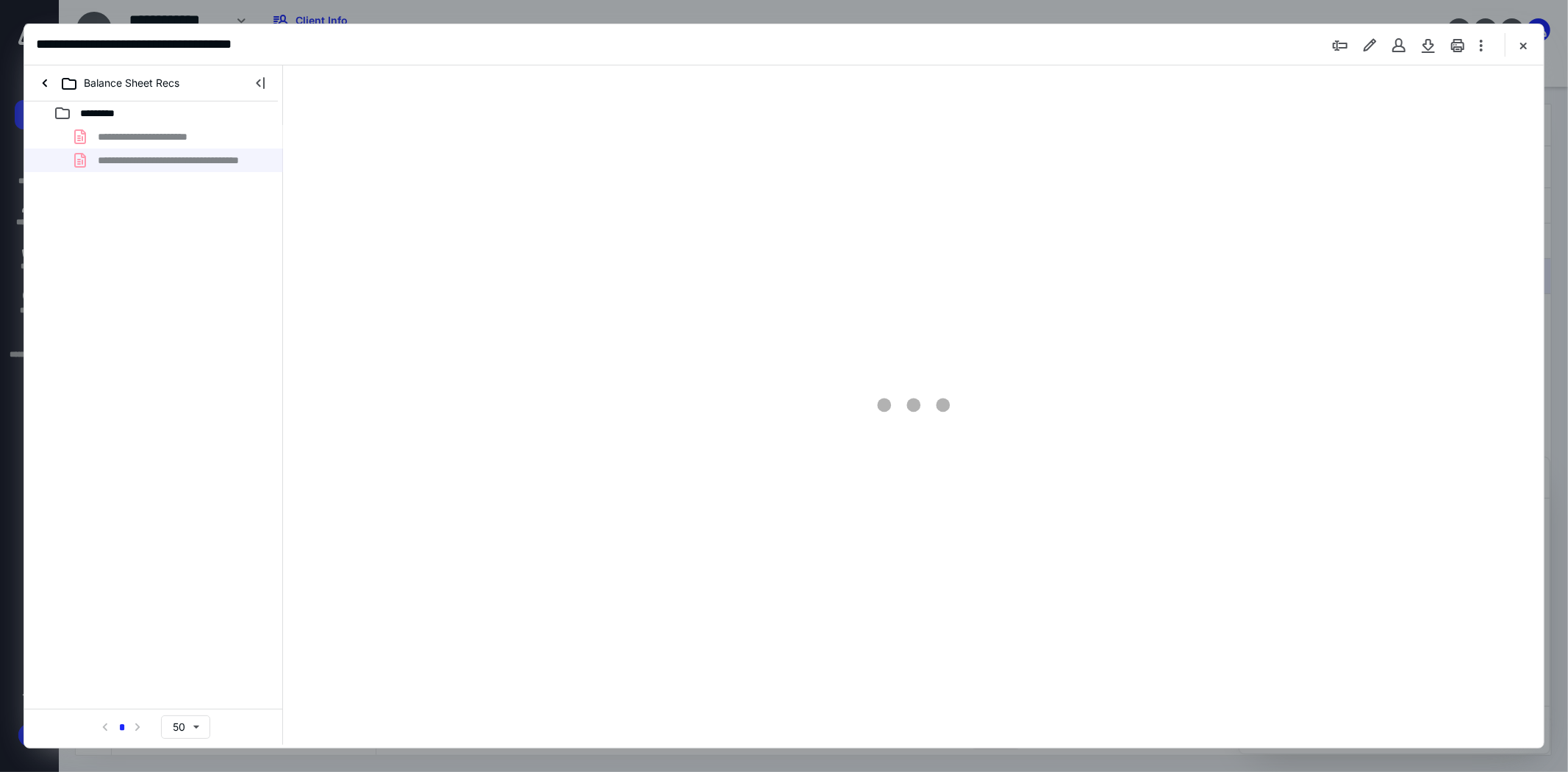 type on "275" 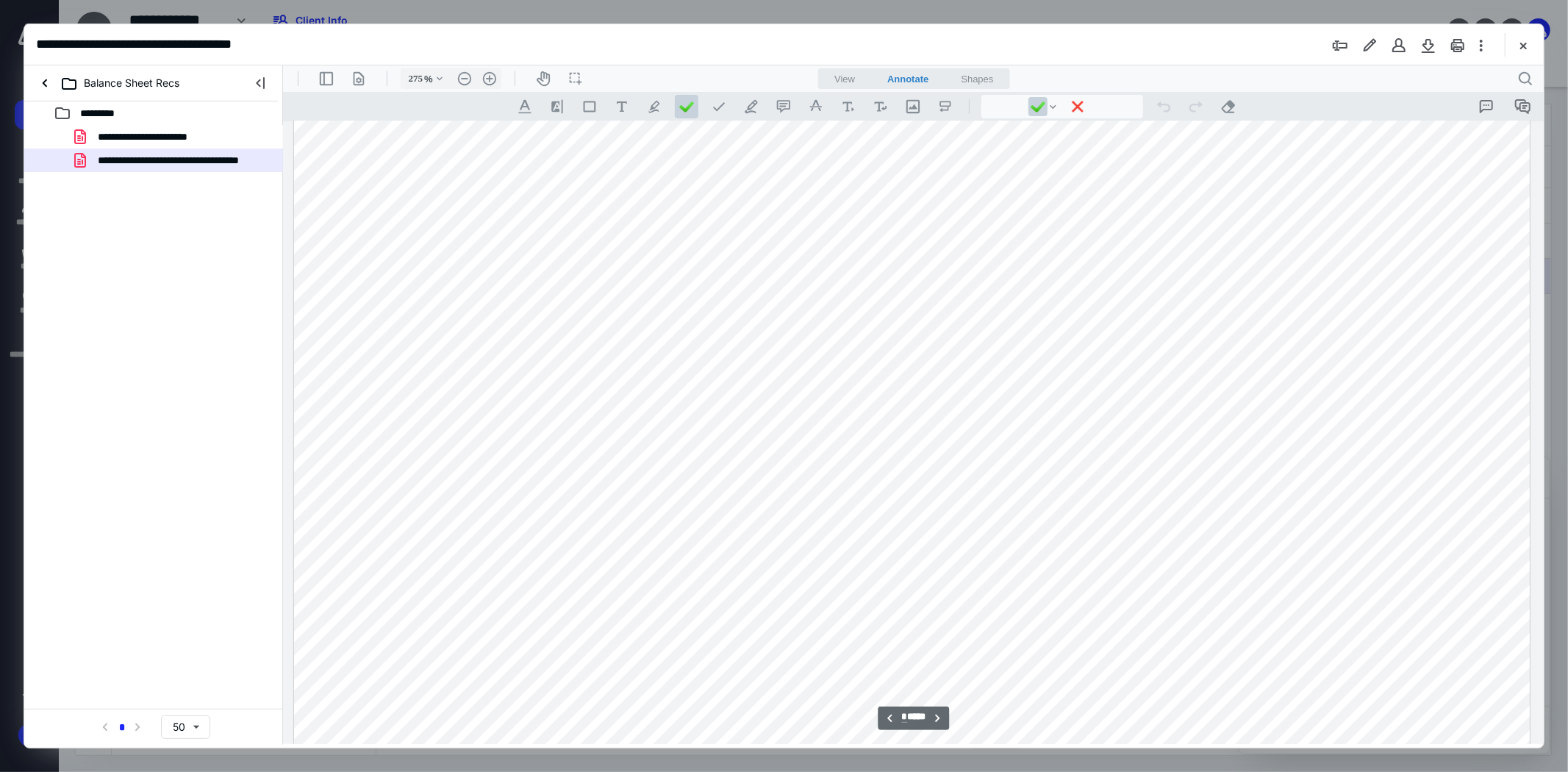 scroll, scrollTop: 4230, scrollLeft: 0, axis: vertical 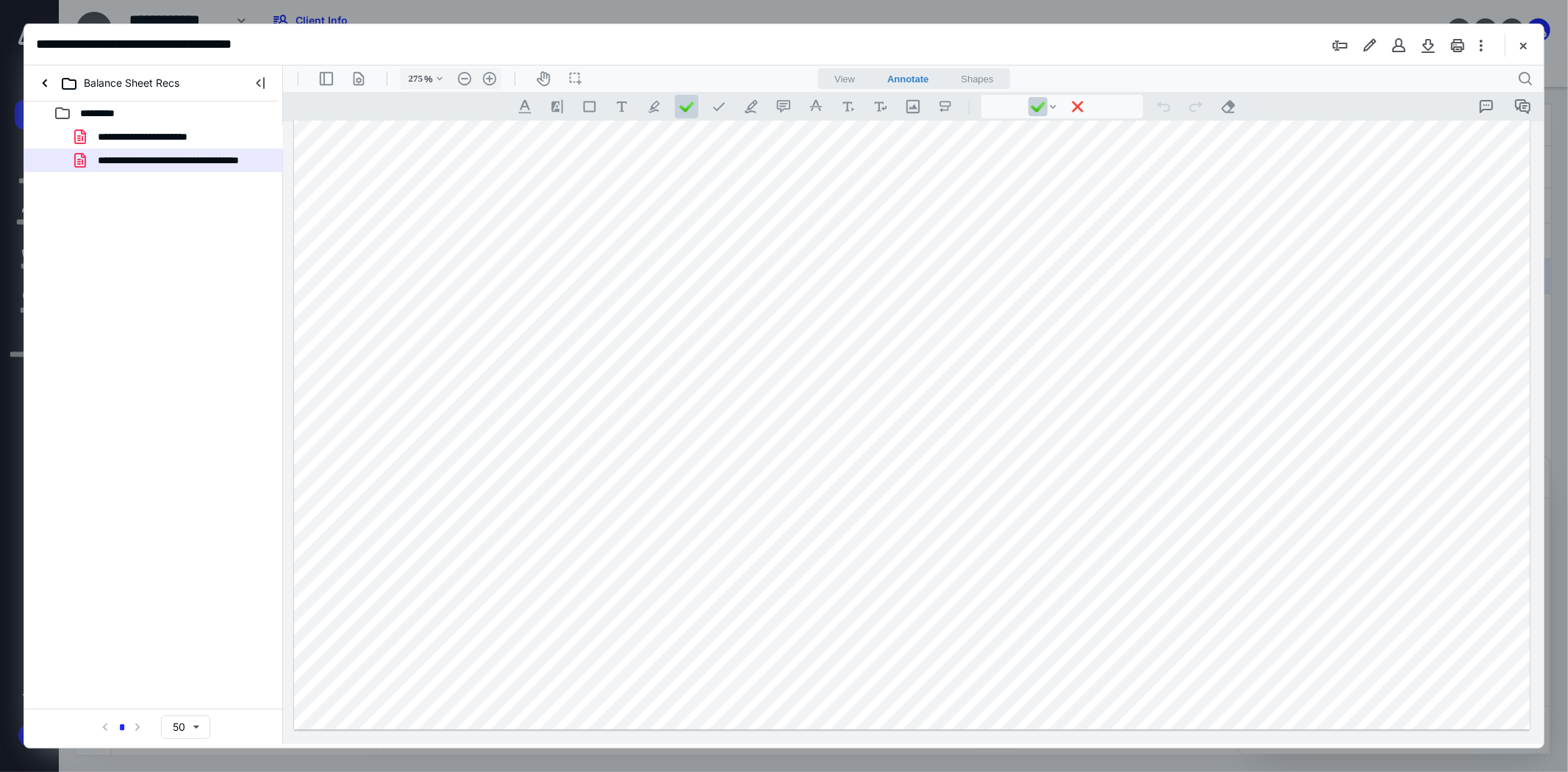 click at bounding box center (911, -71) 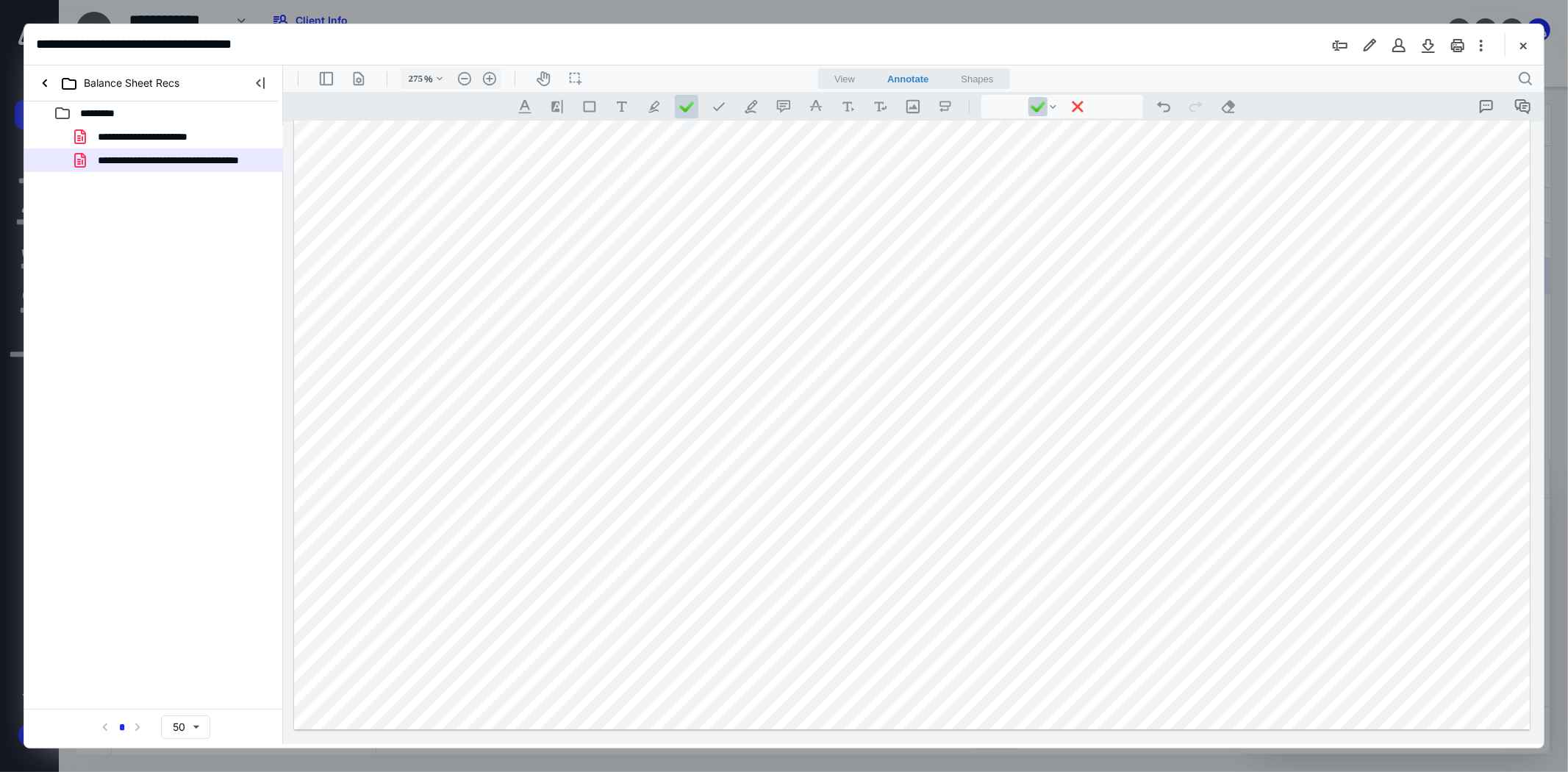 click at bounding box center [911, -71] 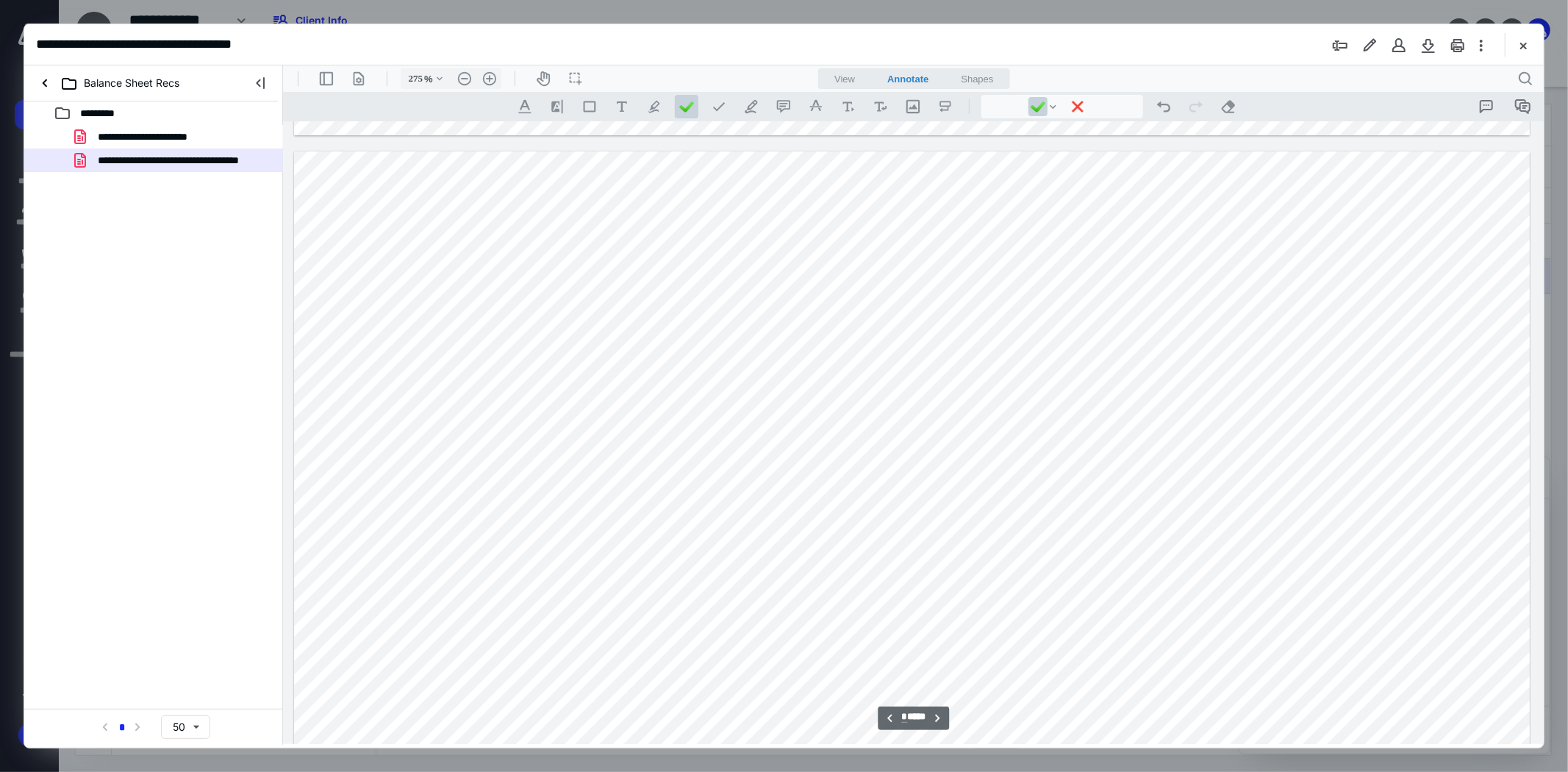 scroll, scrollTop: 4965, scrollLeft: 0, axis: vertical 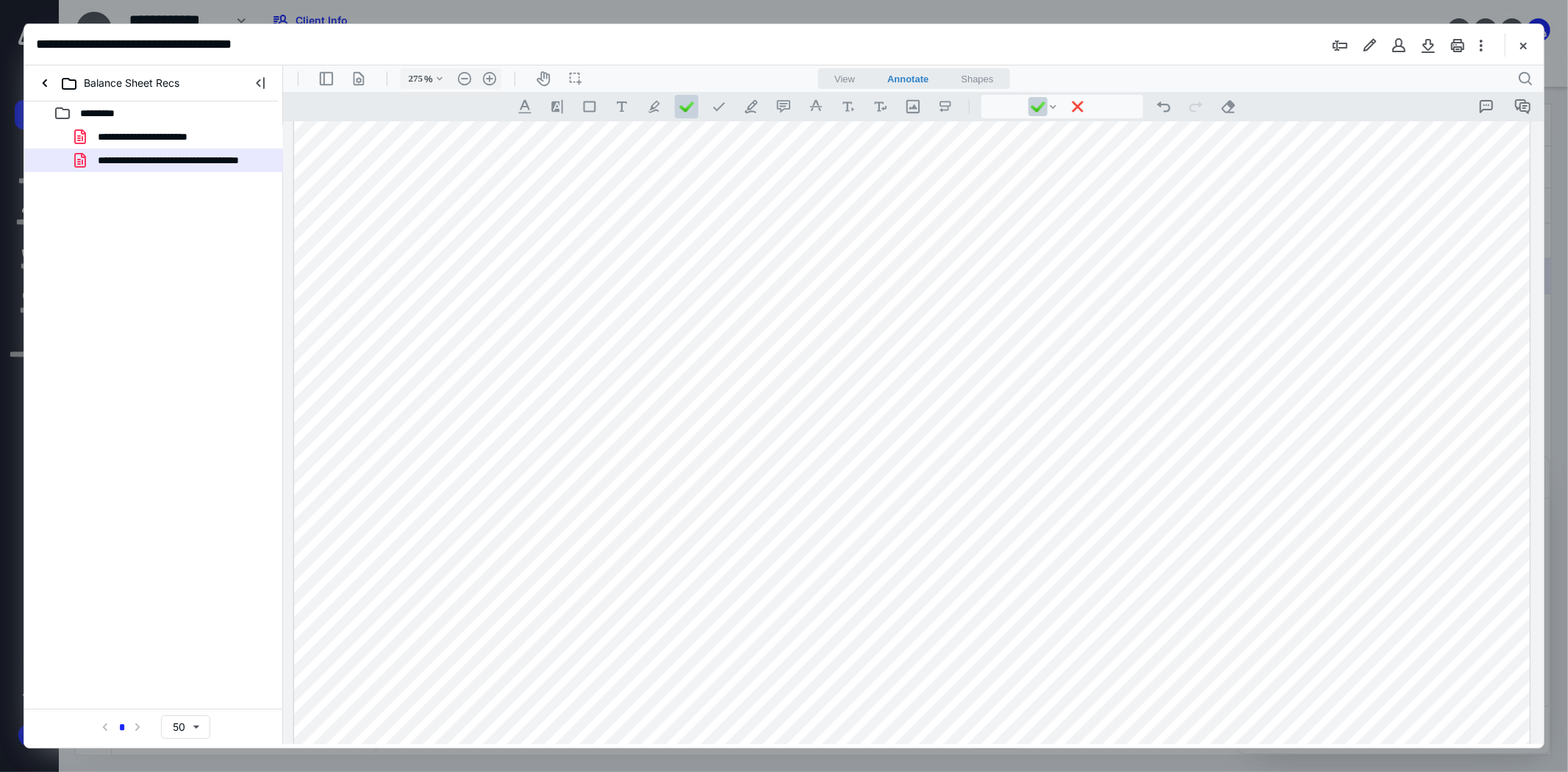 click at bounding box center (911, 809) 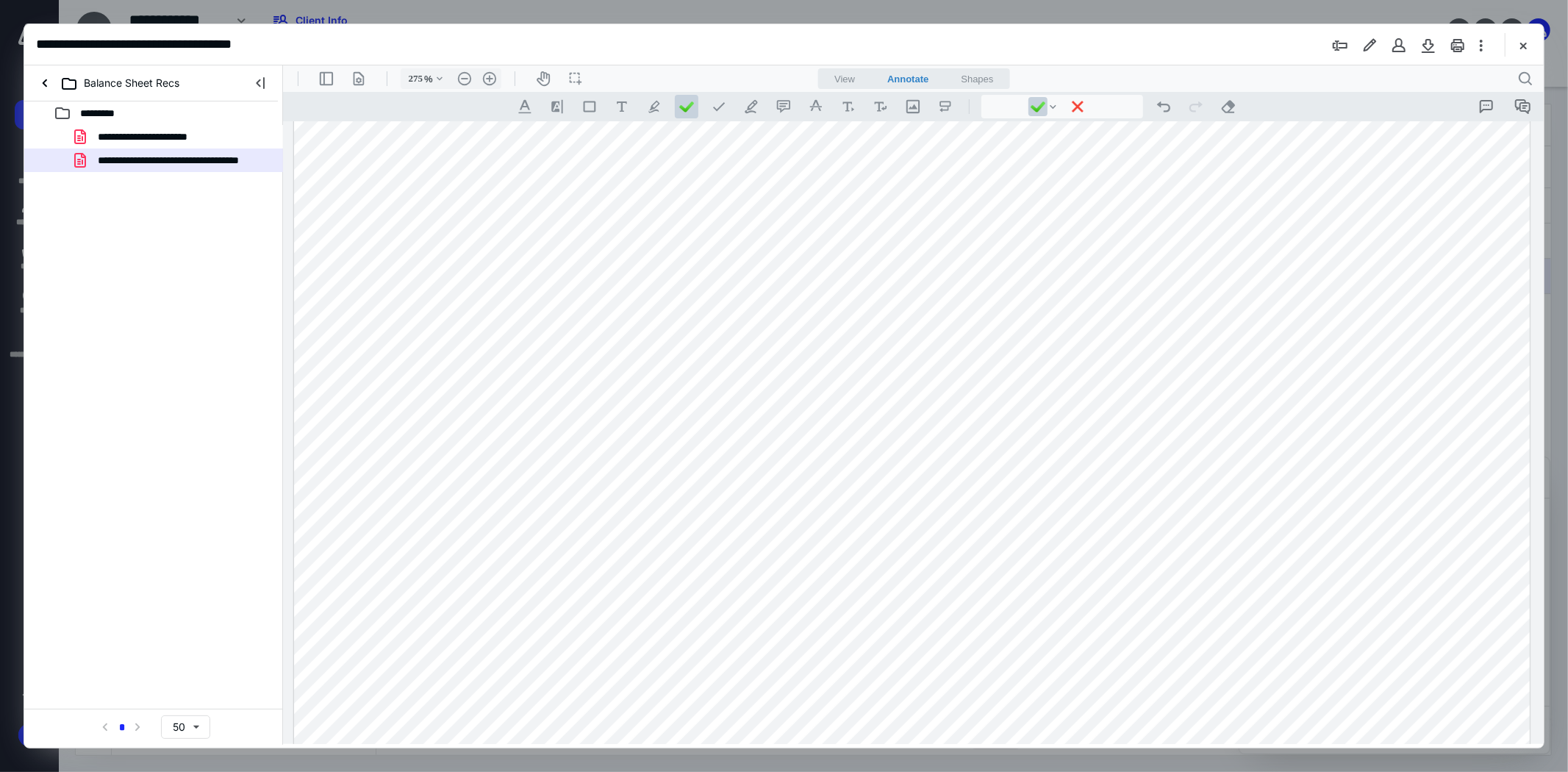 click at bounding box center [911, 809] 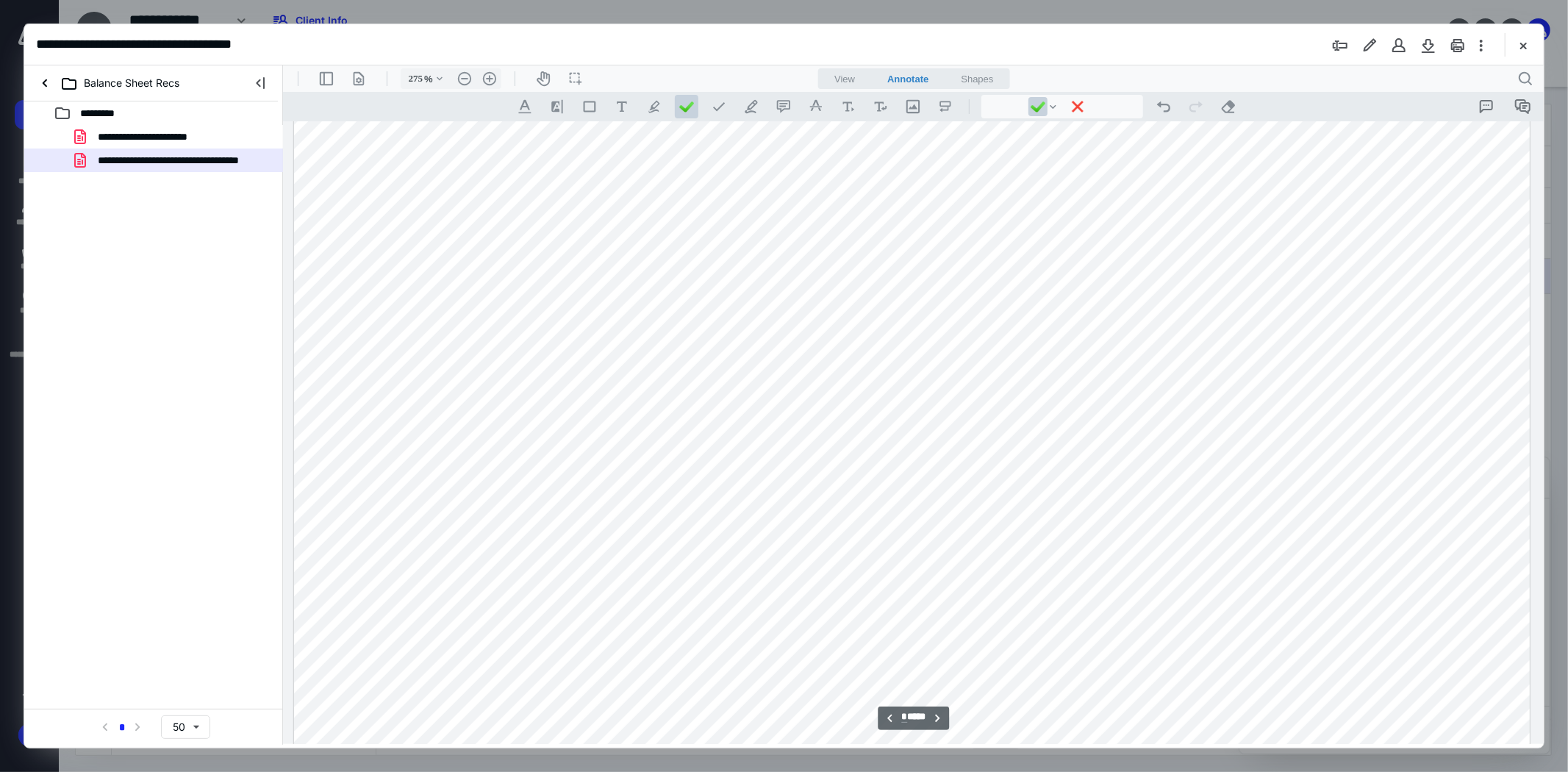 scroll, scrollTop: 5210, scrollLeft: 0, axis: vertical 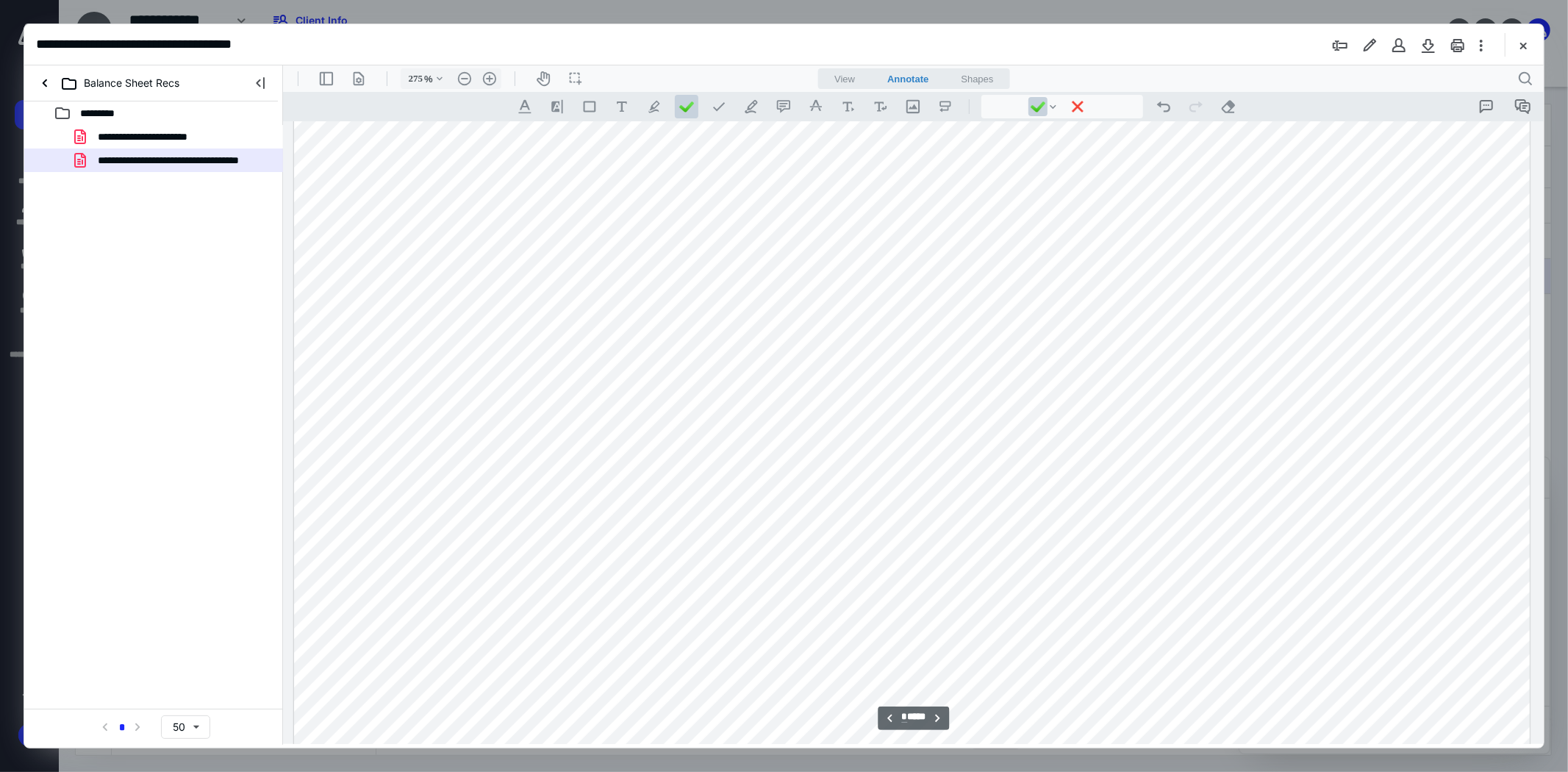 click at bounding box center (911, 565) 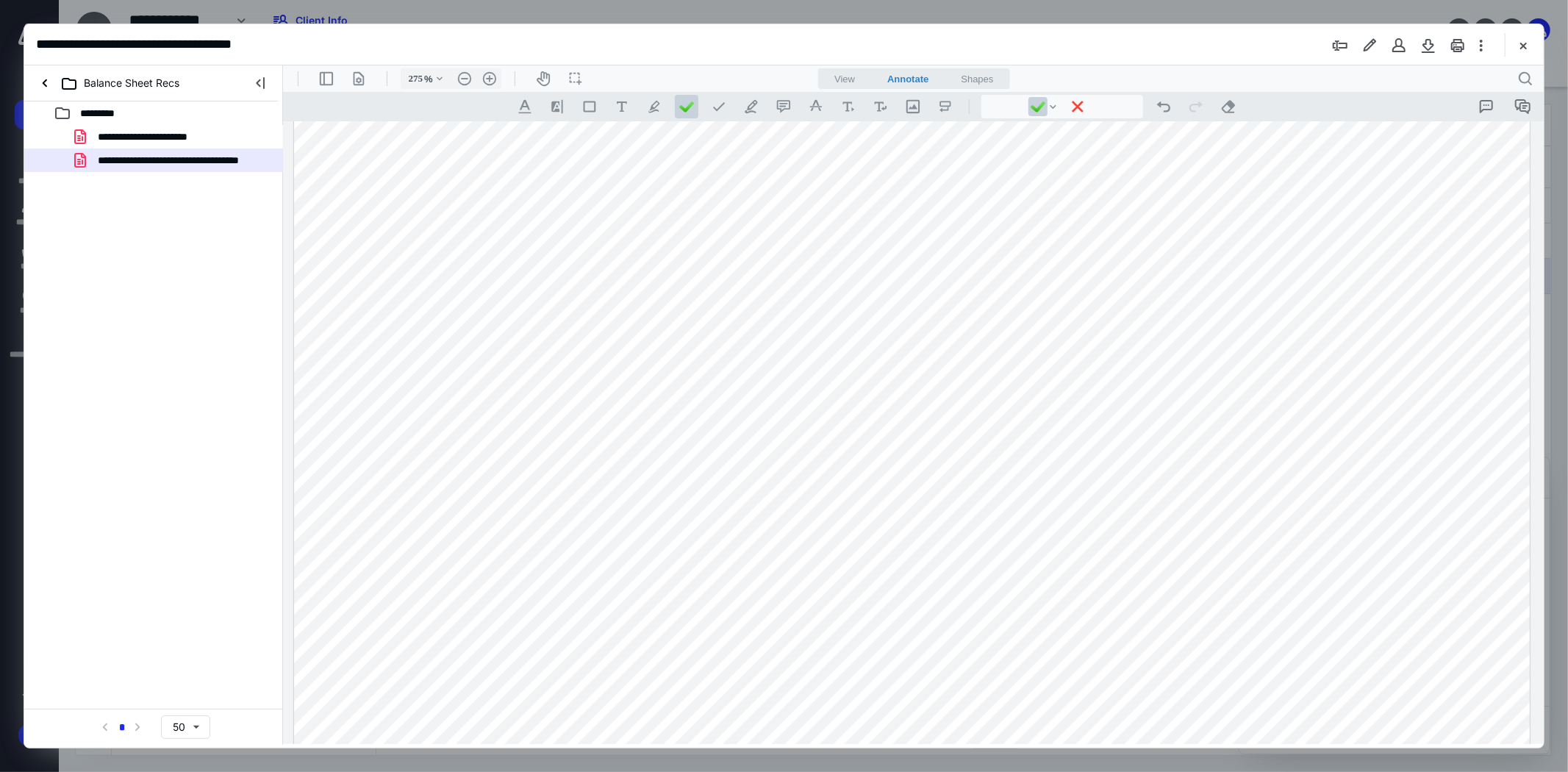 click at bounding box center [911, 565] 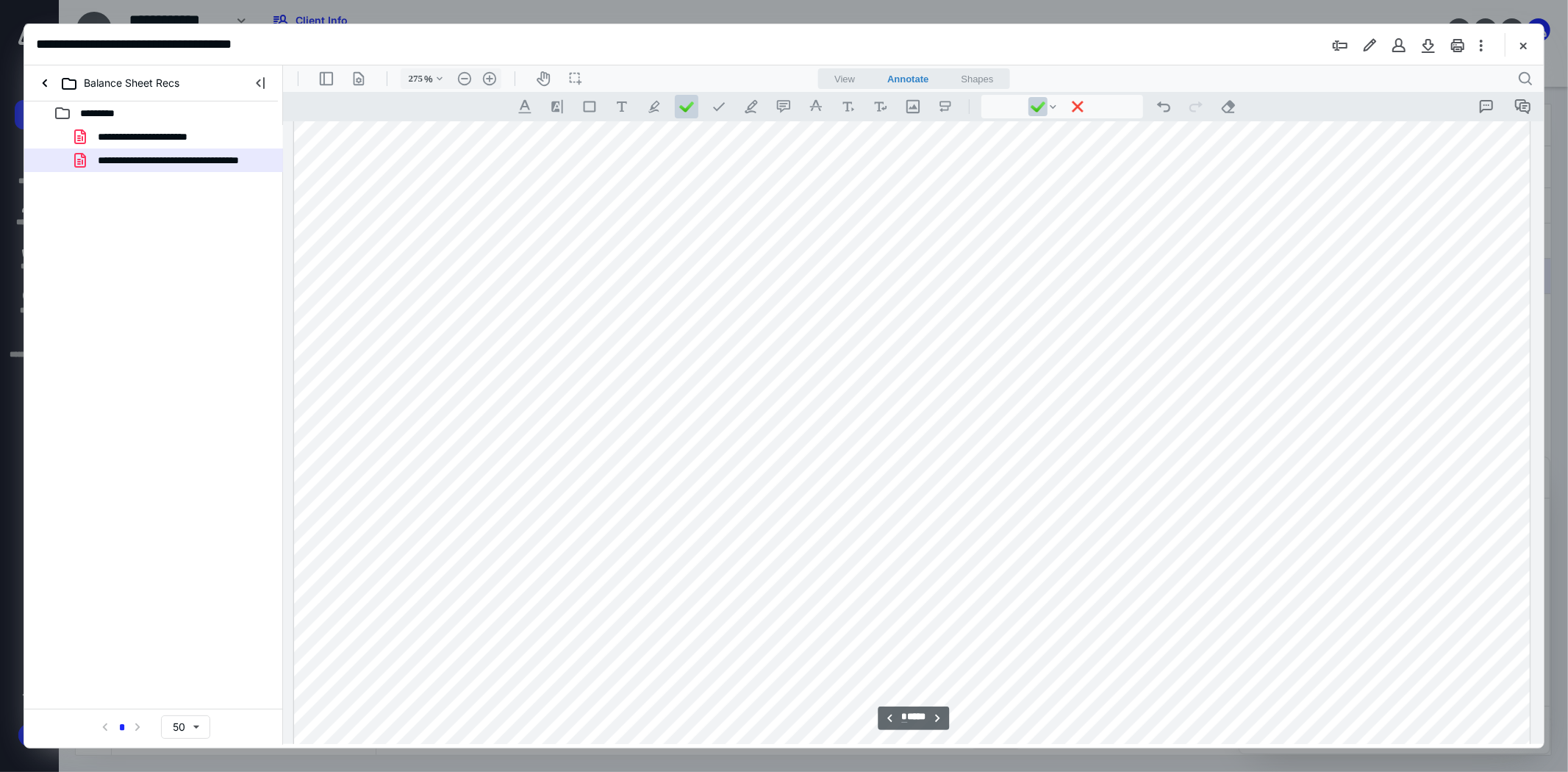 scroll, scrollTop: 5700, scrollLeft: 0, axis: vertical 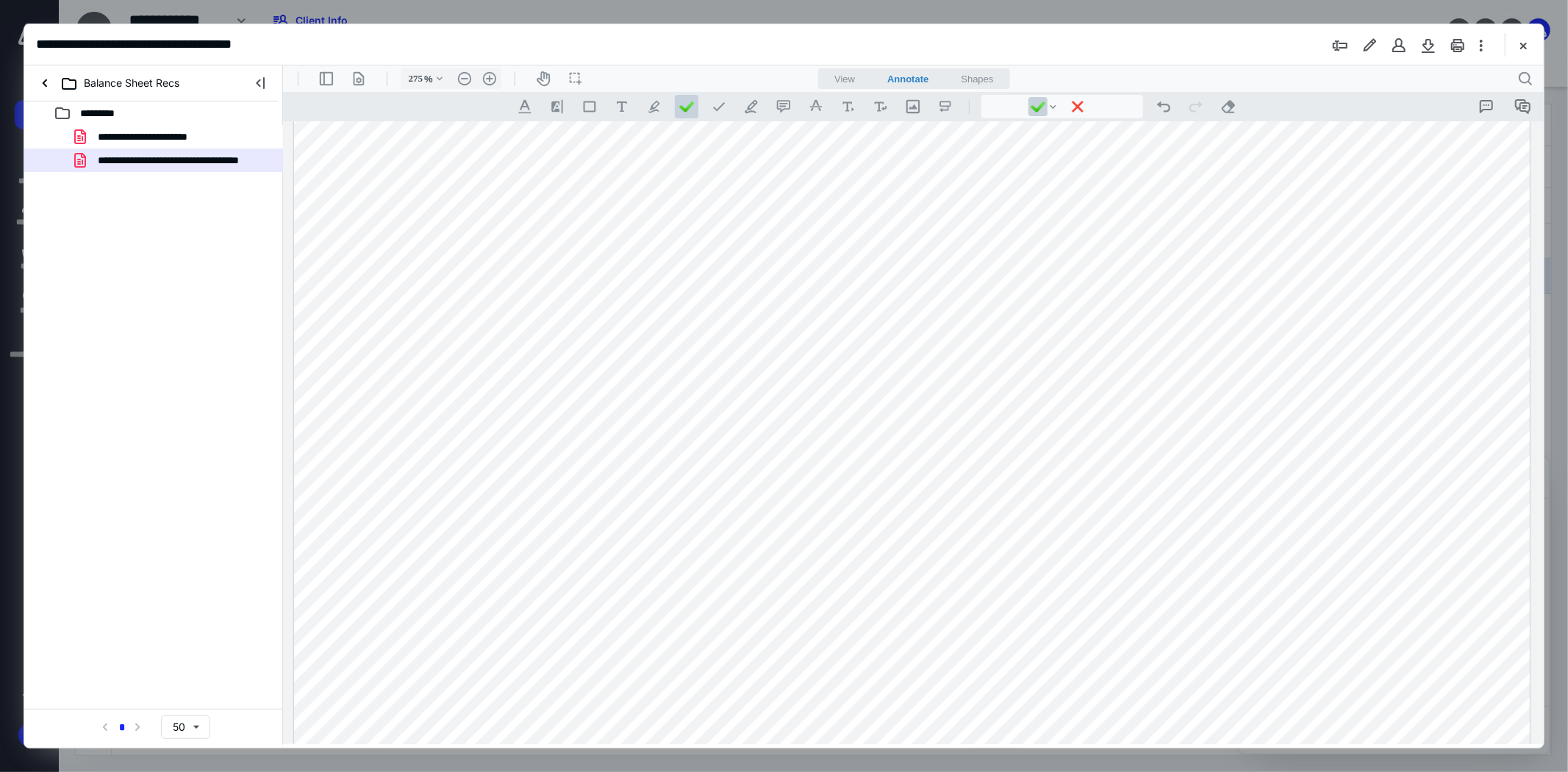 click at bounding box center [911, 74] 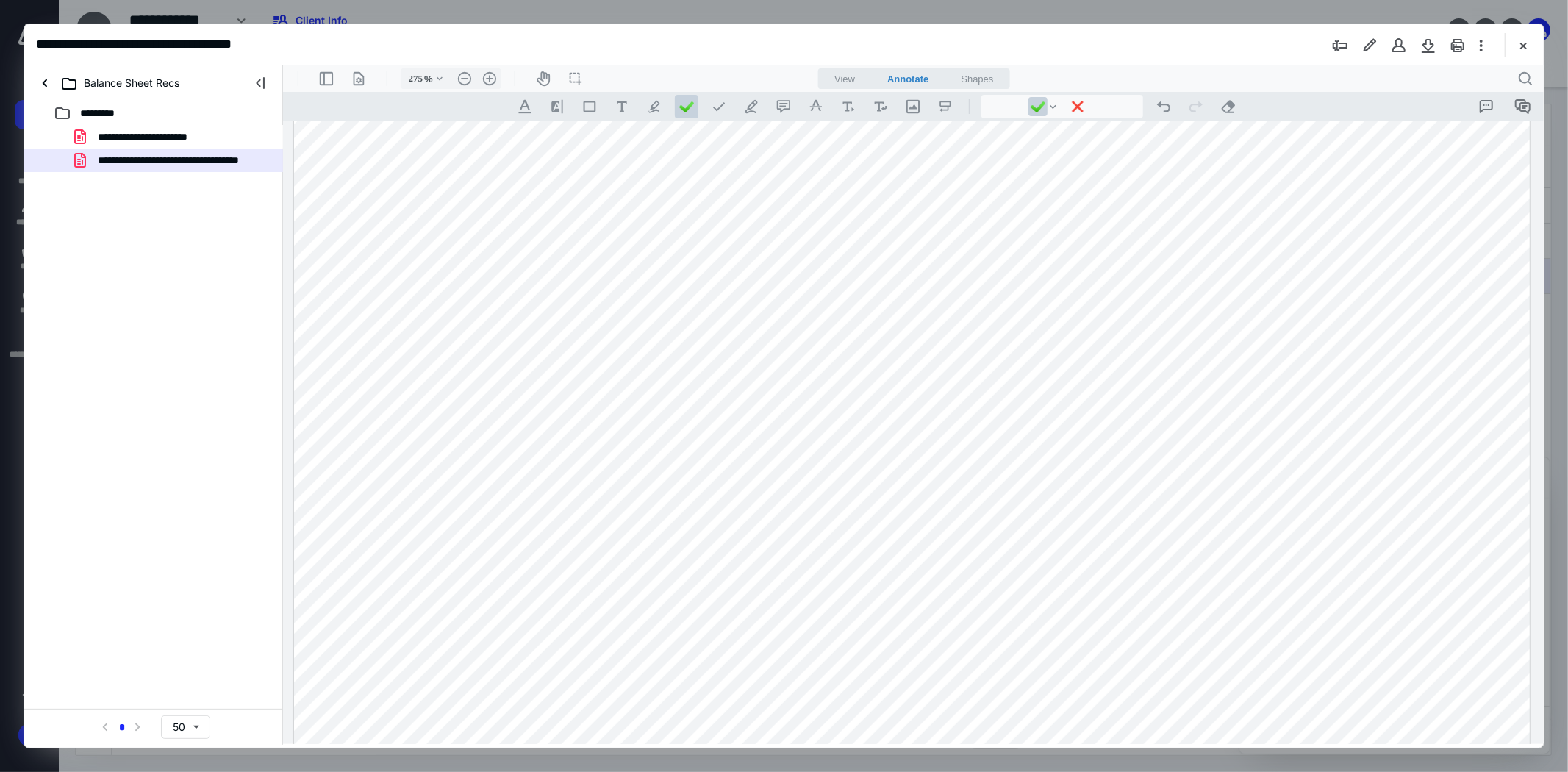 click at bounding box center (911, 74) 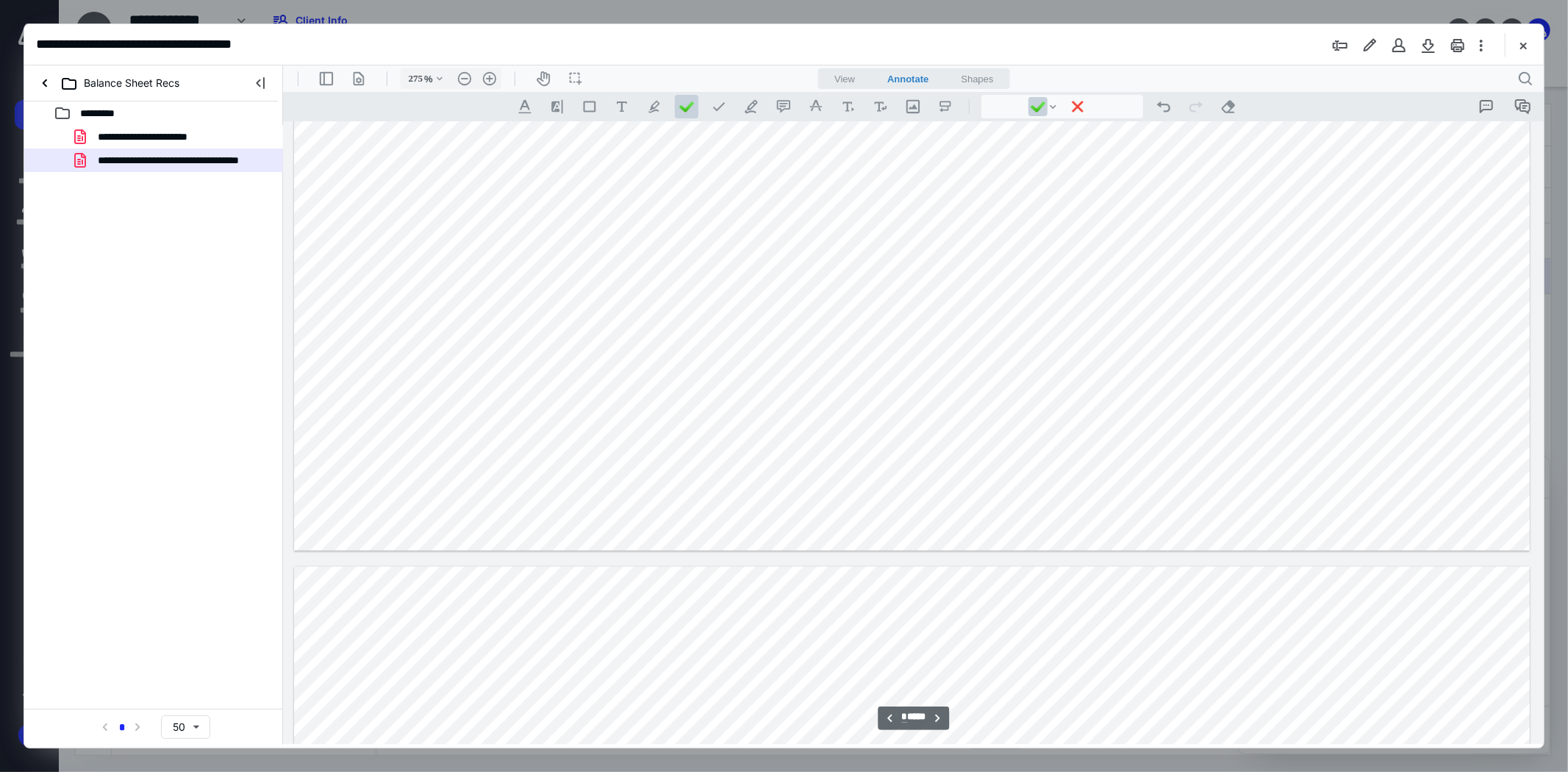 type on "*" 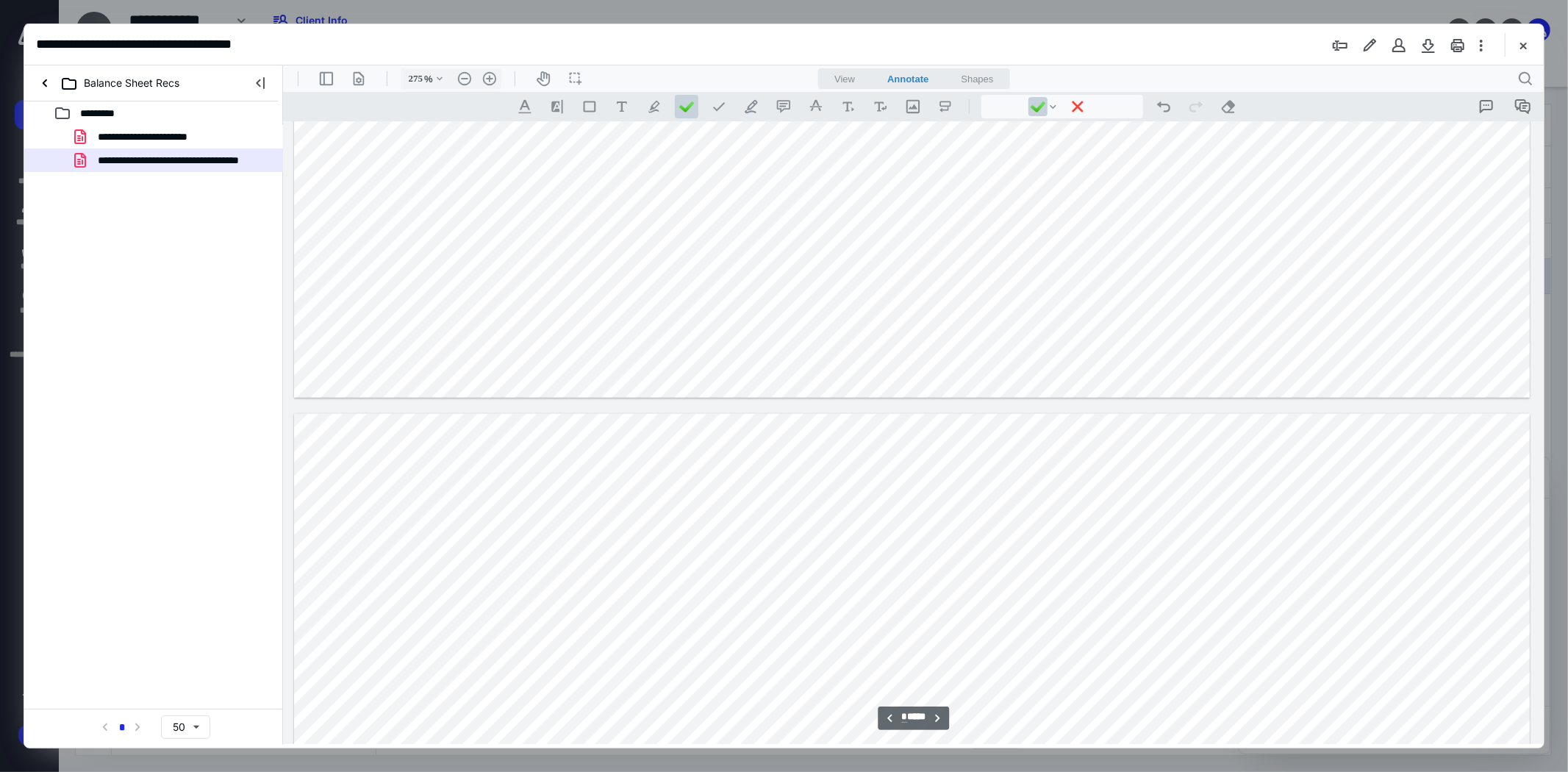 scroll, scrollTop: 6191, scrollLeft: 0, axis: vertical 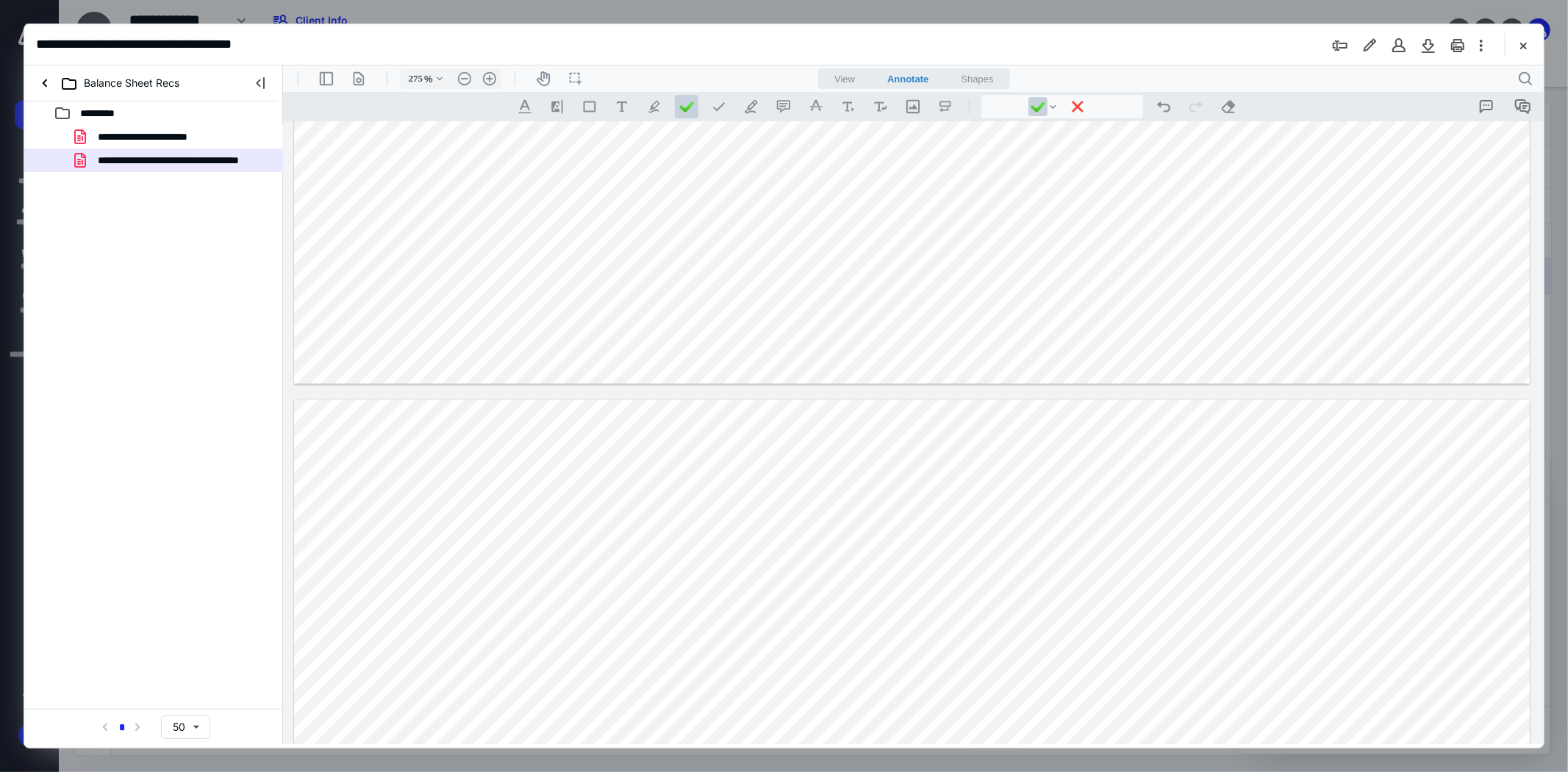click at bounding box center (911, -416) 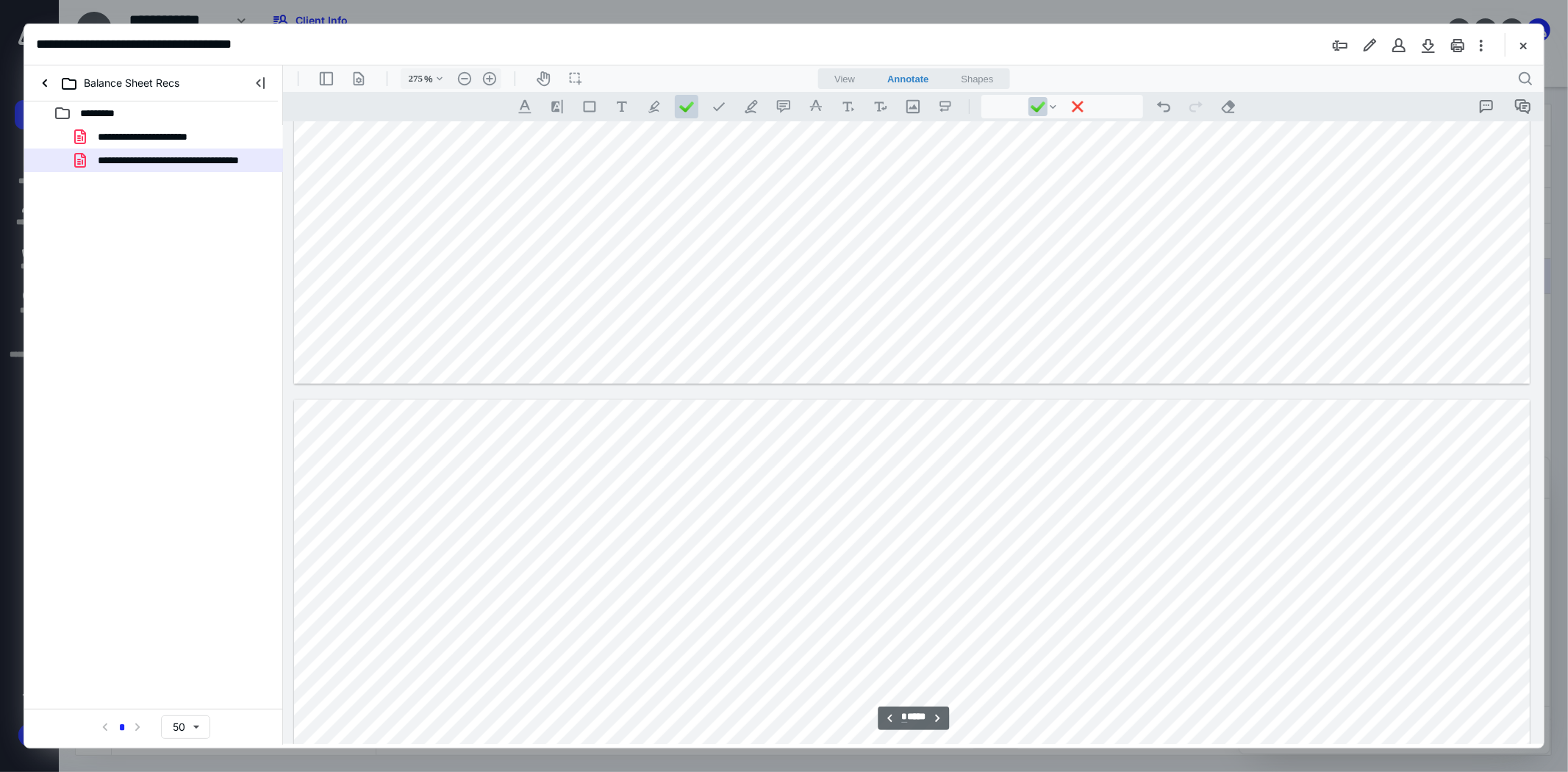 scroll, scrollTop: 6599, scrollLeft: 0, axis: vertical 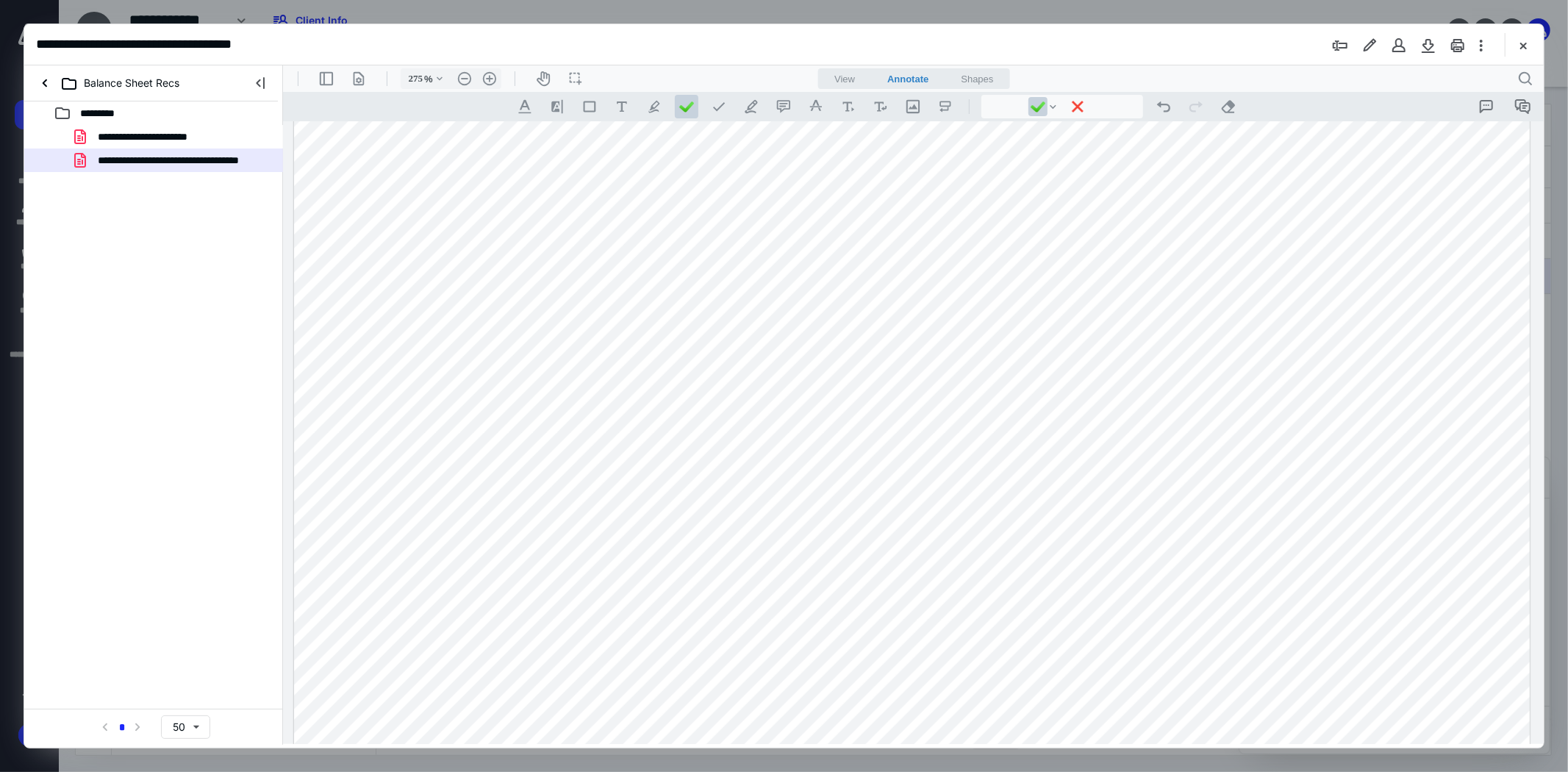 click at bounding box center [911, 791] 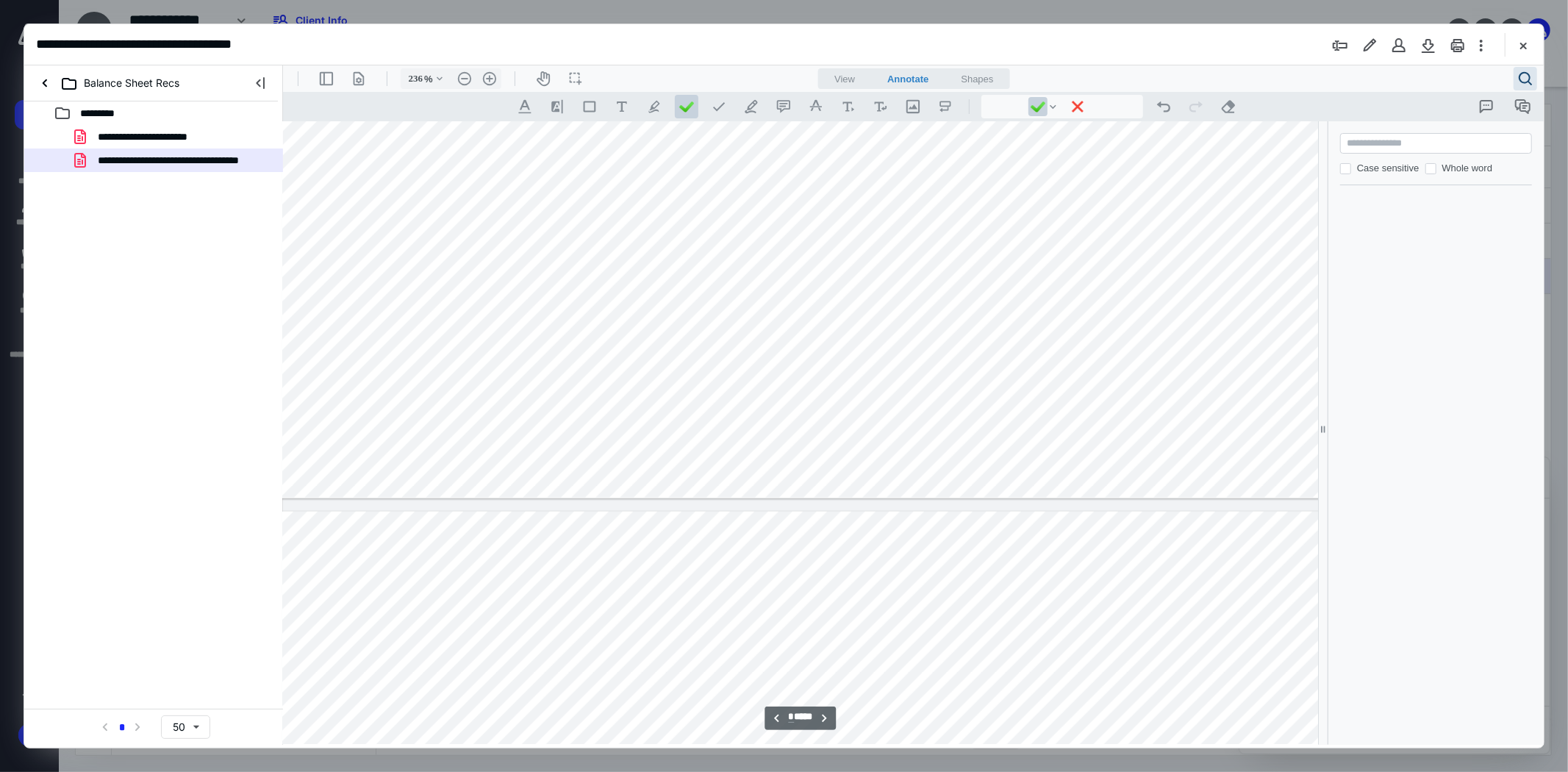type on "225" 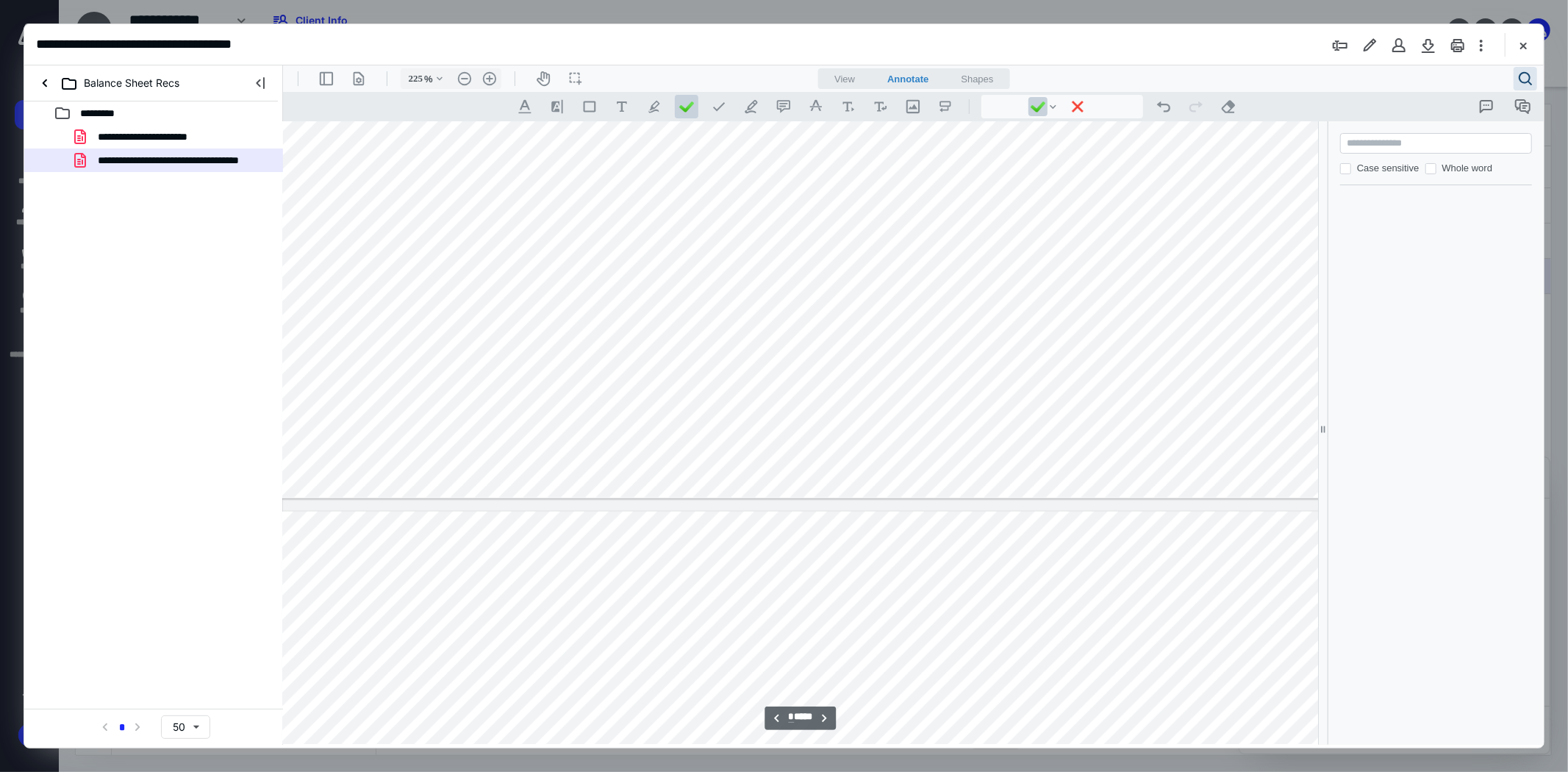 scroll, scrollTop: 5412, scrollLeft: 0, axis: vertical 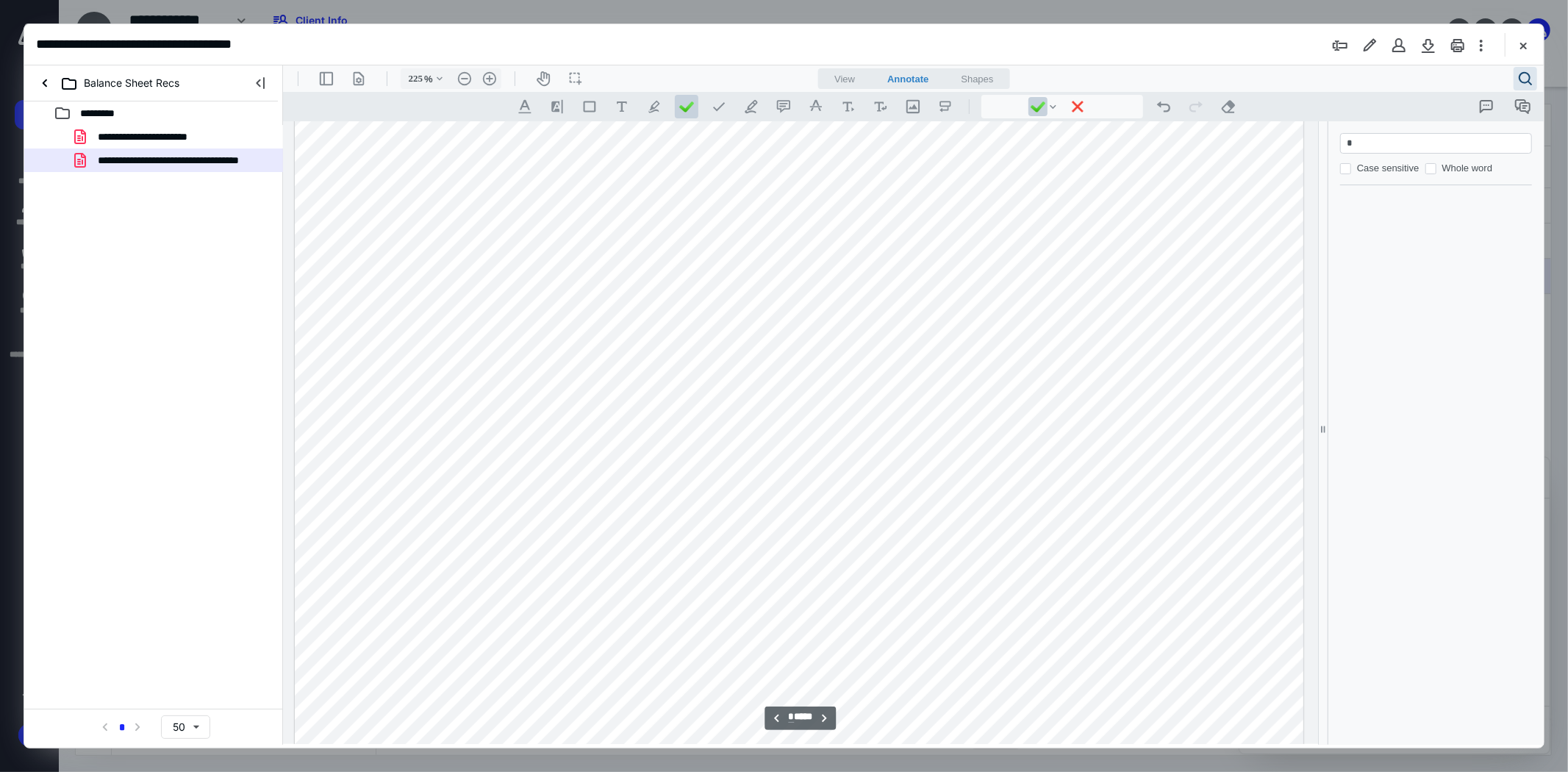 type on "**" 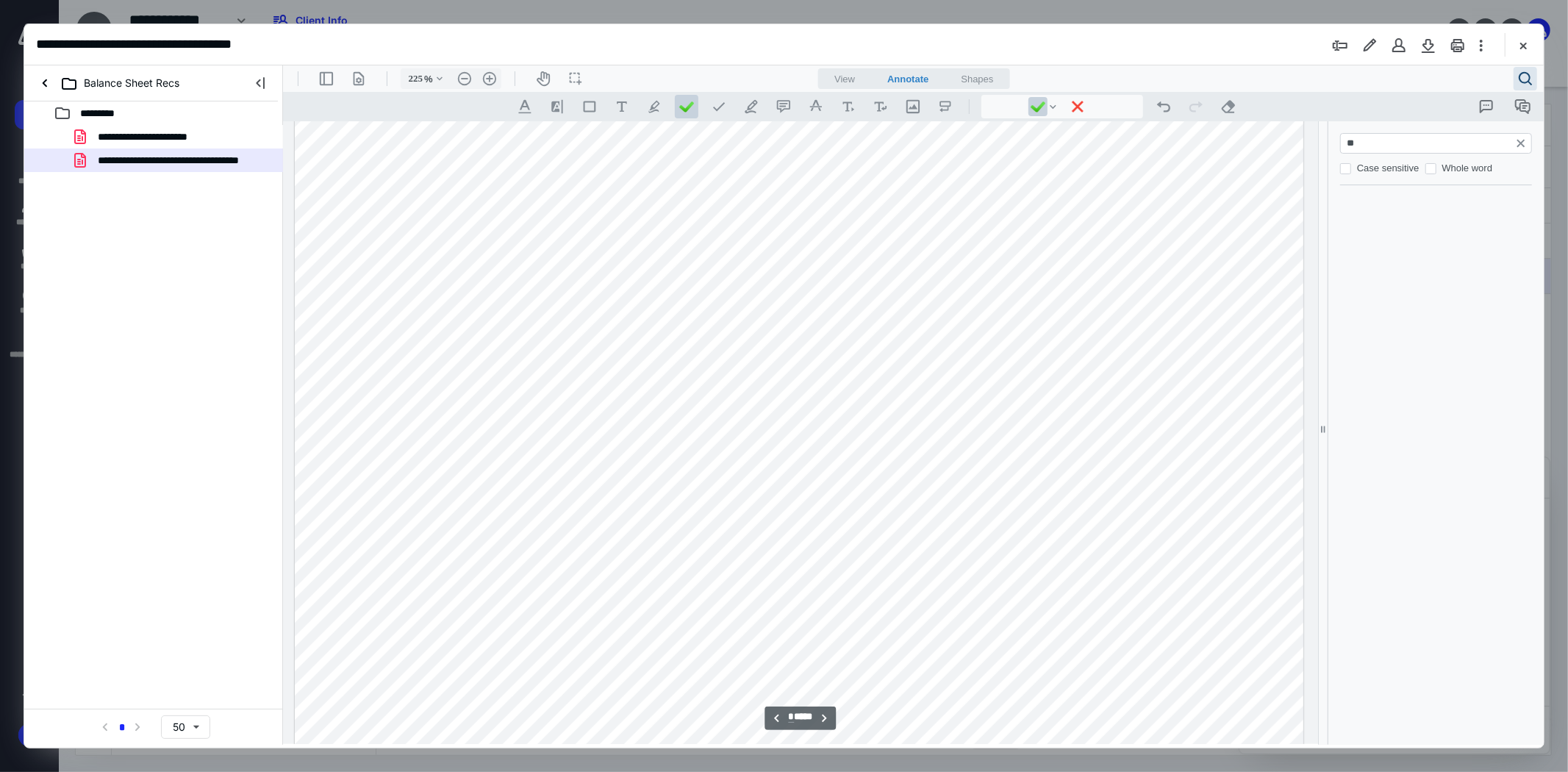 type on "*" 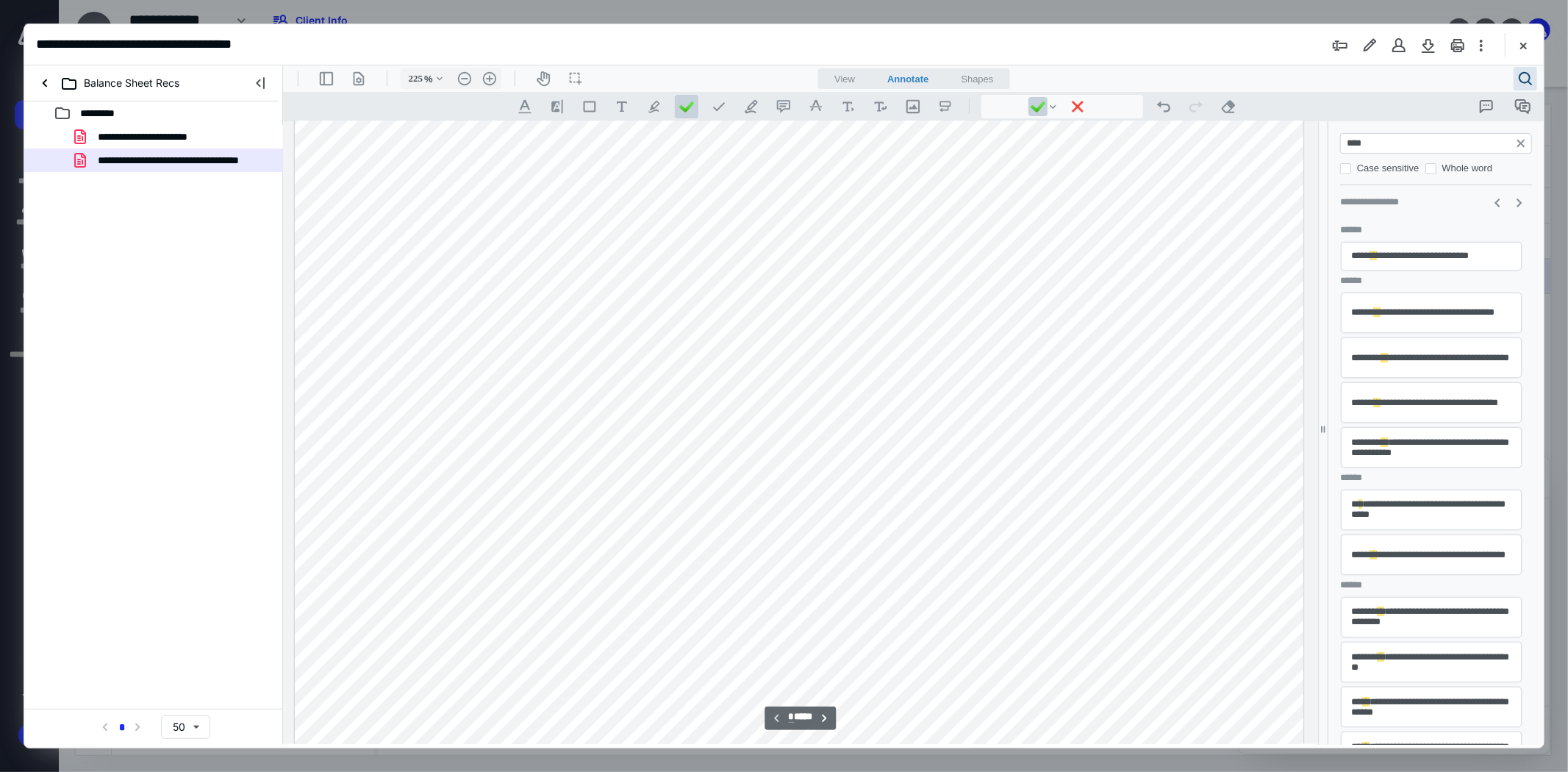 type on "*****" 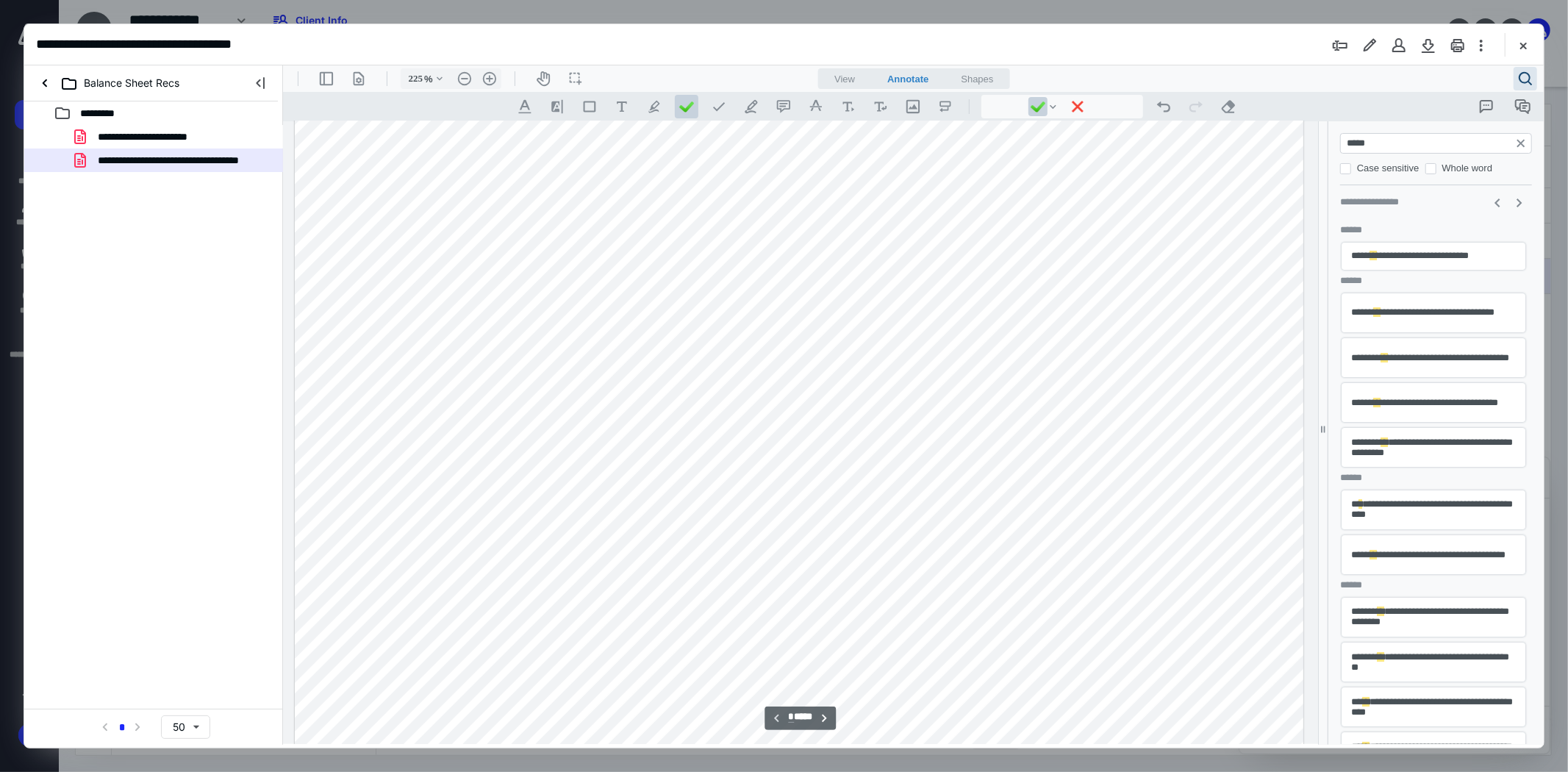 type on "*" 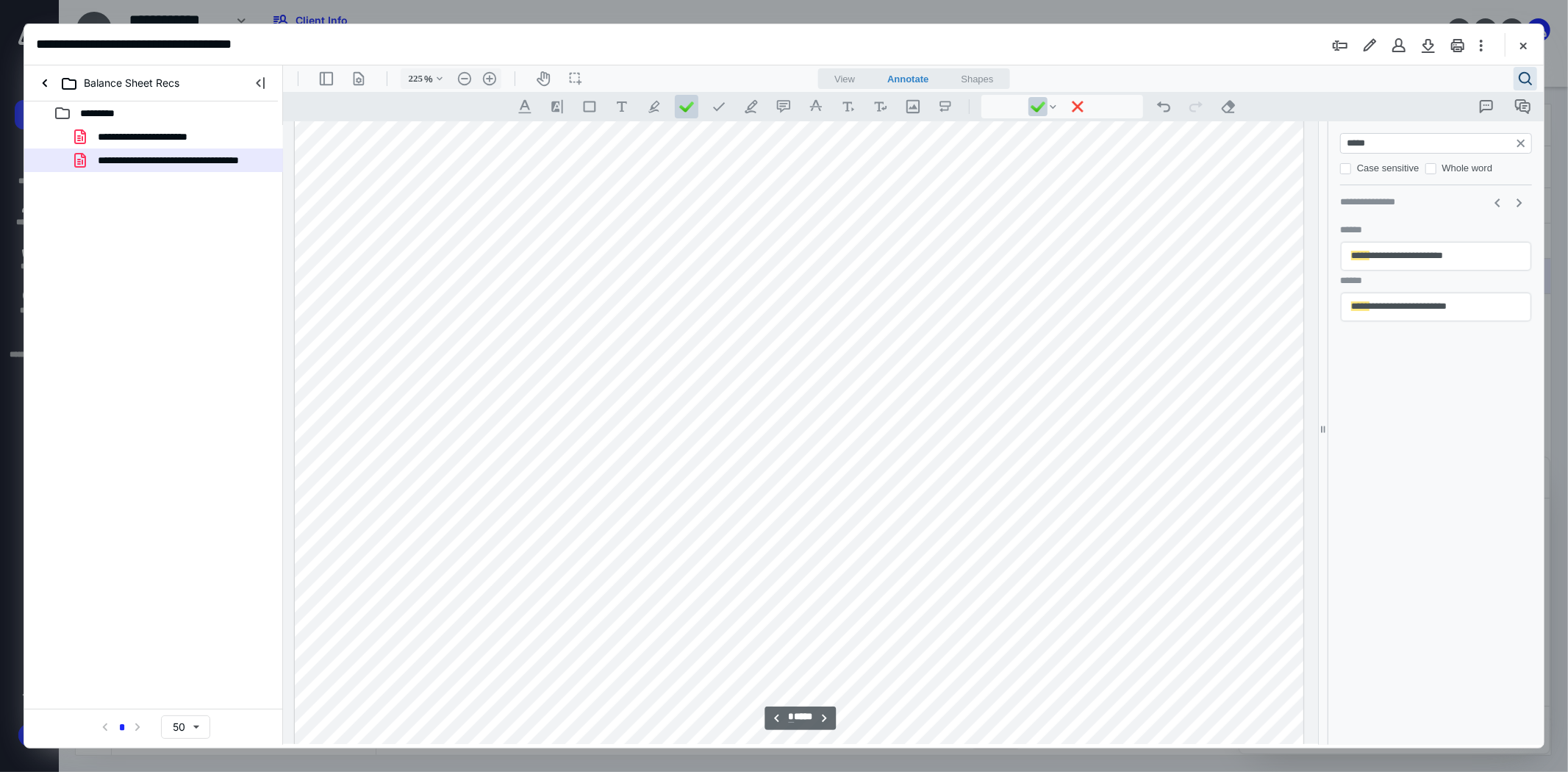 type on "*****" 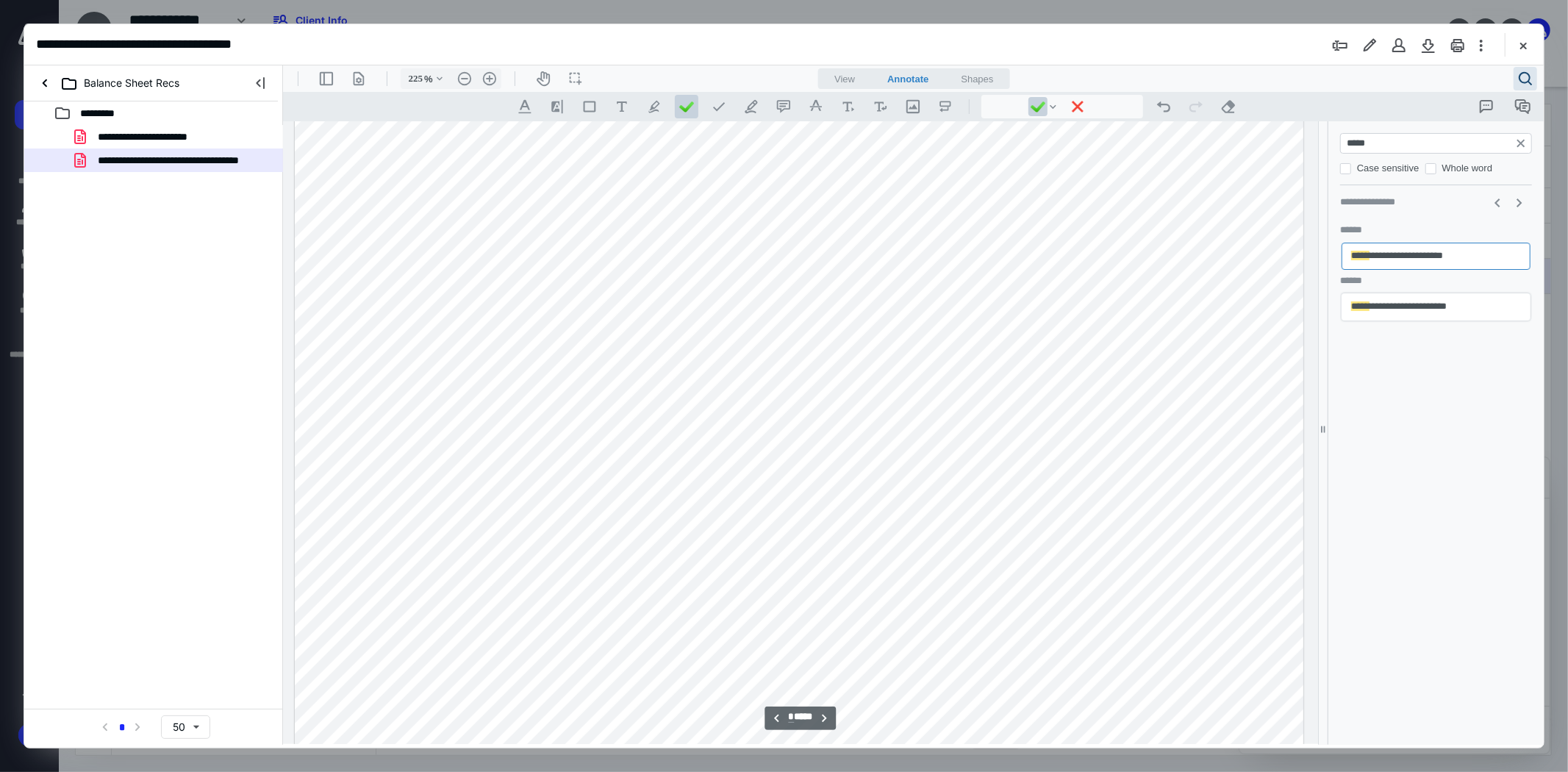 click on "**********" at bounding box center (1435, 307) 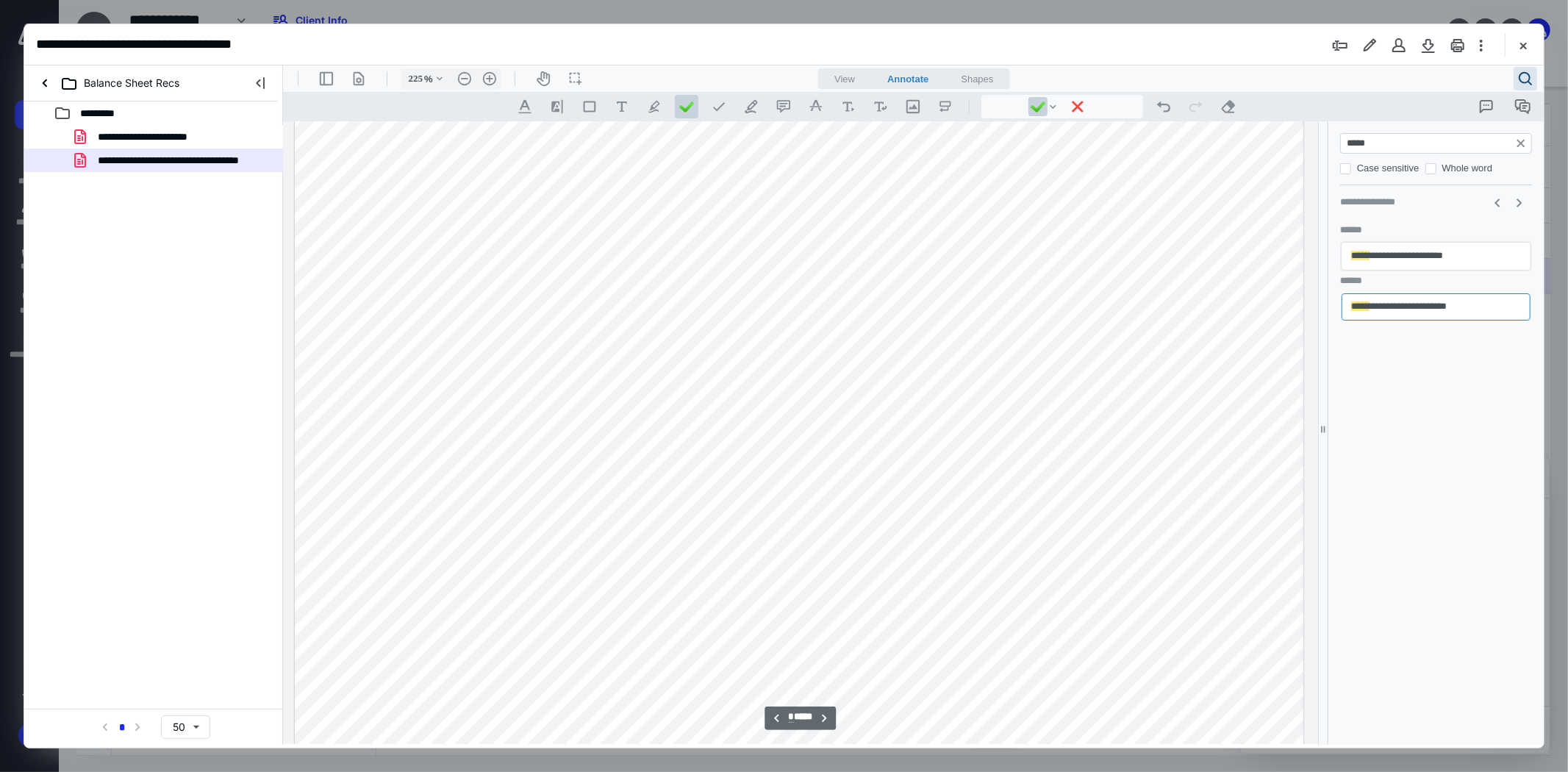scroll, scrollTop: 6884, scrollLeft: 0, axis: vertical 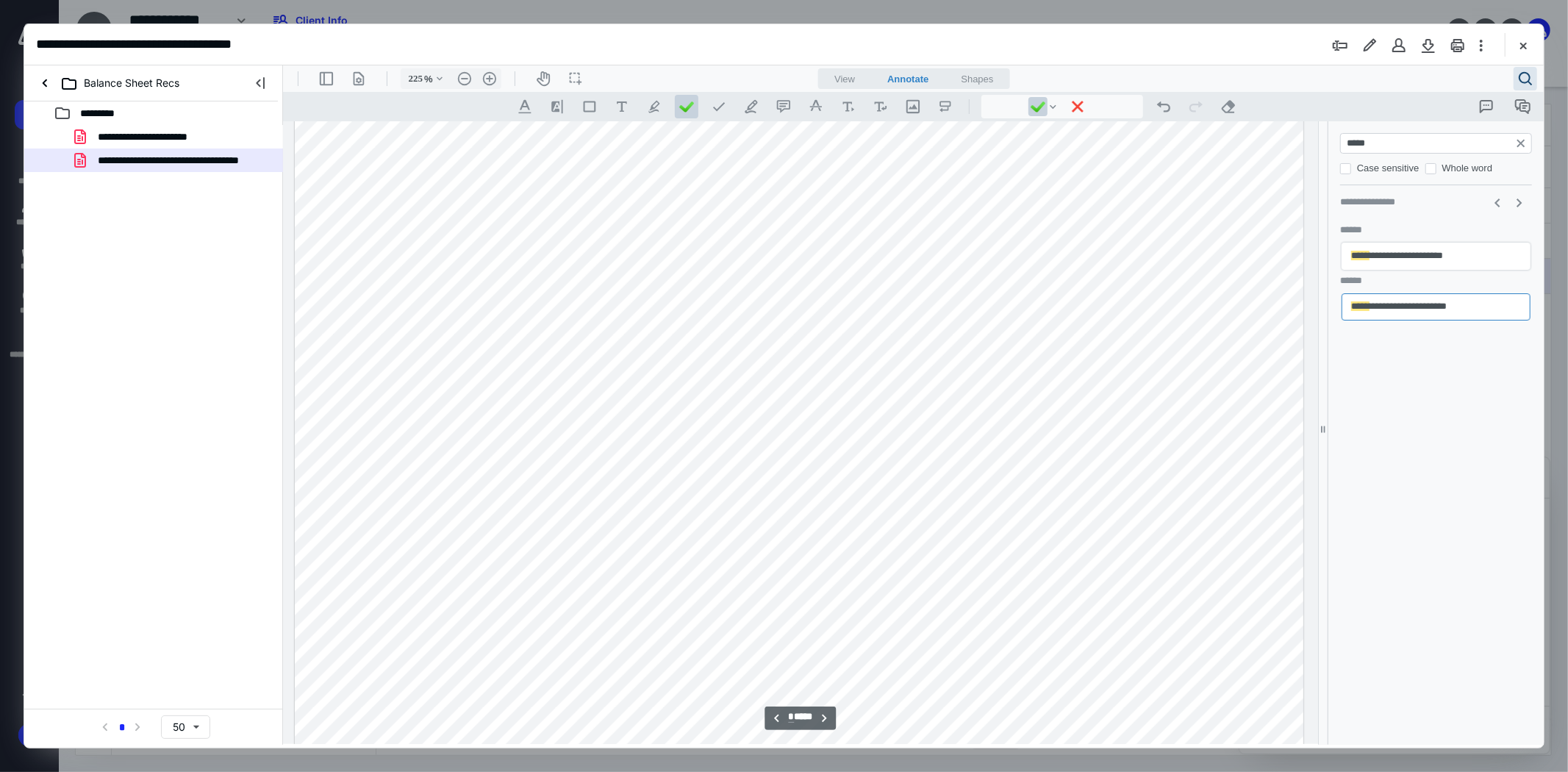 click on "**********" at bounding box center (1435, 256) 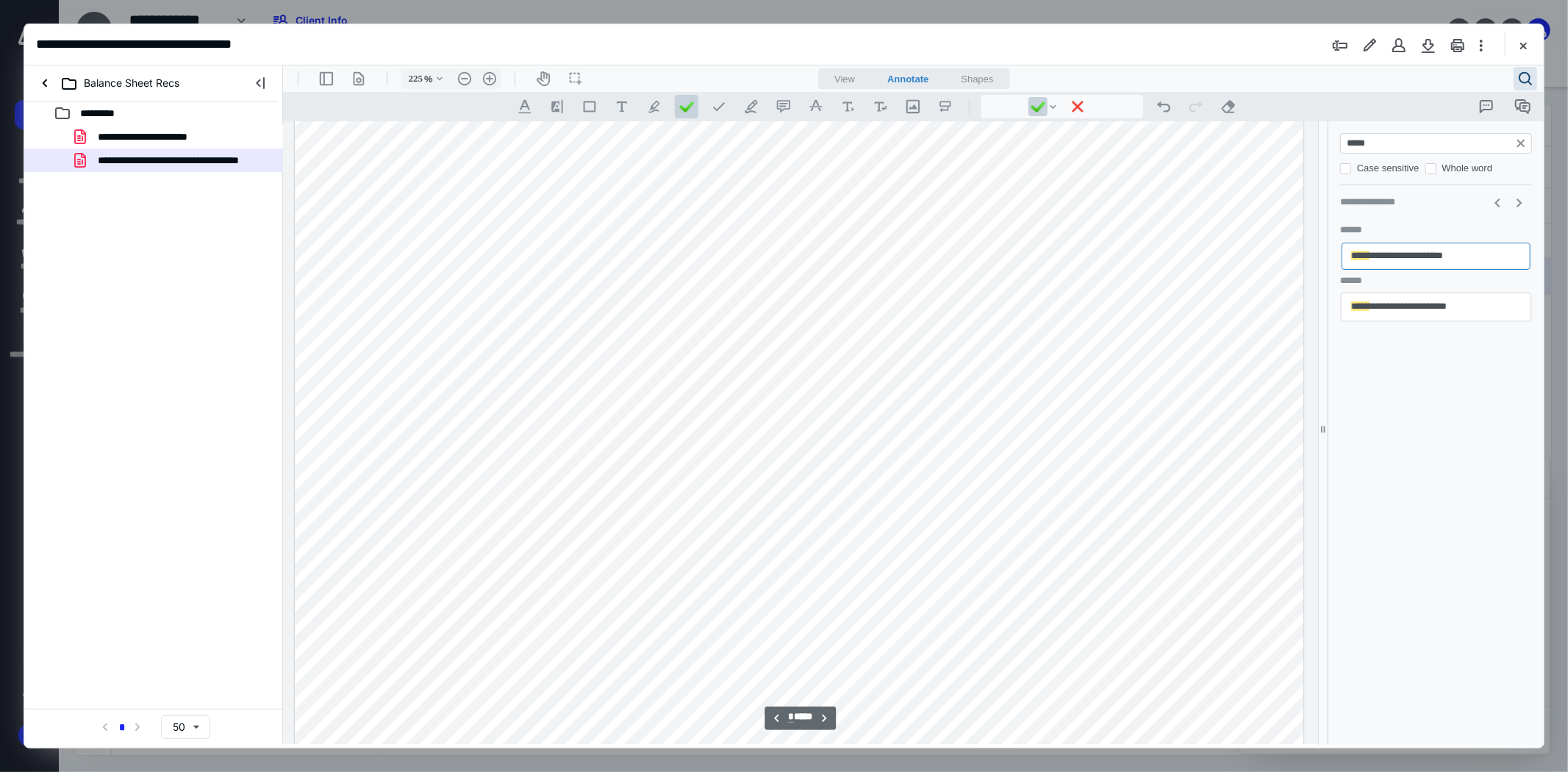 click at bounding box center [798, 731] 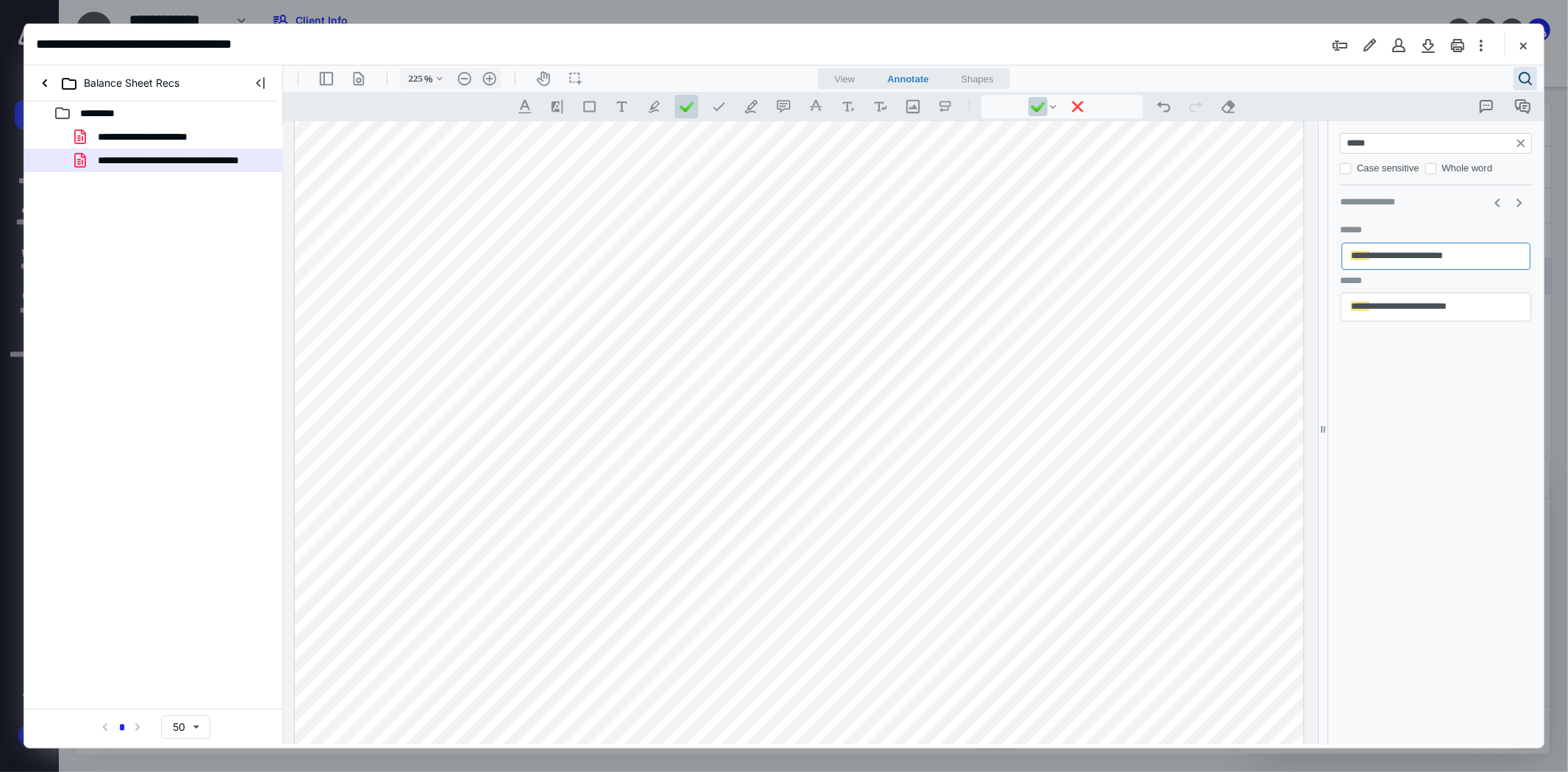 click at bounding box center (798, 731) 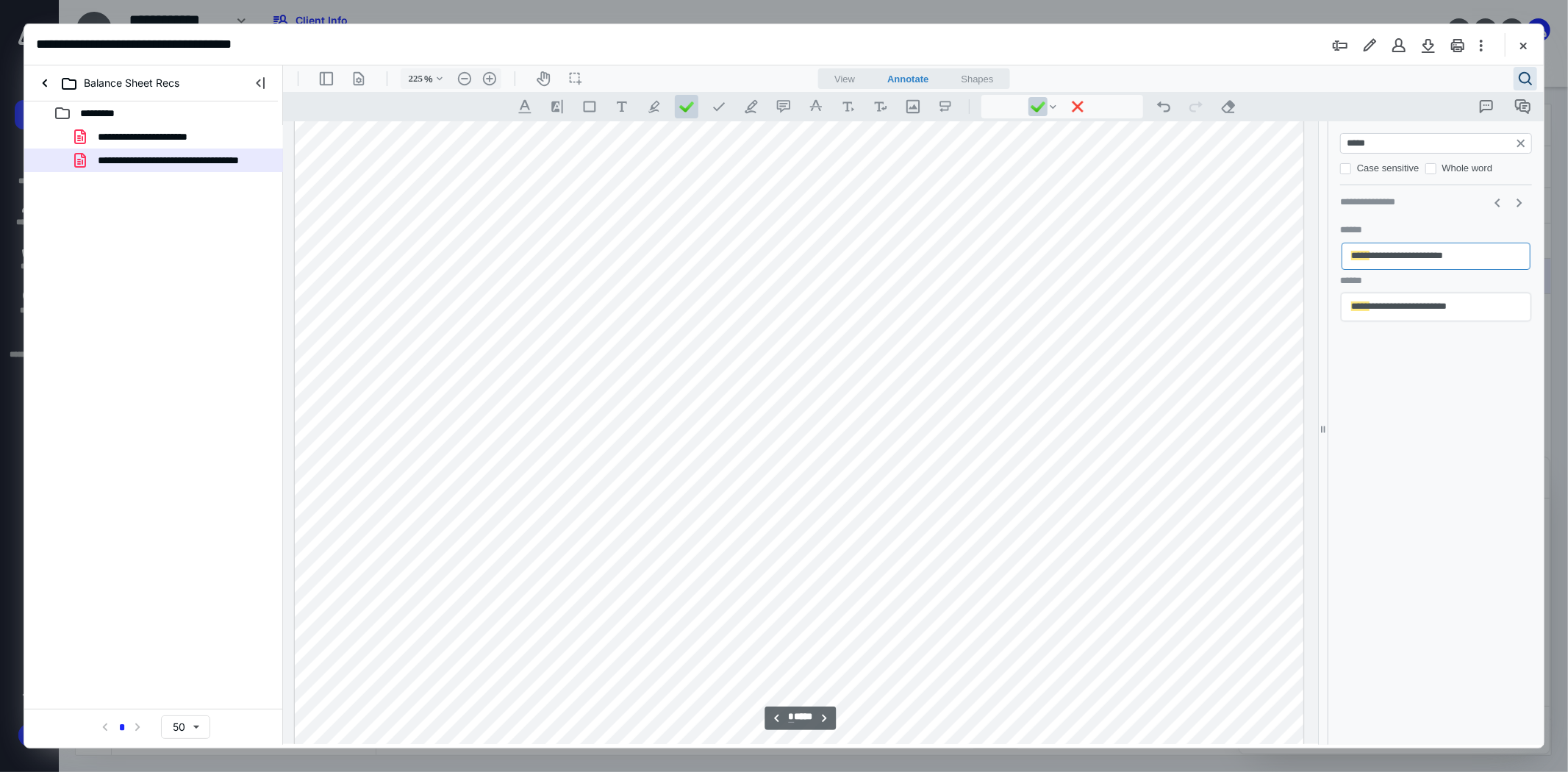 scroll, scrollTop: 5816, scrollLeft: 0, axis: vertical 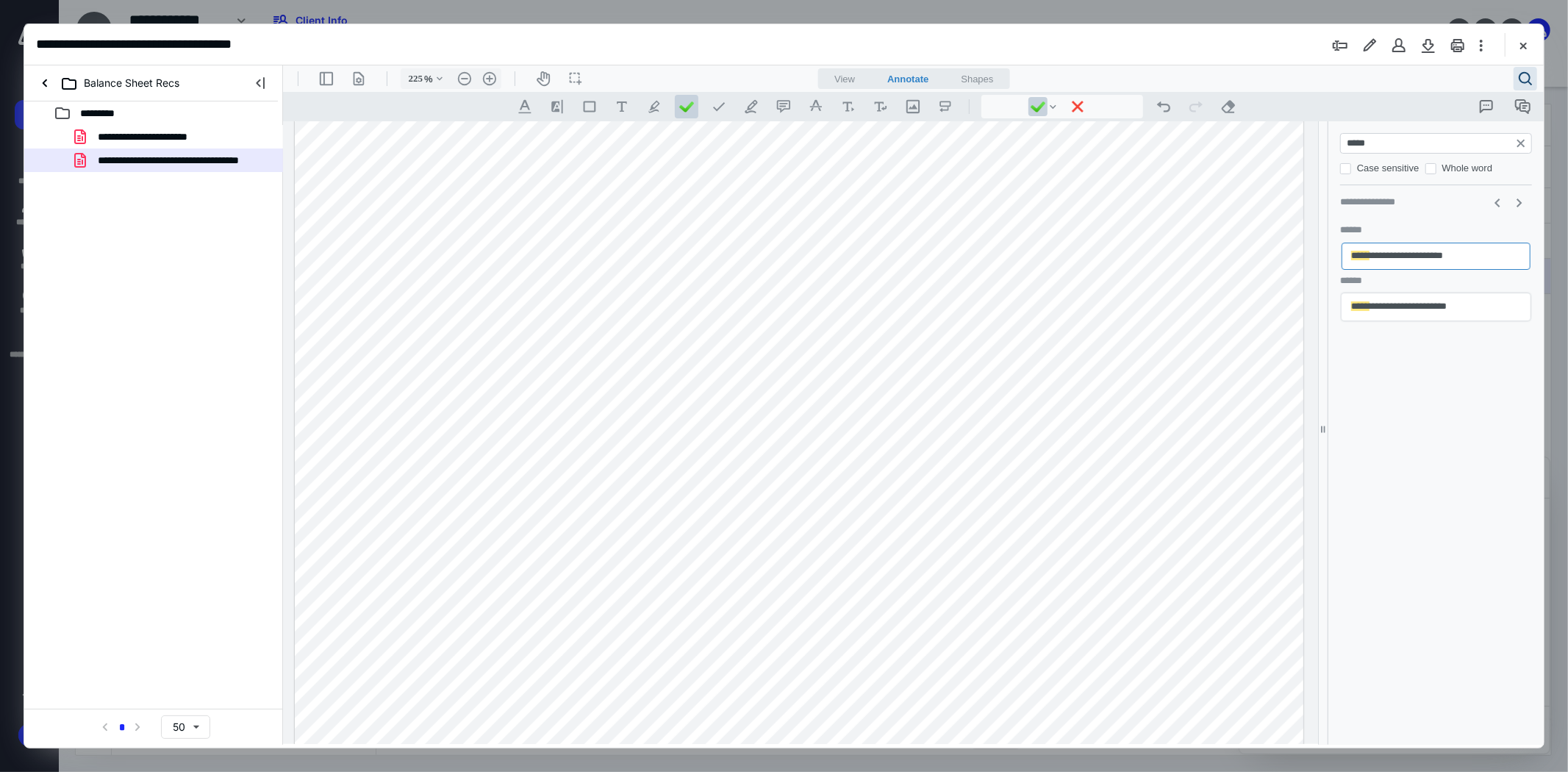 click at bounding box center [798, 240] 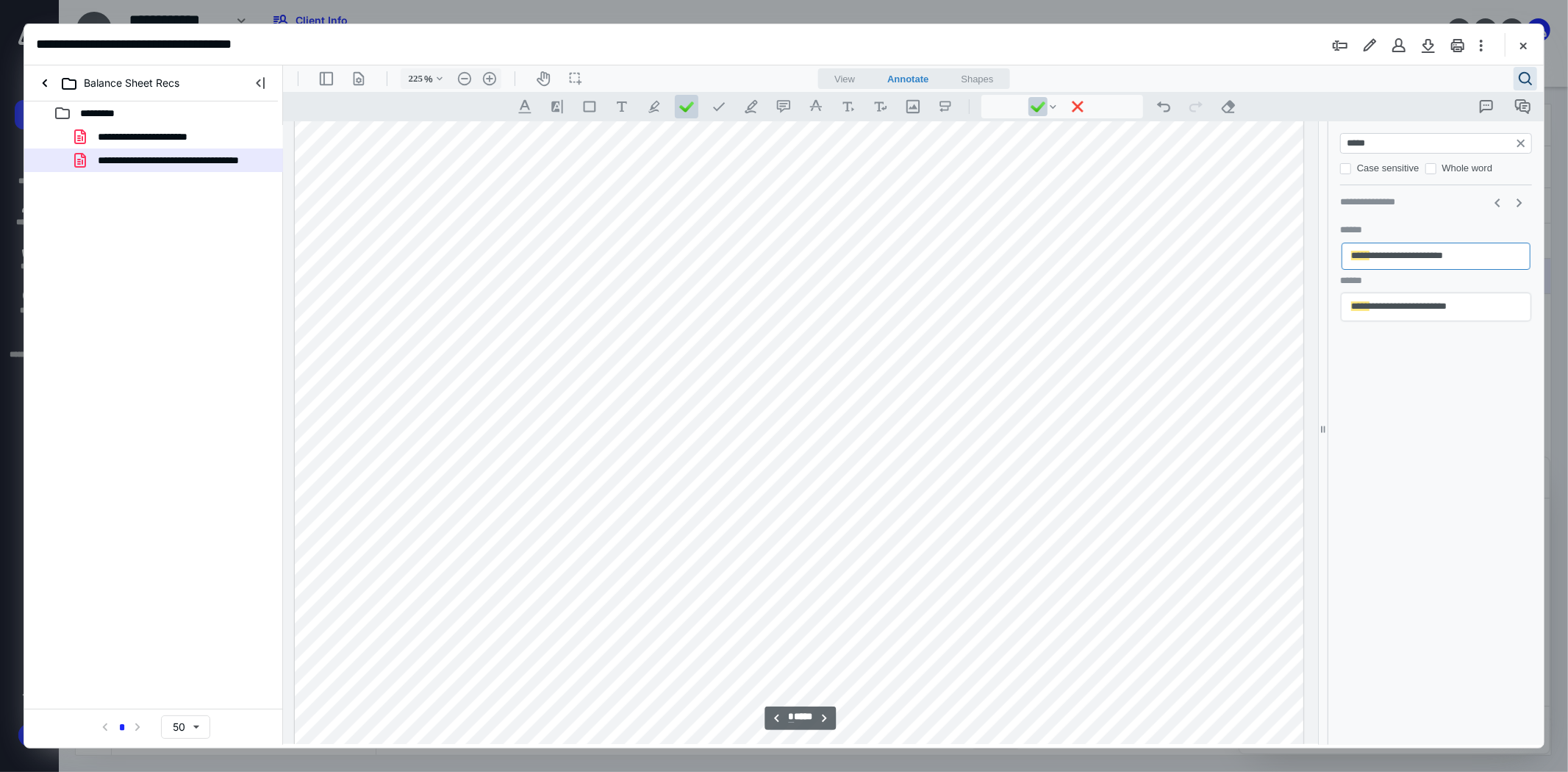 scroll, scrollTop: 5897, scrollLeft: 0, axis: vertical 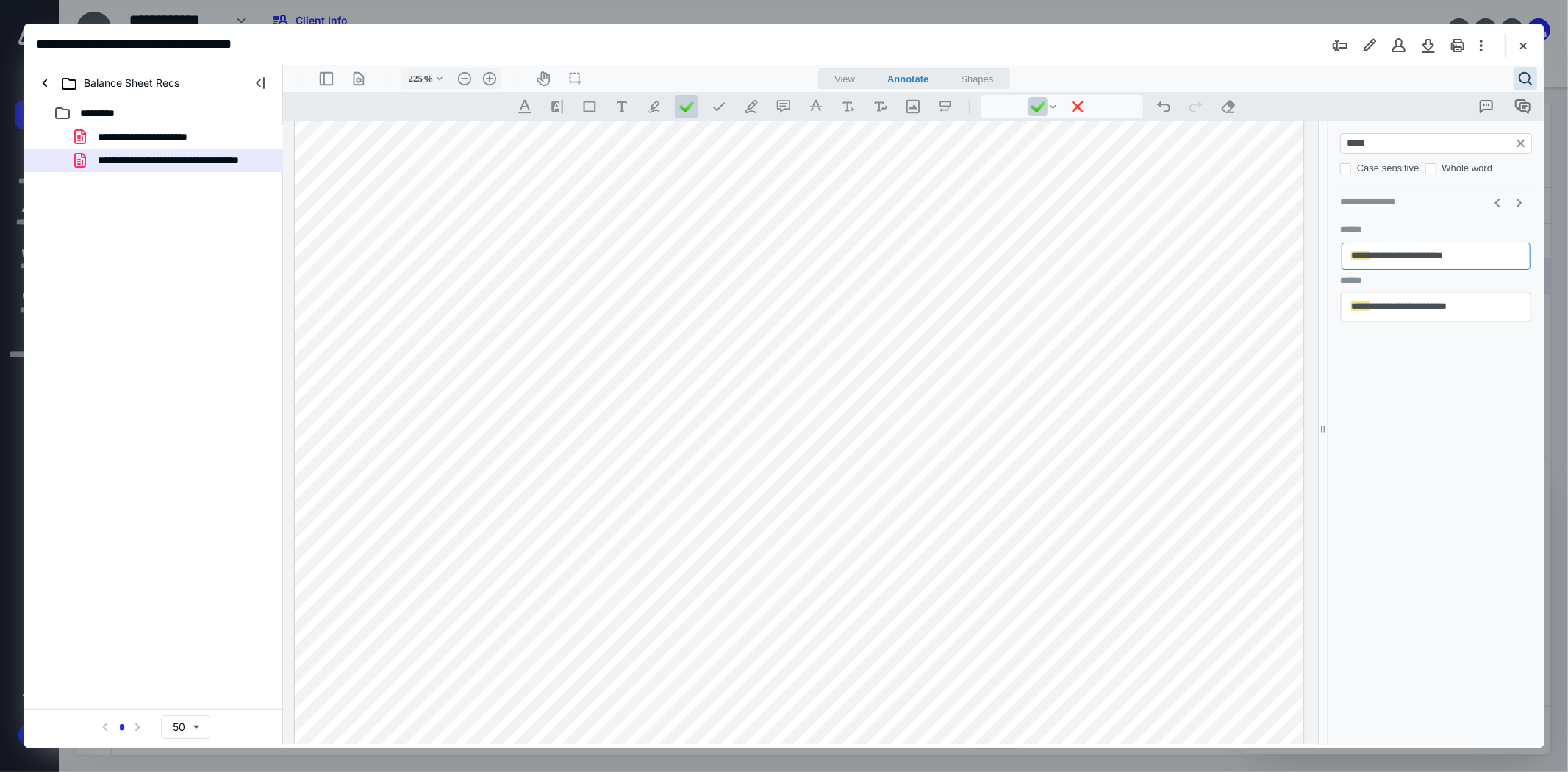 click at bounding box center [798, 159] 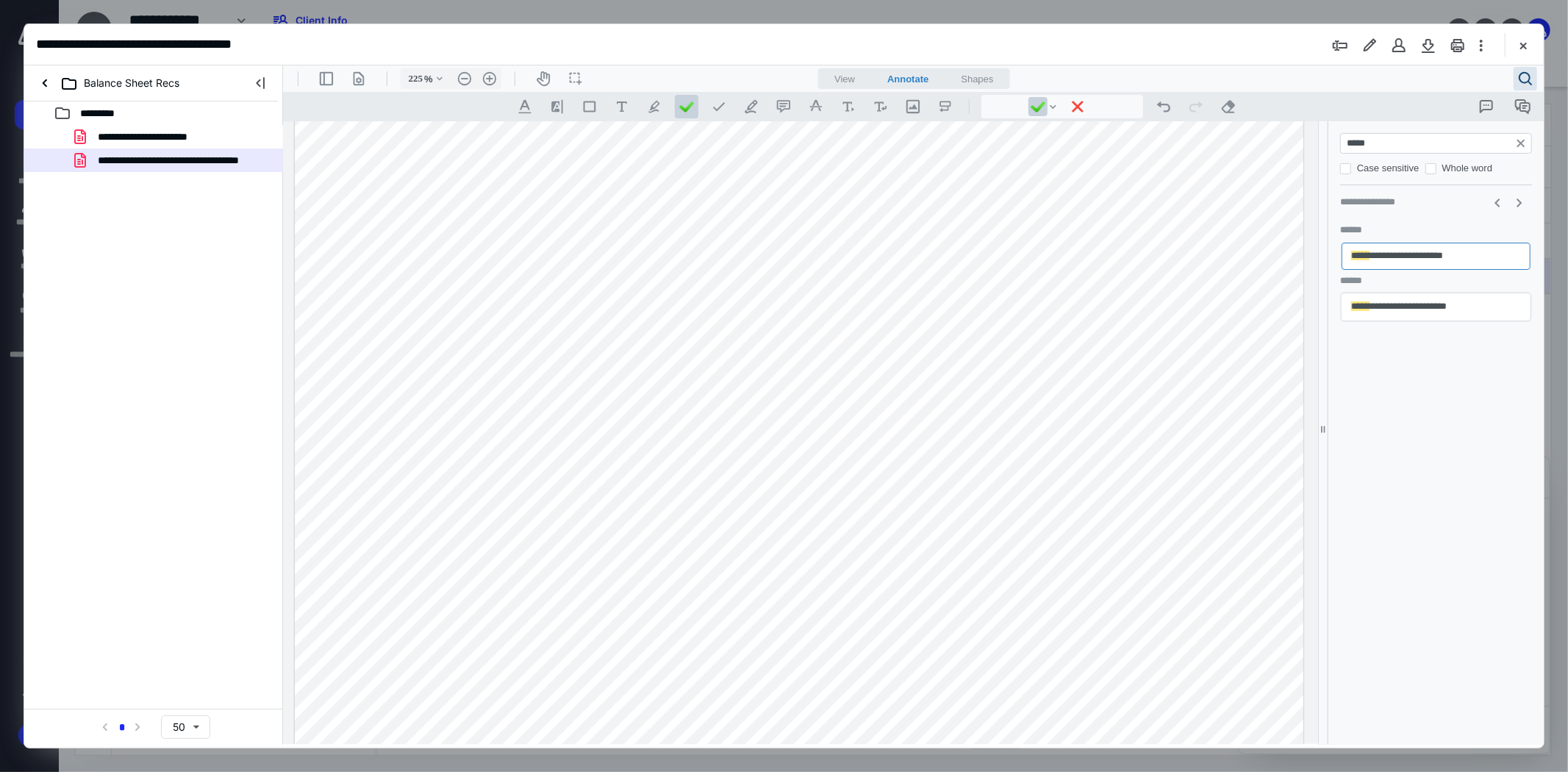 click at bounding box center (798, 159) 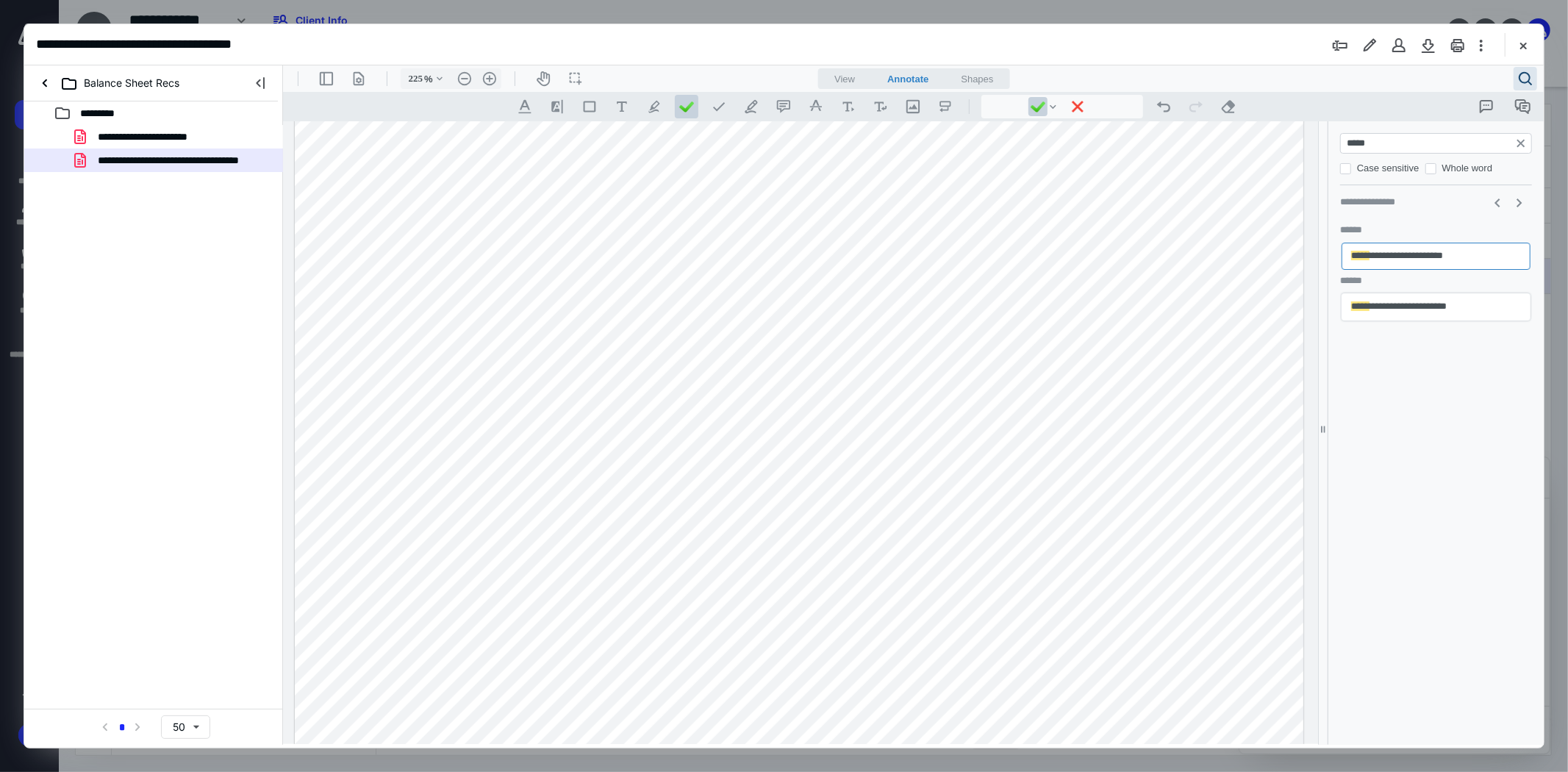 drag, startPoint x: 1067, startPoint y: 407, endPoint x: 655, endPoint y: 388, distance: 412.4379 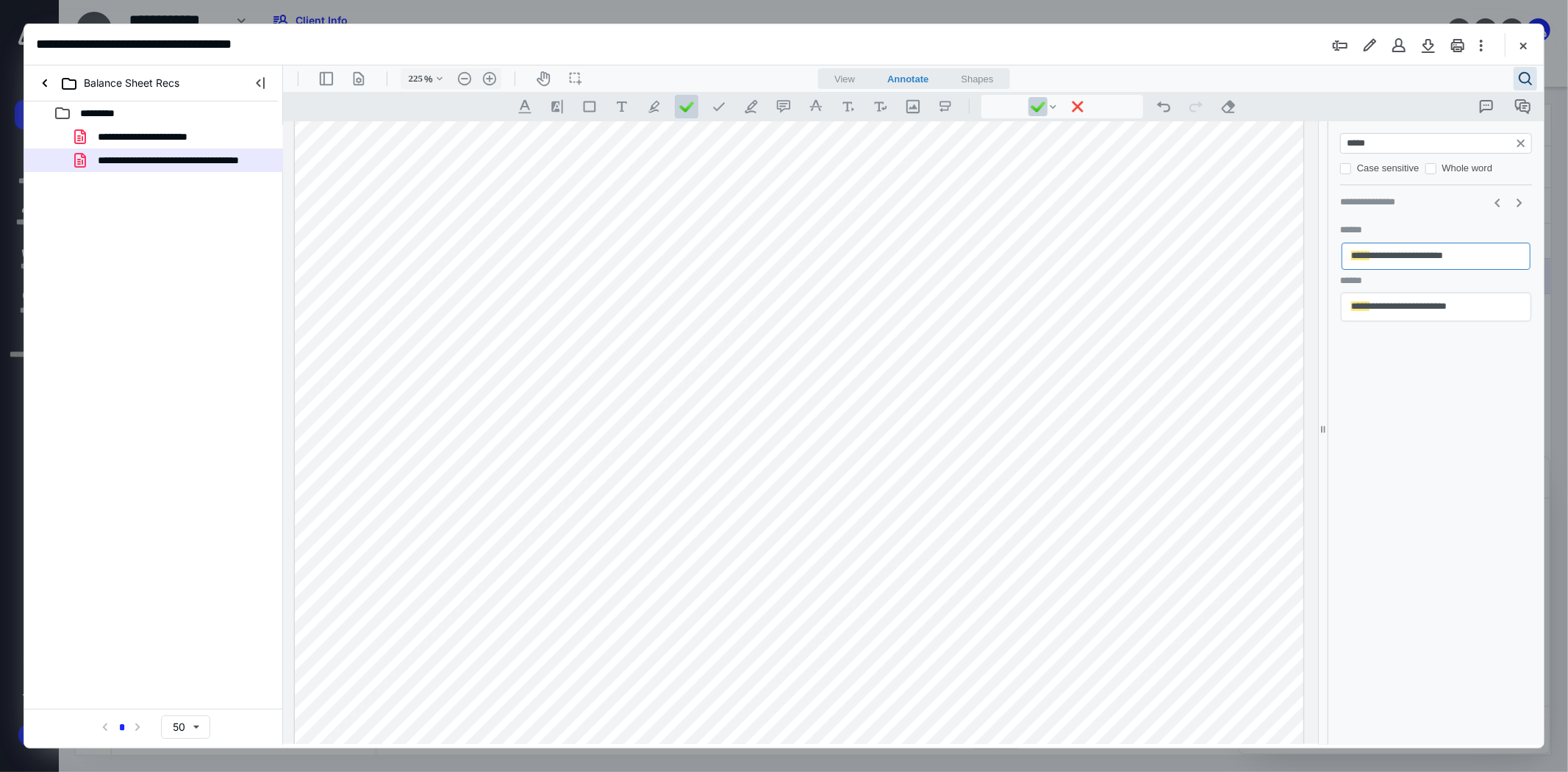 click at bounding box center (798, 159) 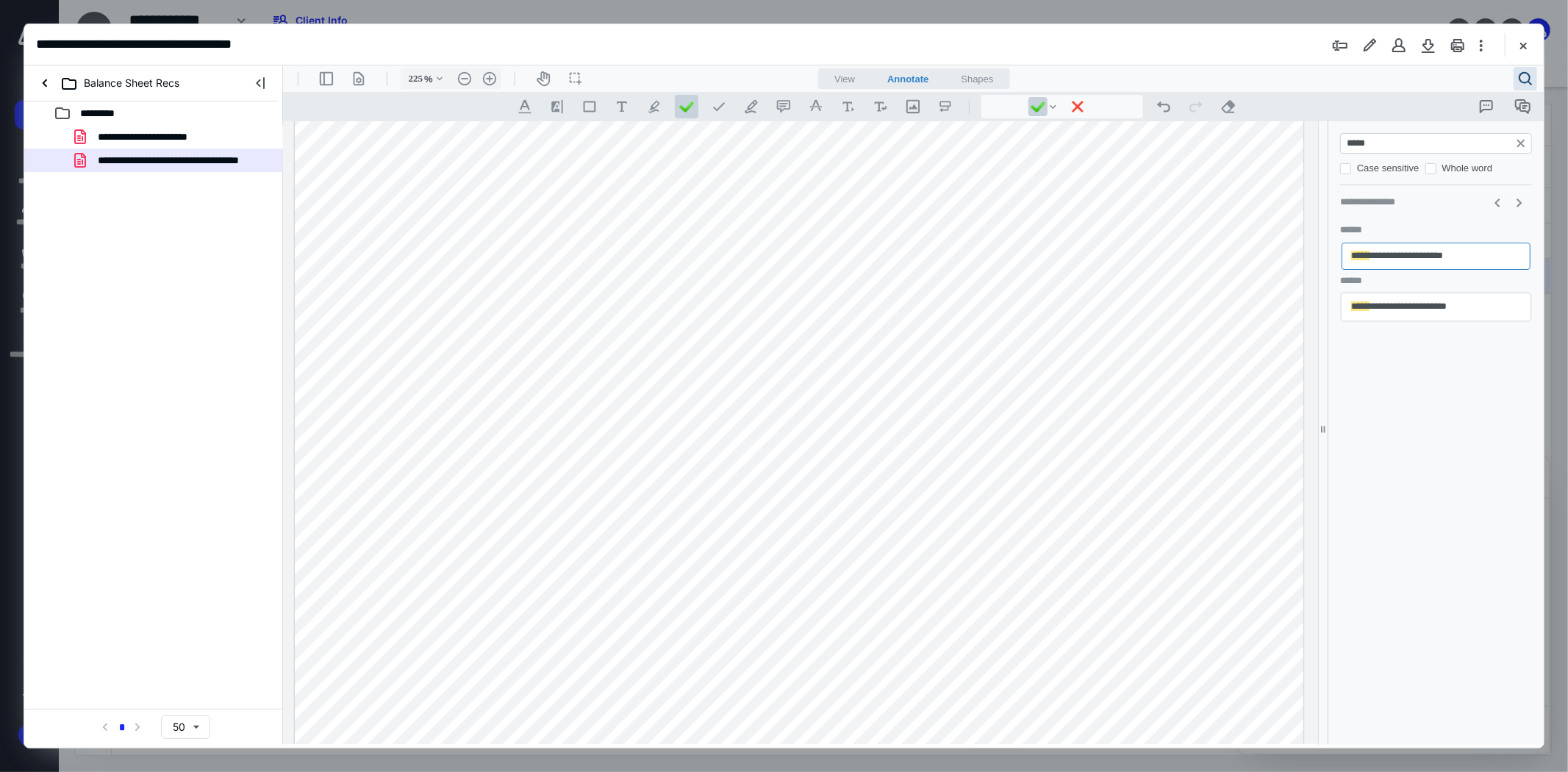 drag, startPoint x: 651, startPoint y: 391, endPoint x: 1048, endPoint y: 415, distance: 397.7248 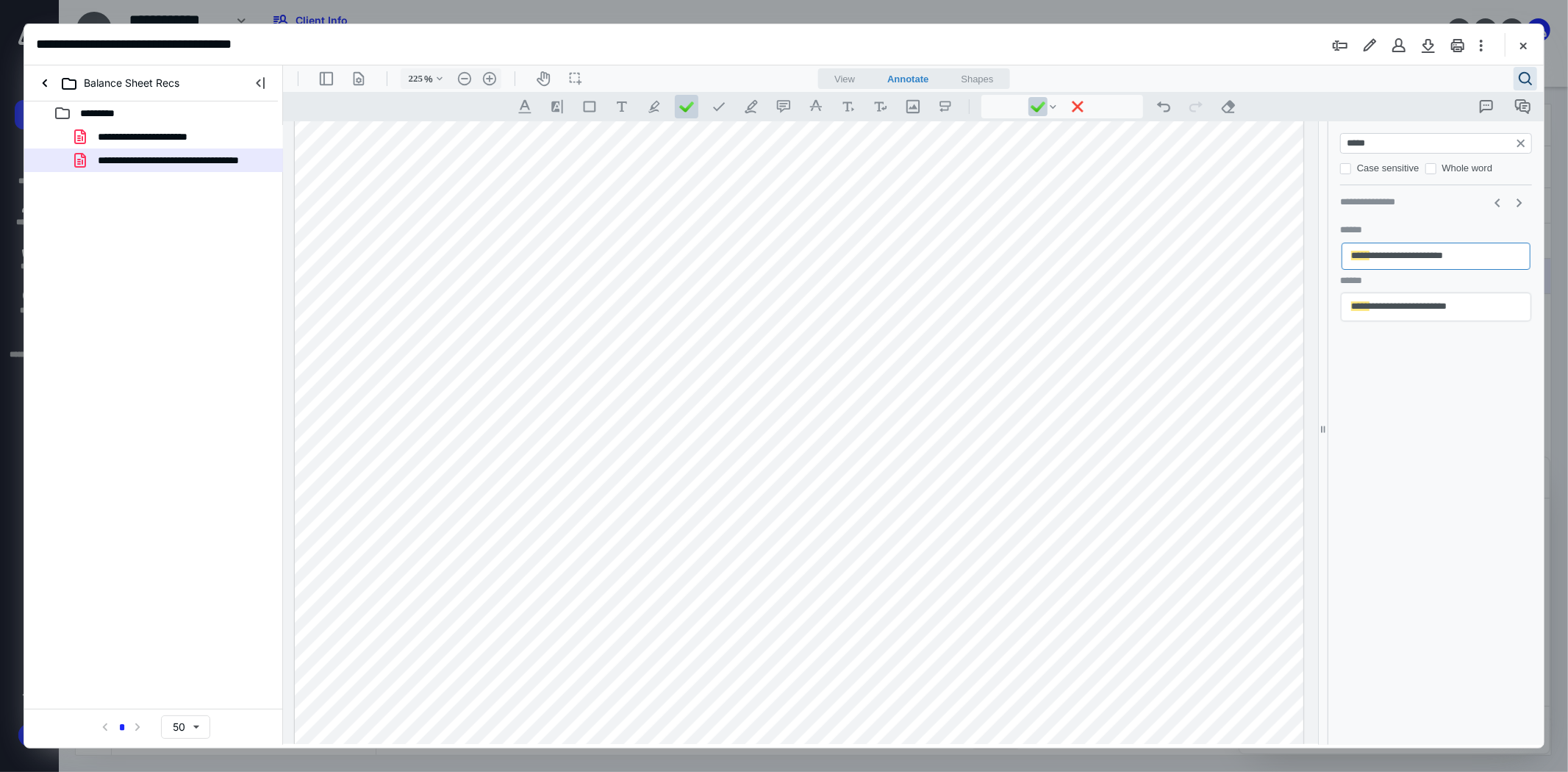 click at bounding box center (798, 159) 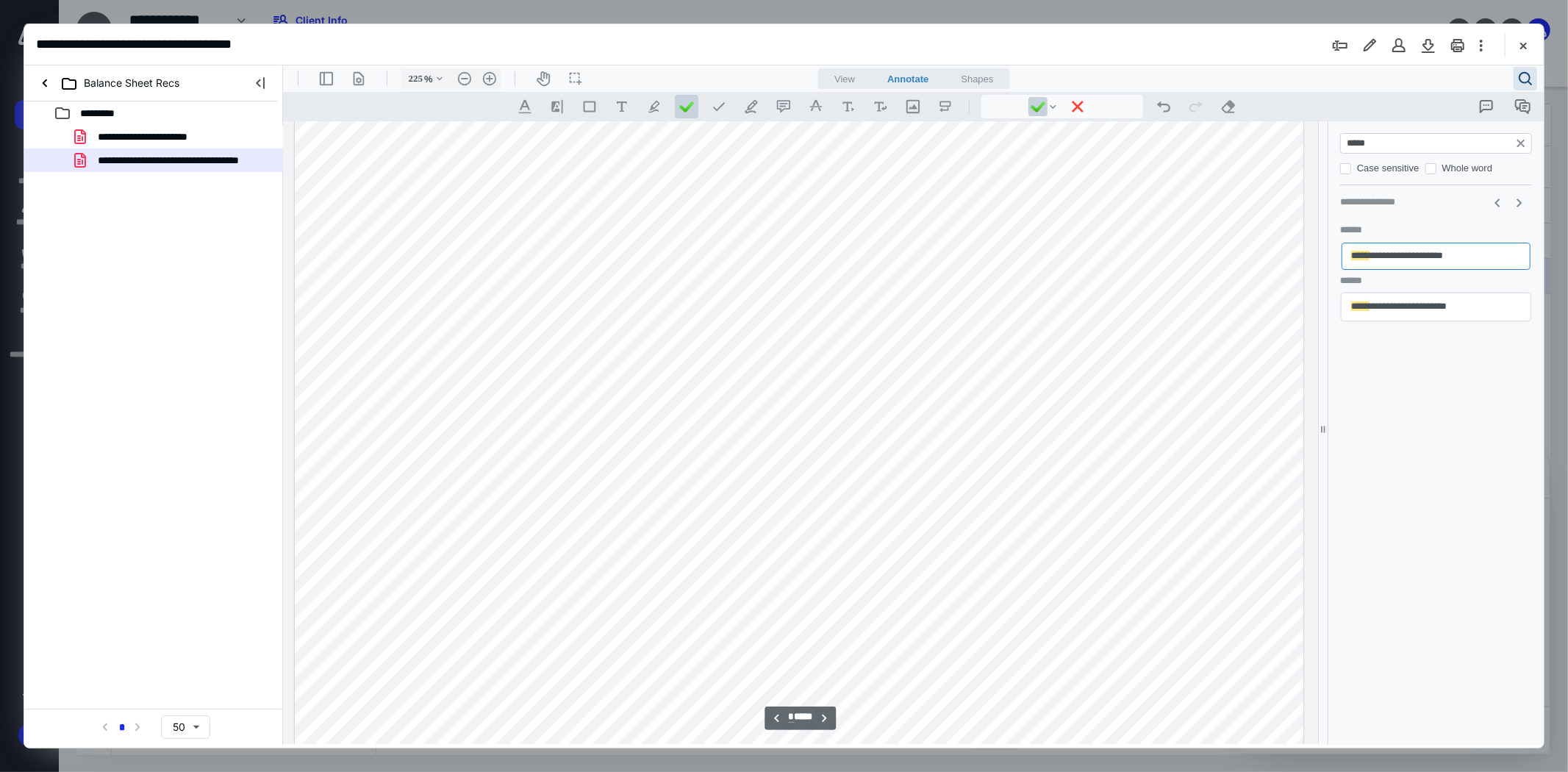 scroll, scrollTop: 6796, scrollLeft: 0, axis: vertical 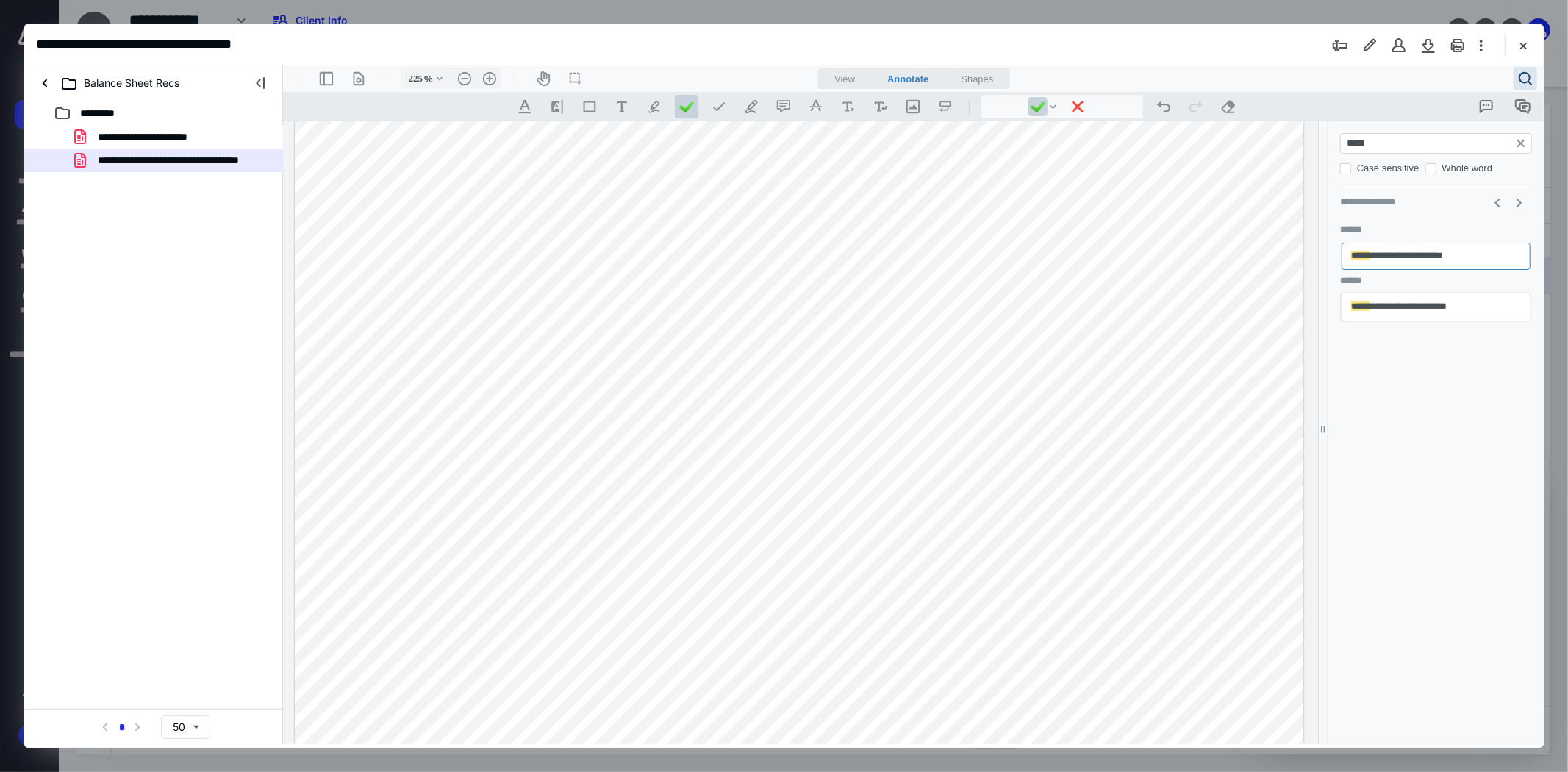 click at bounding box center (798, 579) 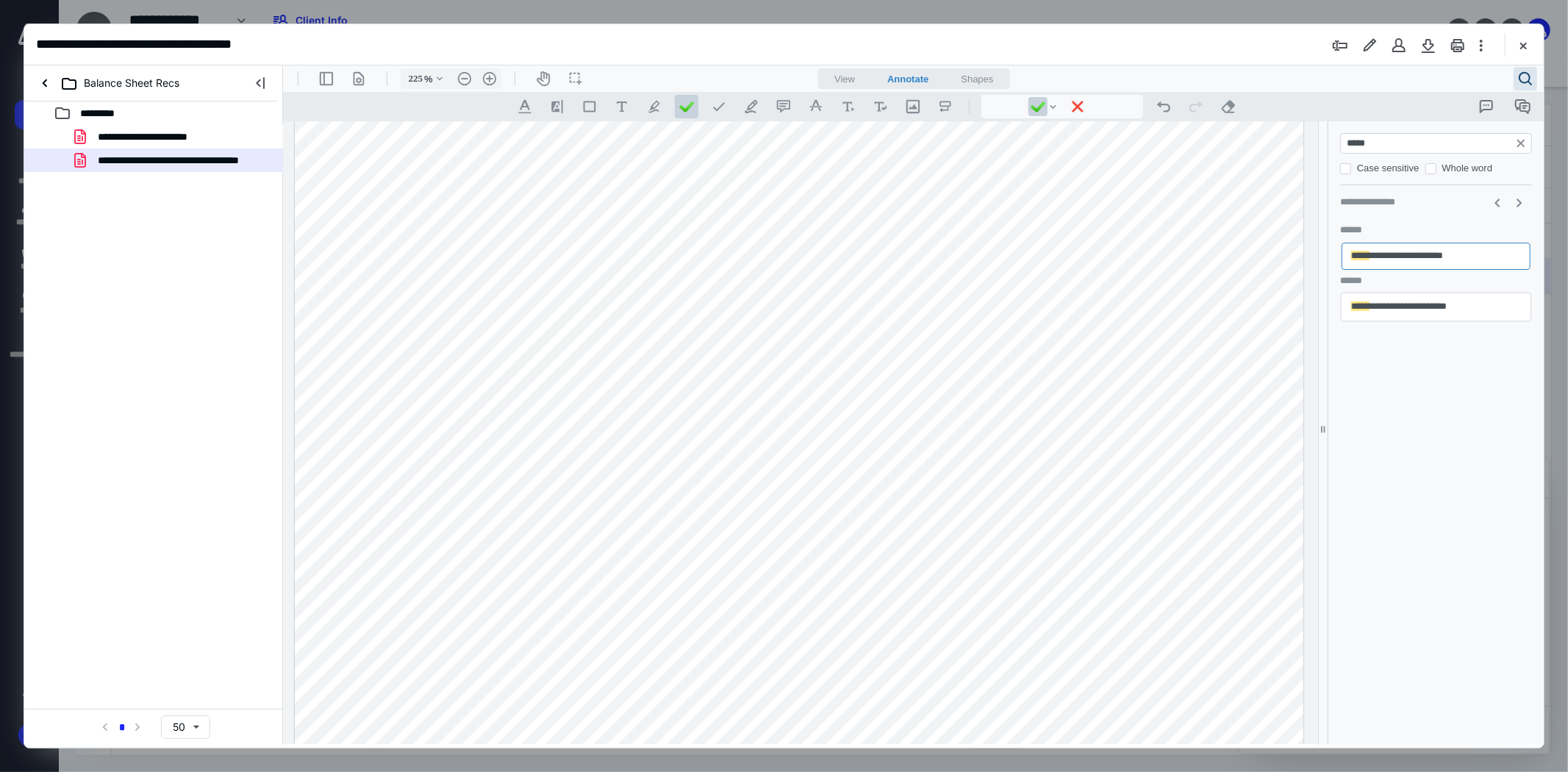 click at bounding box center [798, 579] 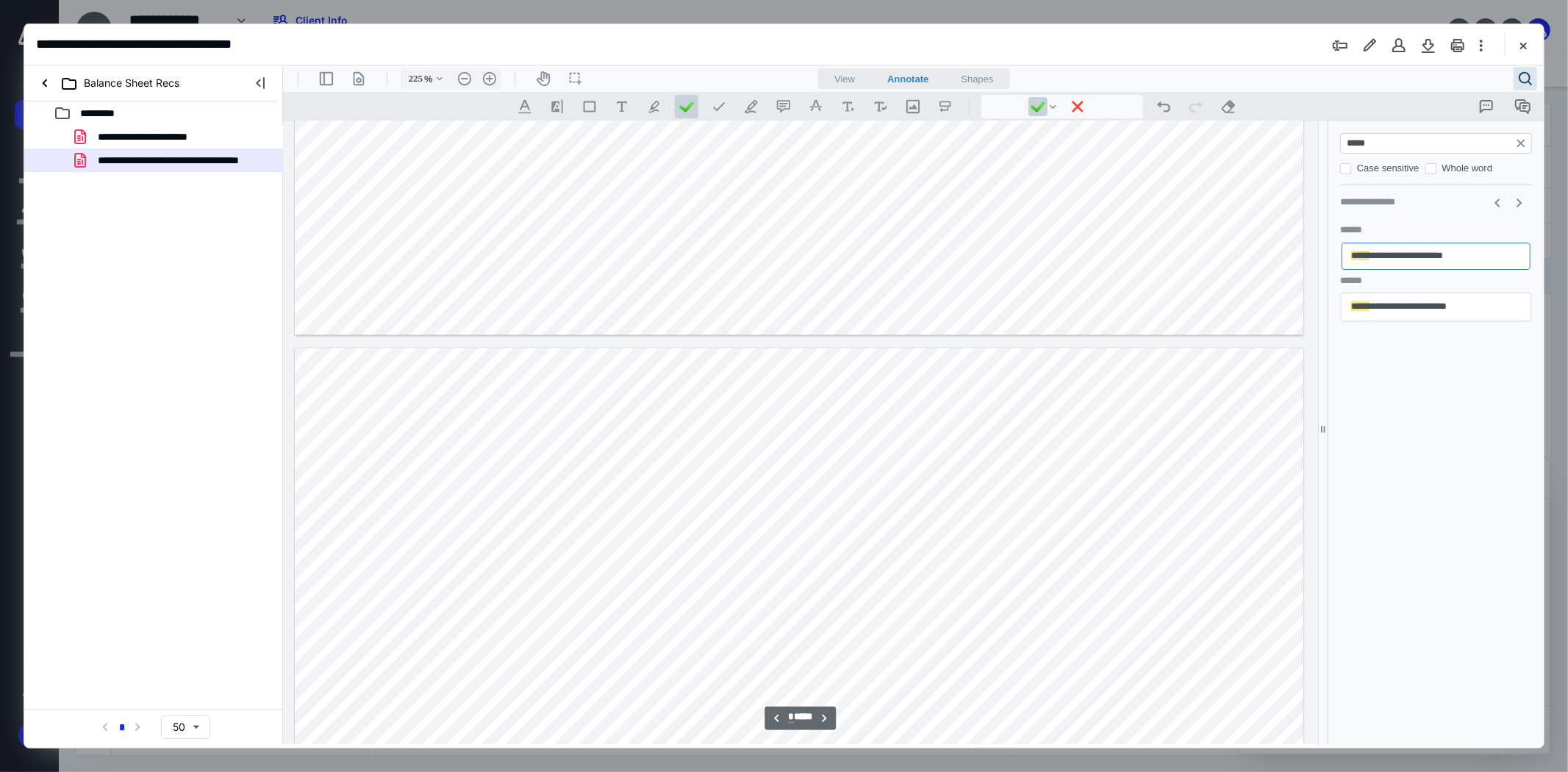 type on "*" 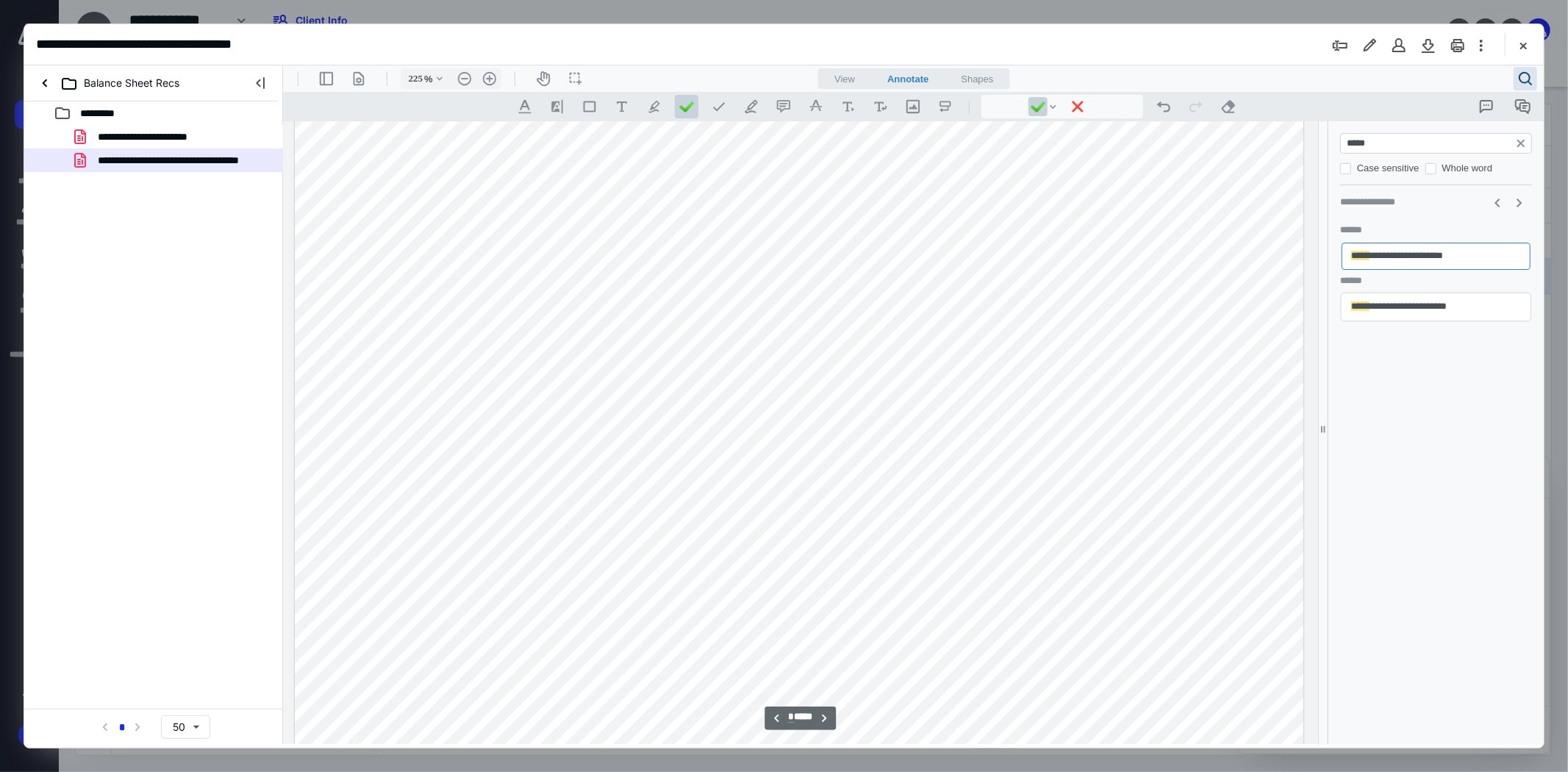 scroll, scrollTop: 6714, scrollLeft: 0, axis: vertical 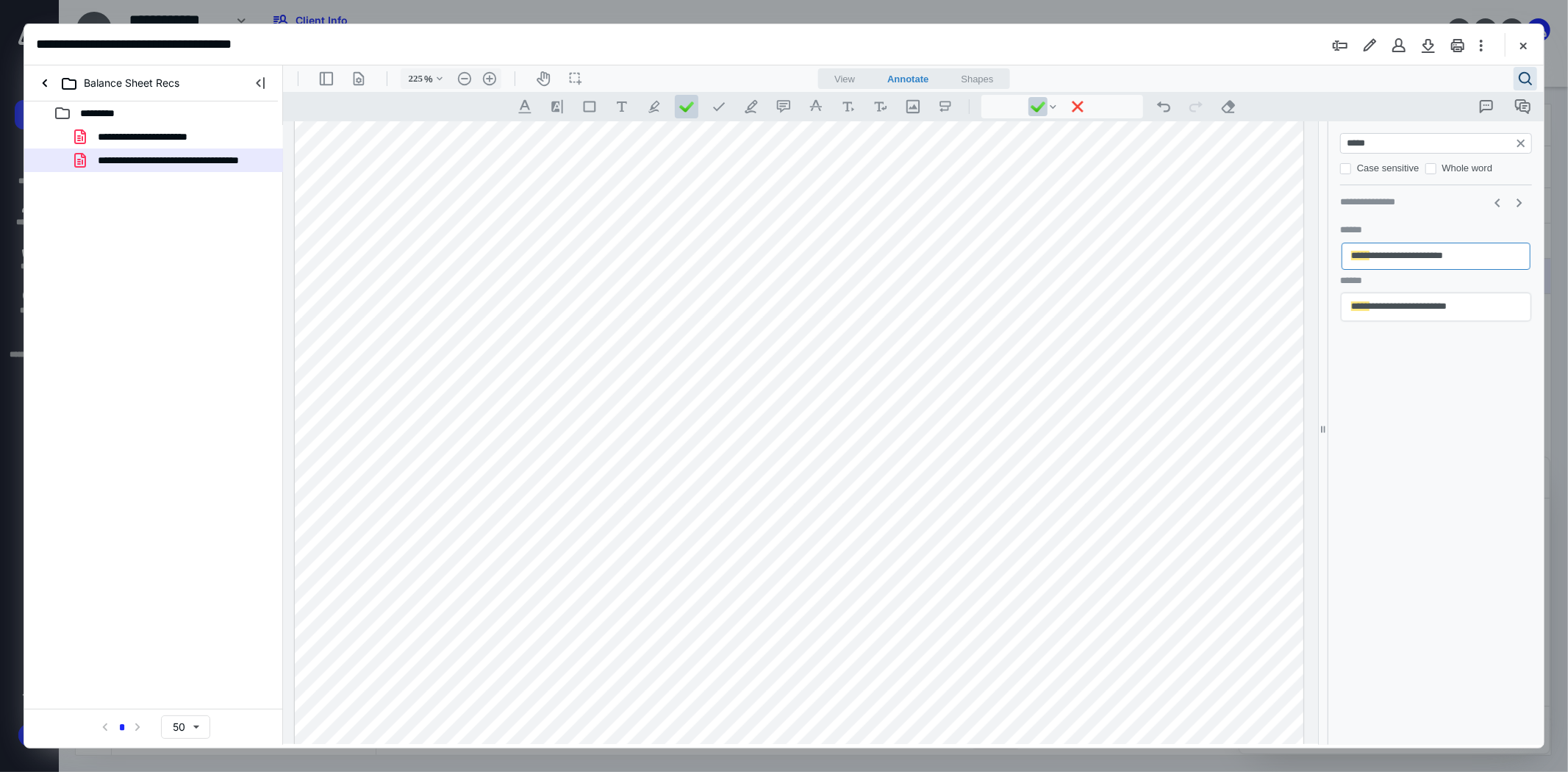 drag, startPoint x: 1420, startPoint y: 137, endPoint x: 1140, endPoint y: 157, distance: 280.7134 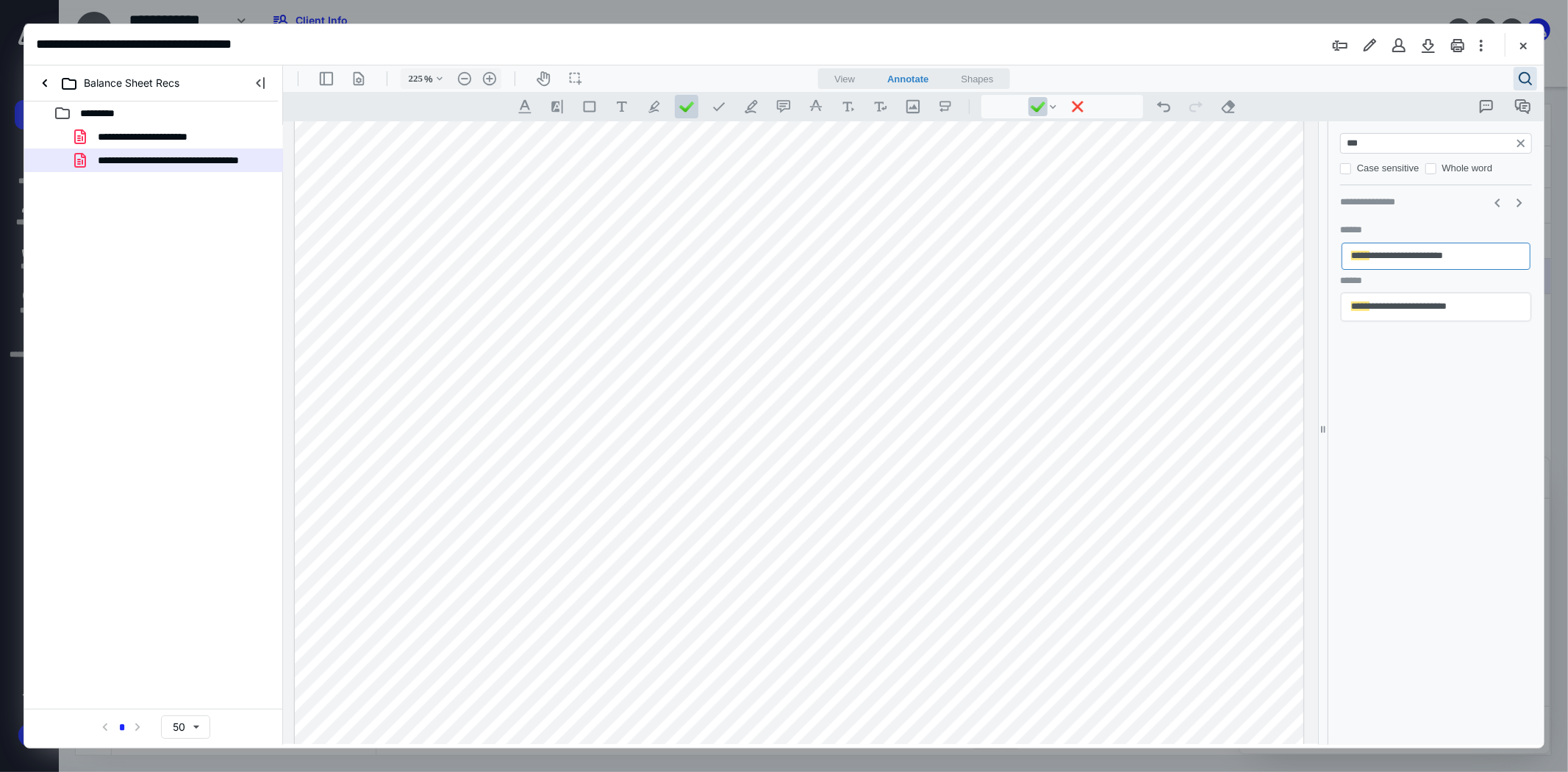 type on "****" 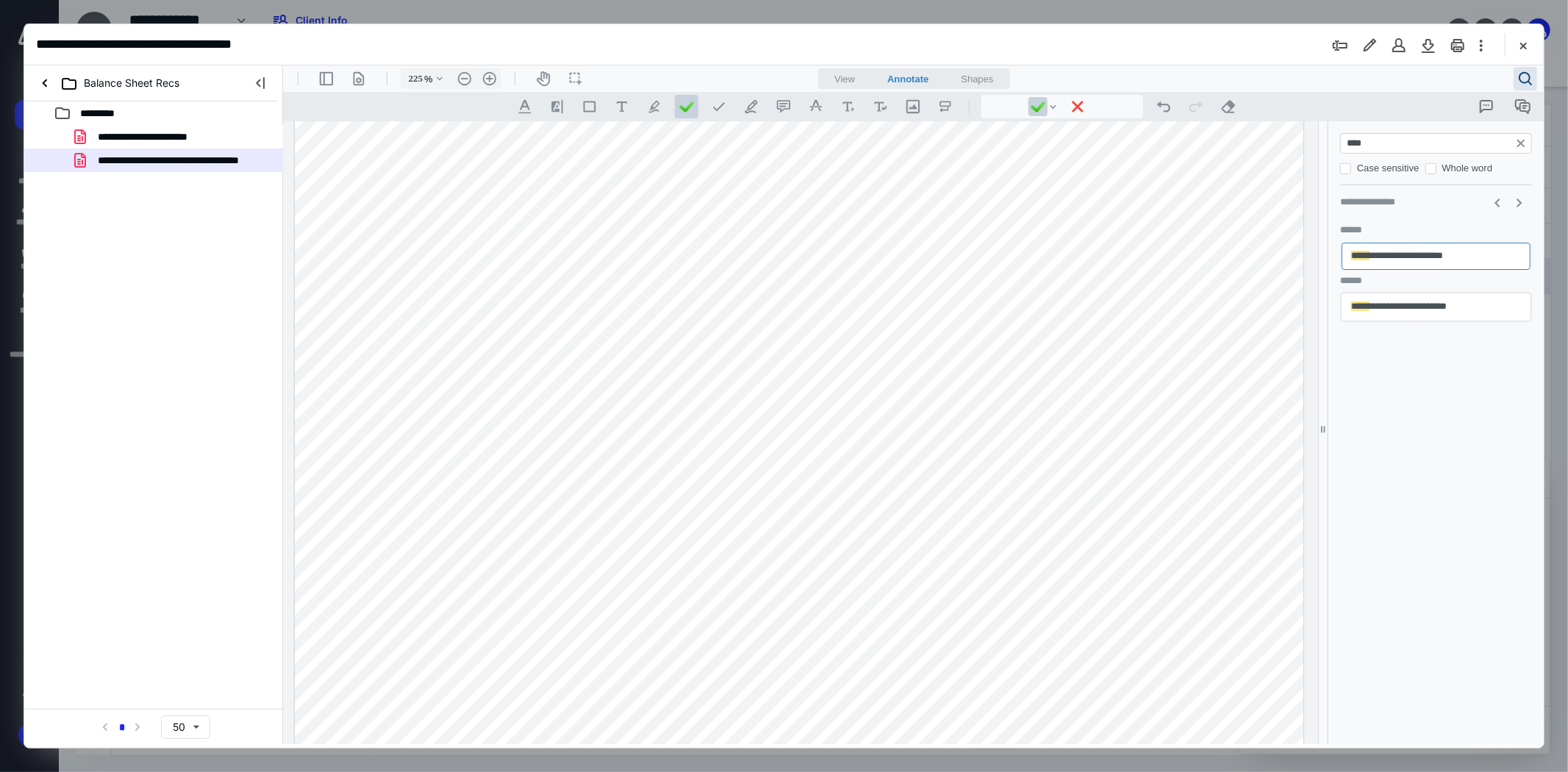 type on "*" 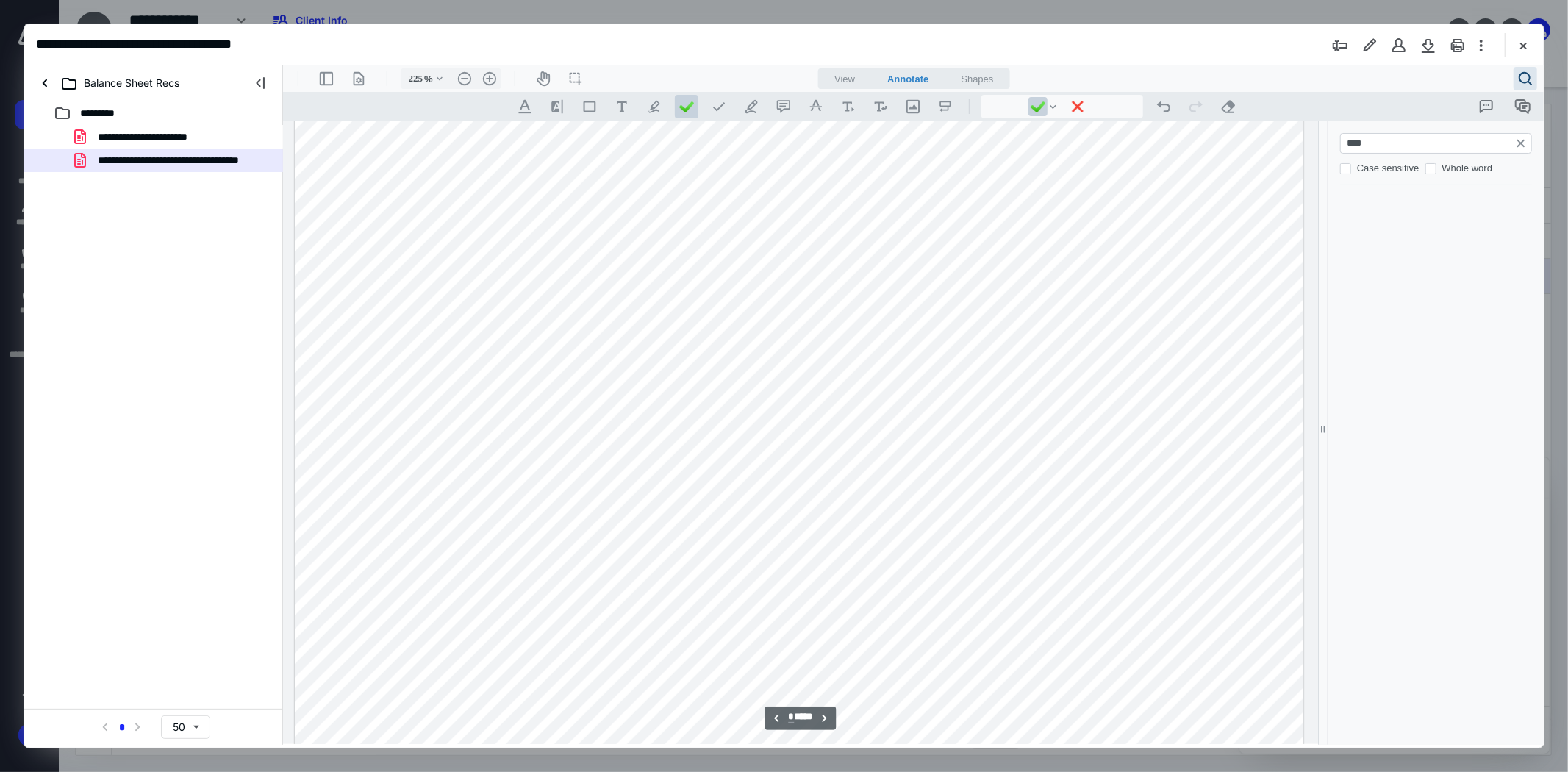 scroll, scrollTop: 5516, scrollLeft: 0, axis: vertical 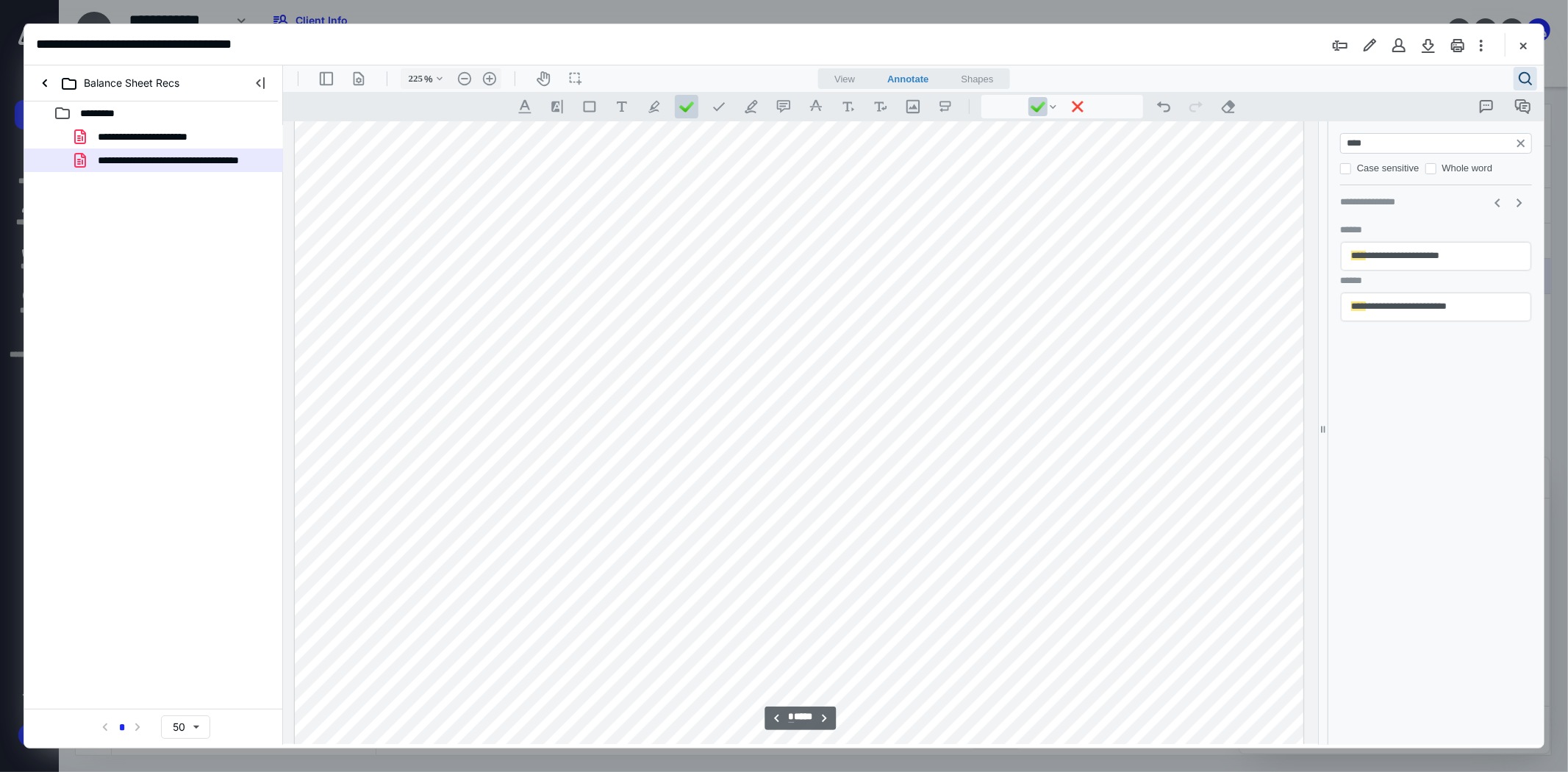 type on "****" 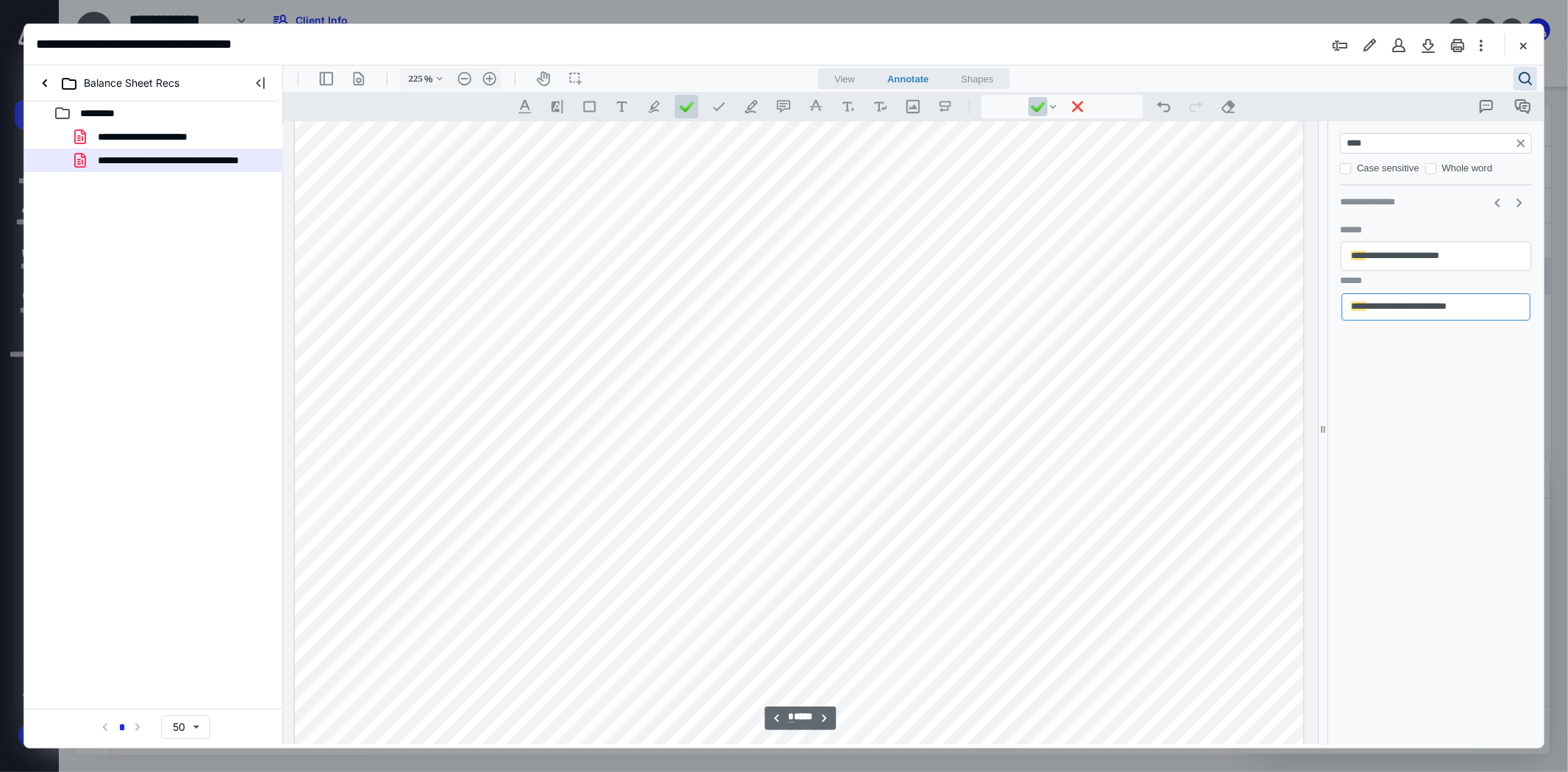 scroll, scrollTop: 6788, scrollLeft: 0, axis: vertical 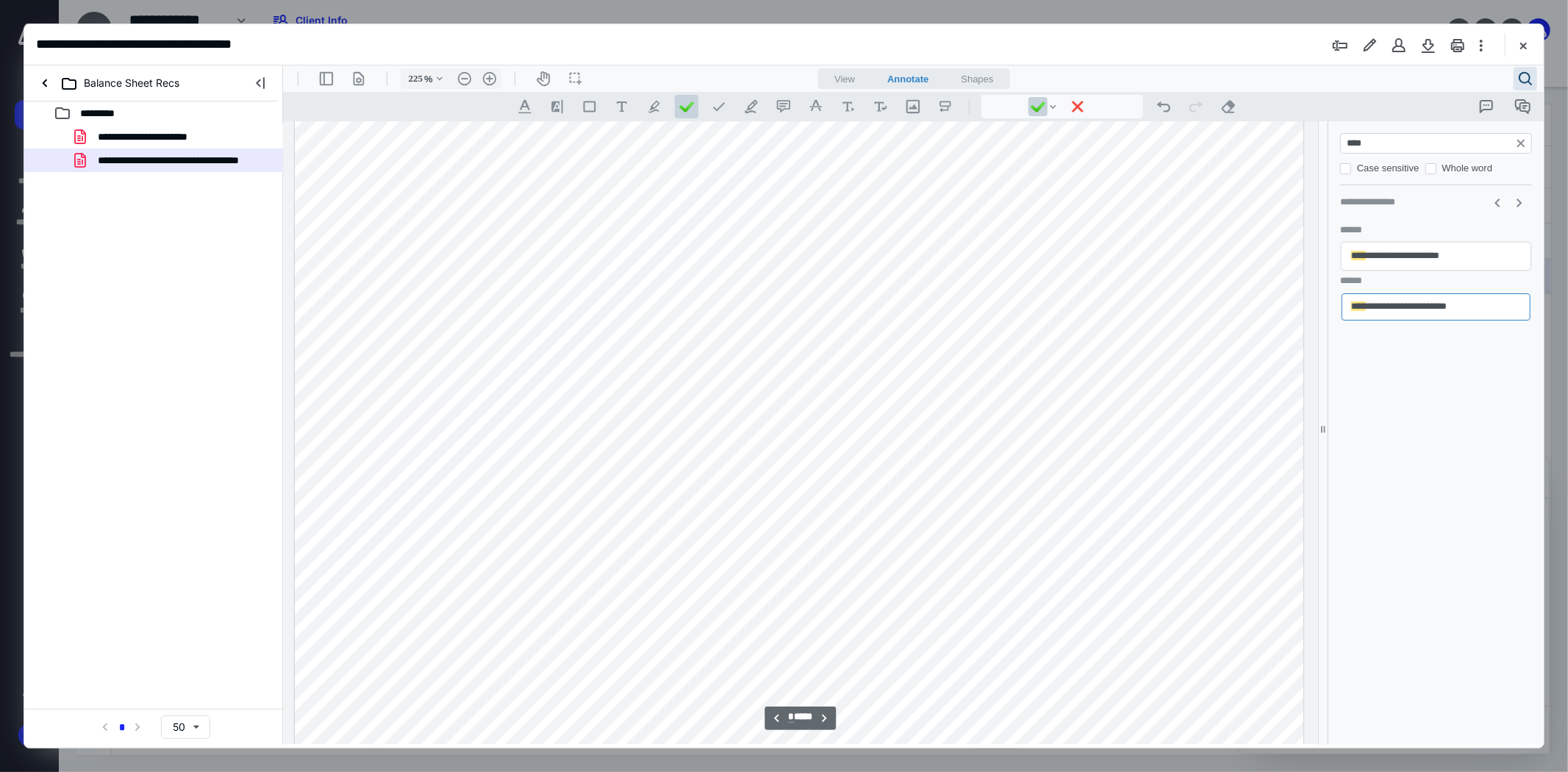 click on "**********" at bounding box center (1435, 256) 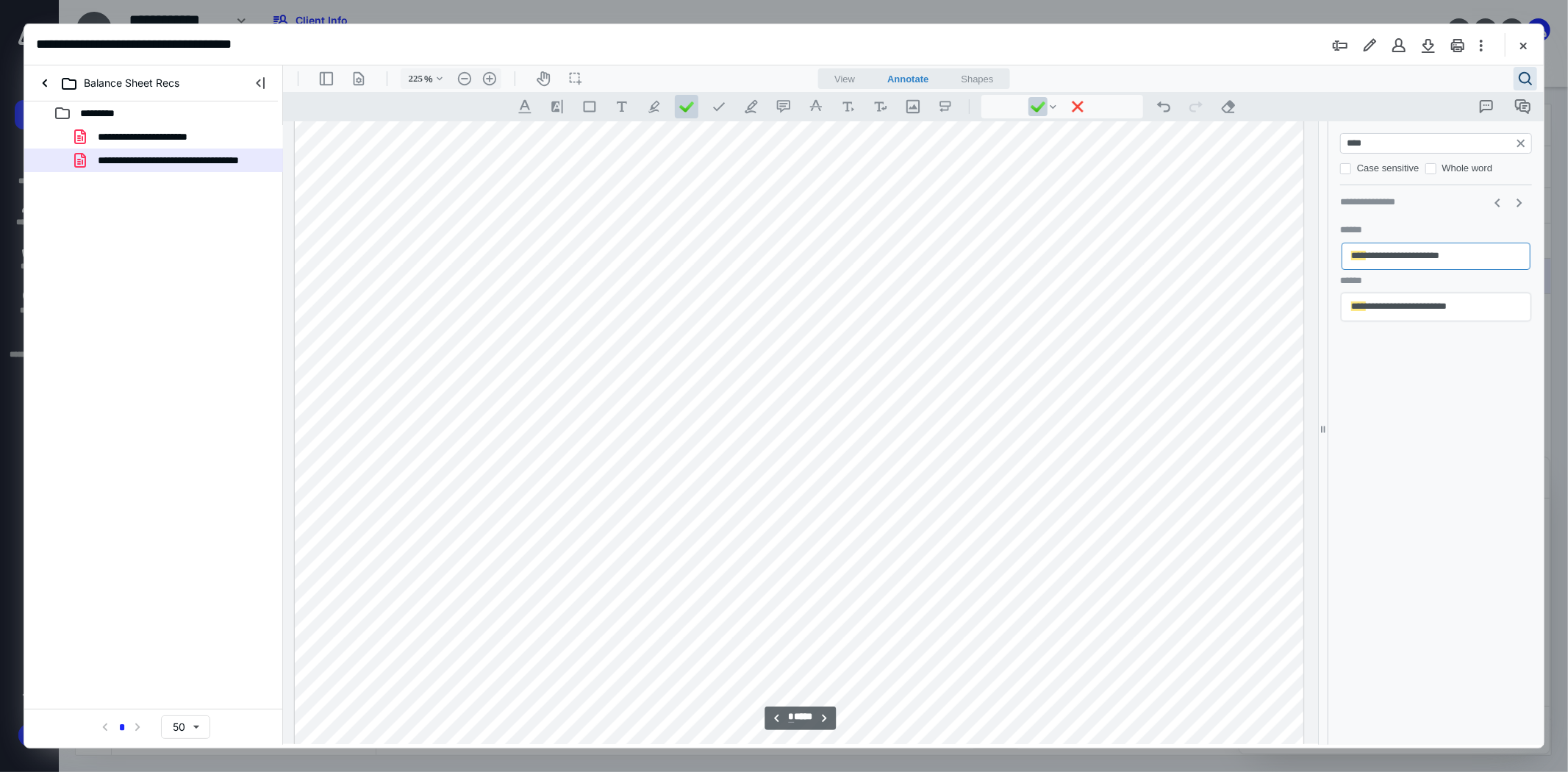 scroll, scrollTop: 5516, scrollLeft: 0, axis: vertical 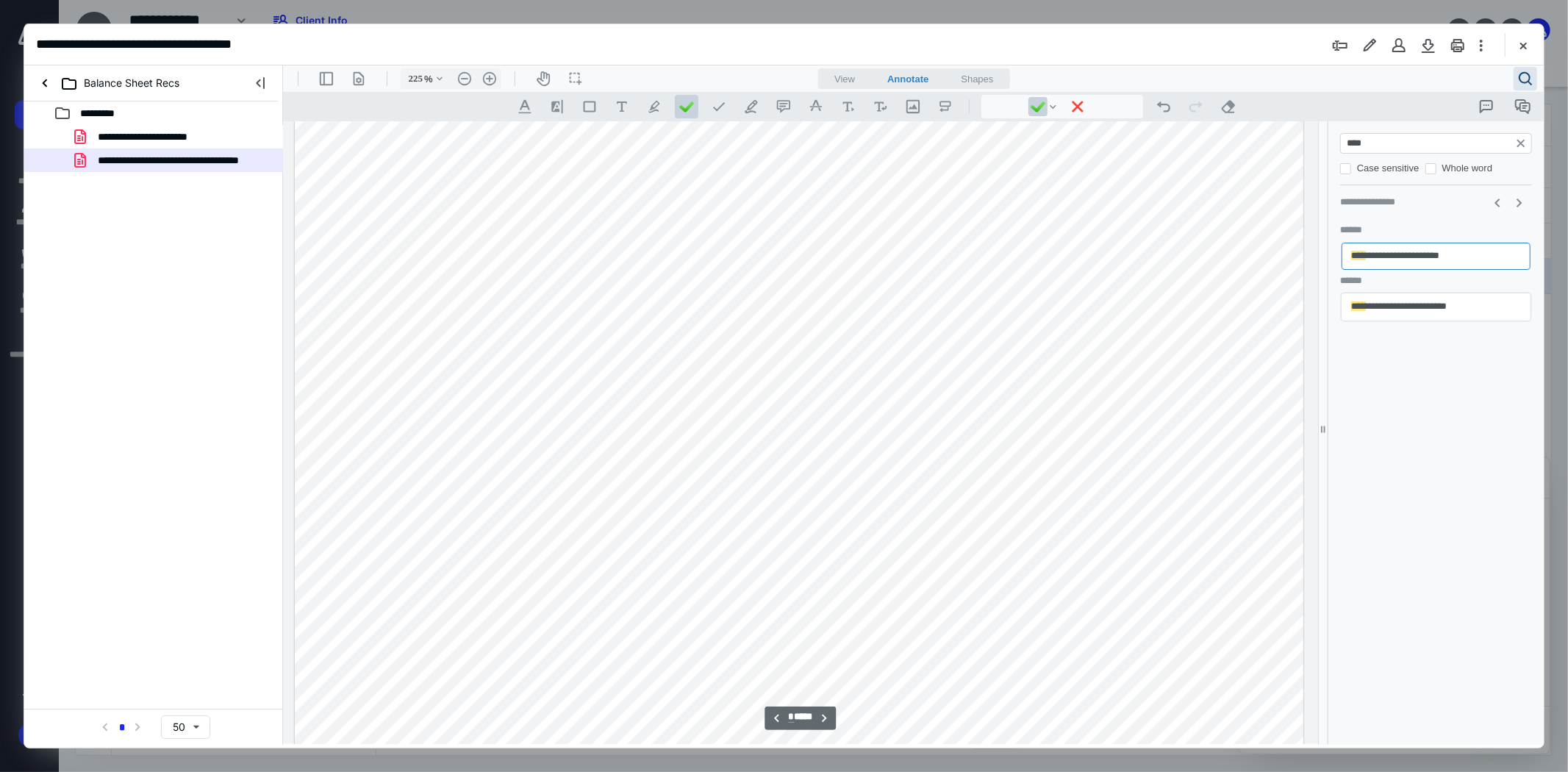 click on "**********" at bounding box center (1435, 300) 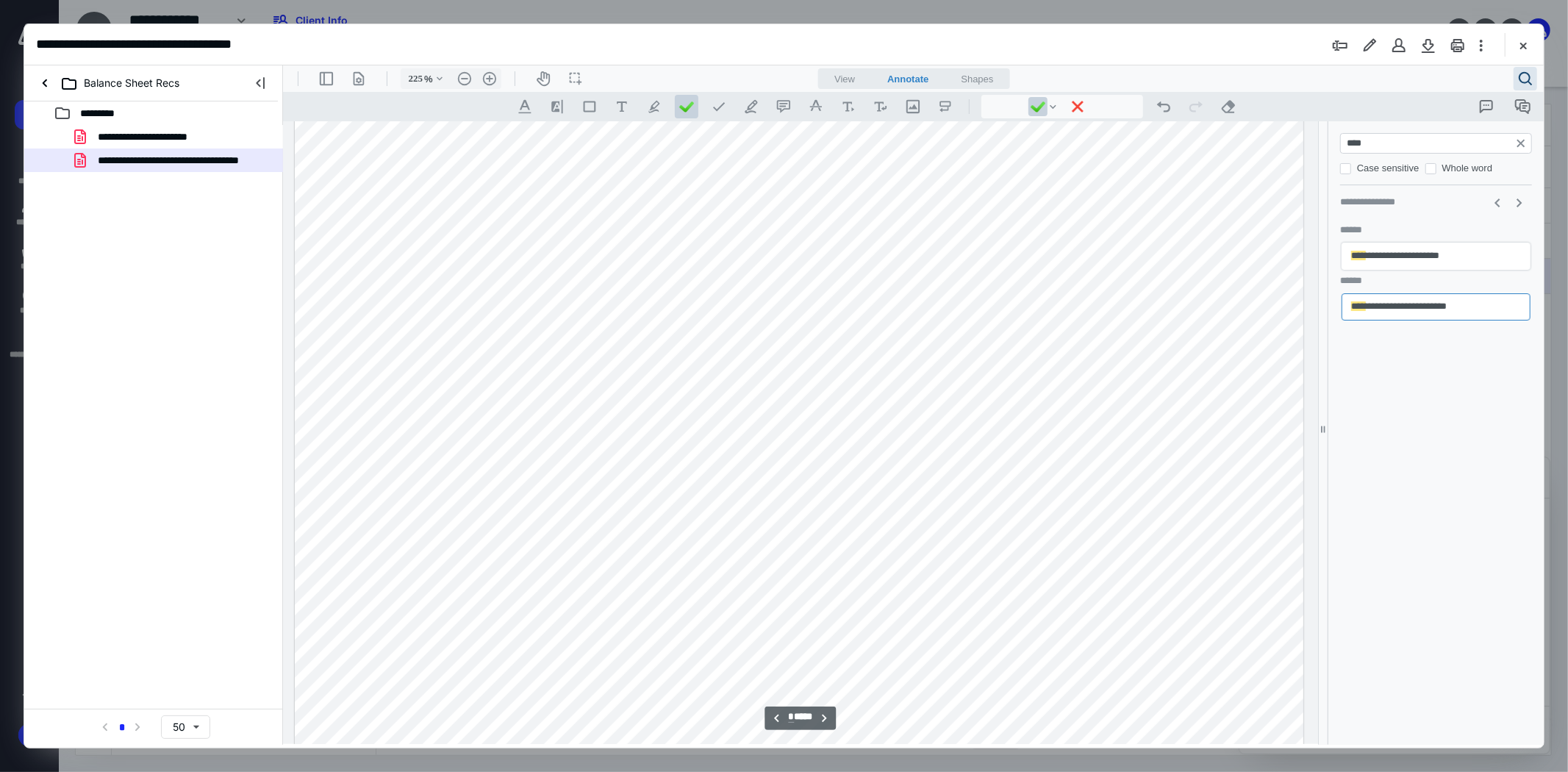scroll, scrollTop: 6788, scrollLeft: 0, axis: vertical 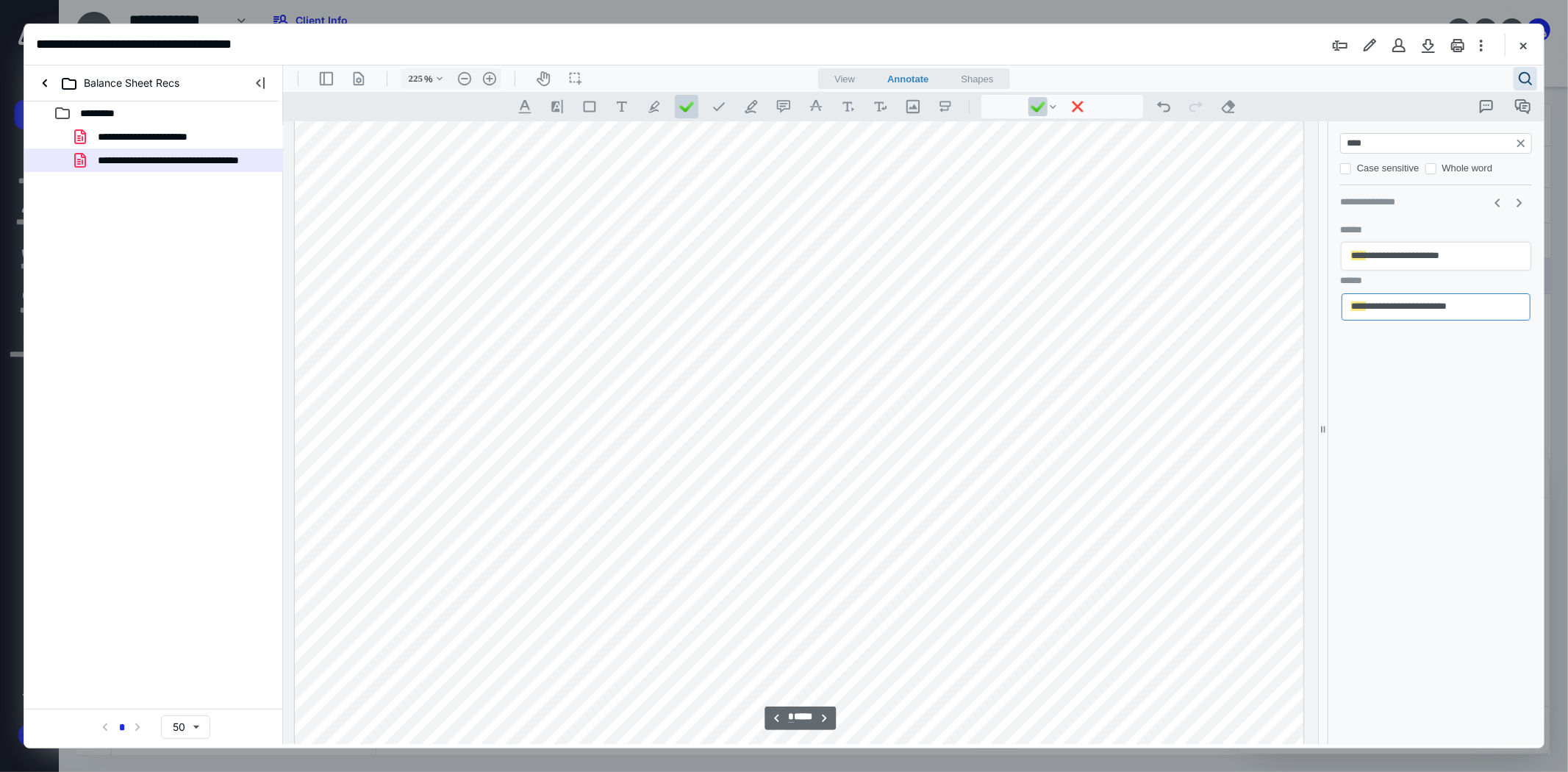 click at bounding box center (798, 587) 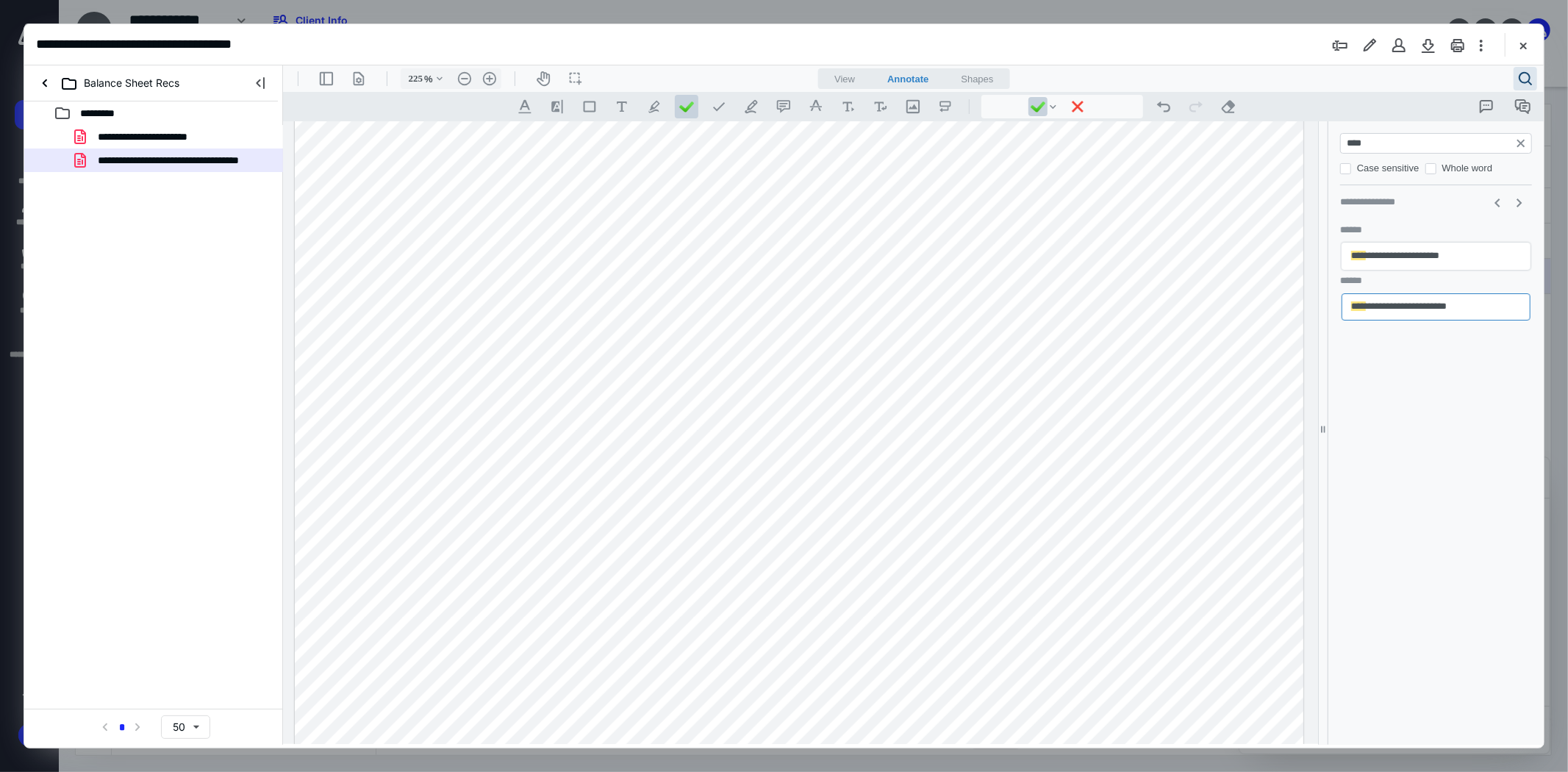 click at bounding box center [798, 587] 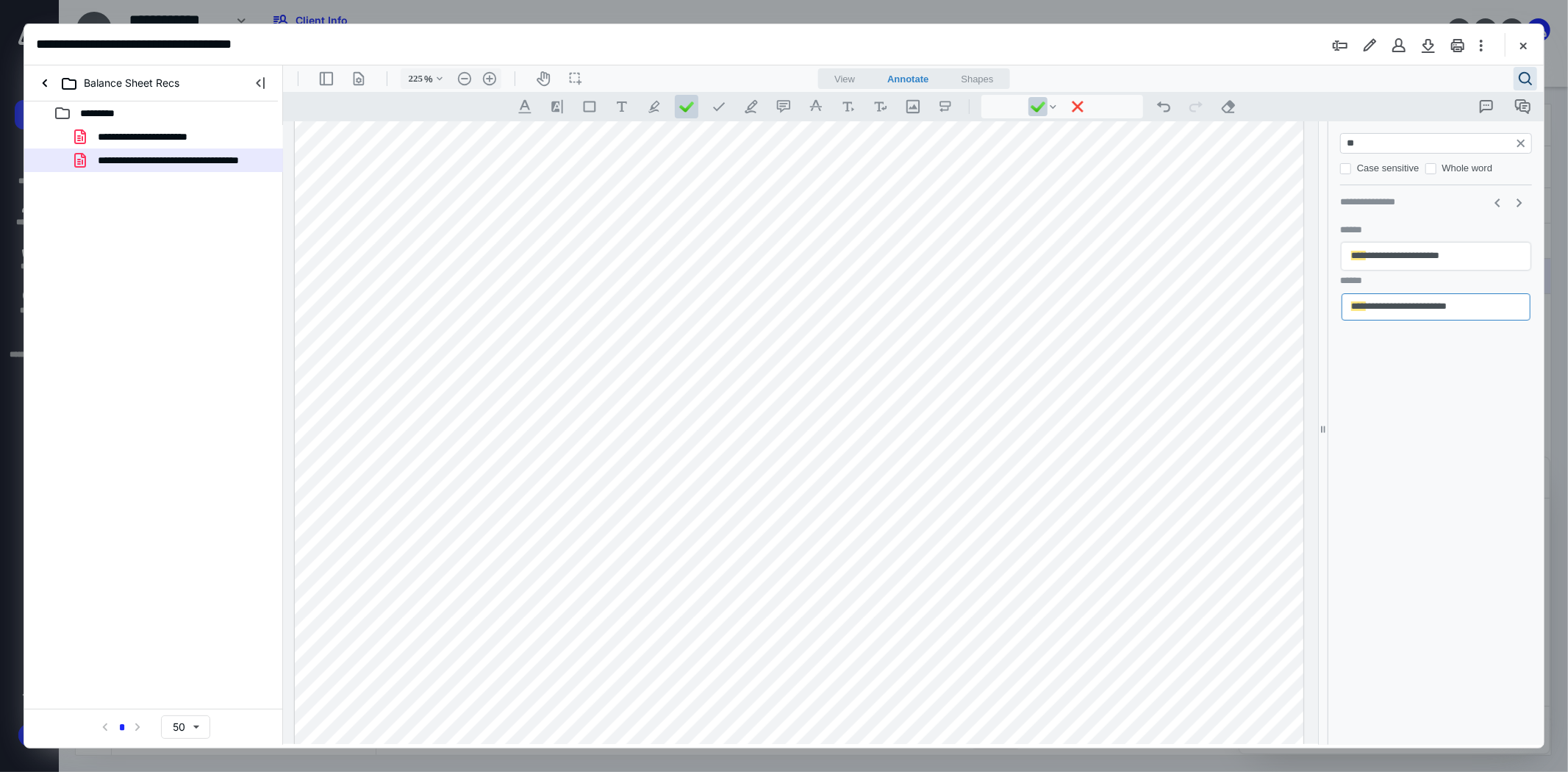 type on "***" 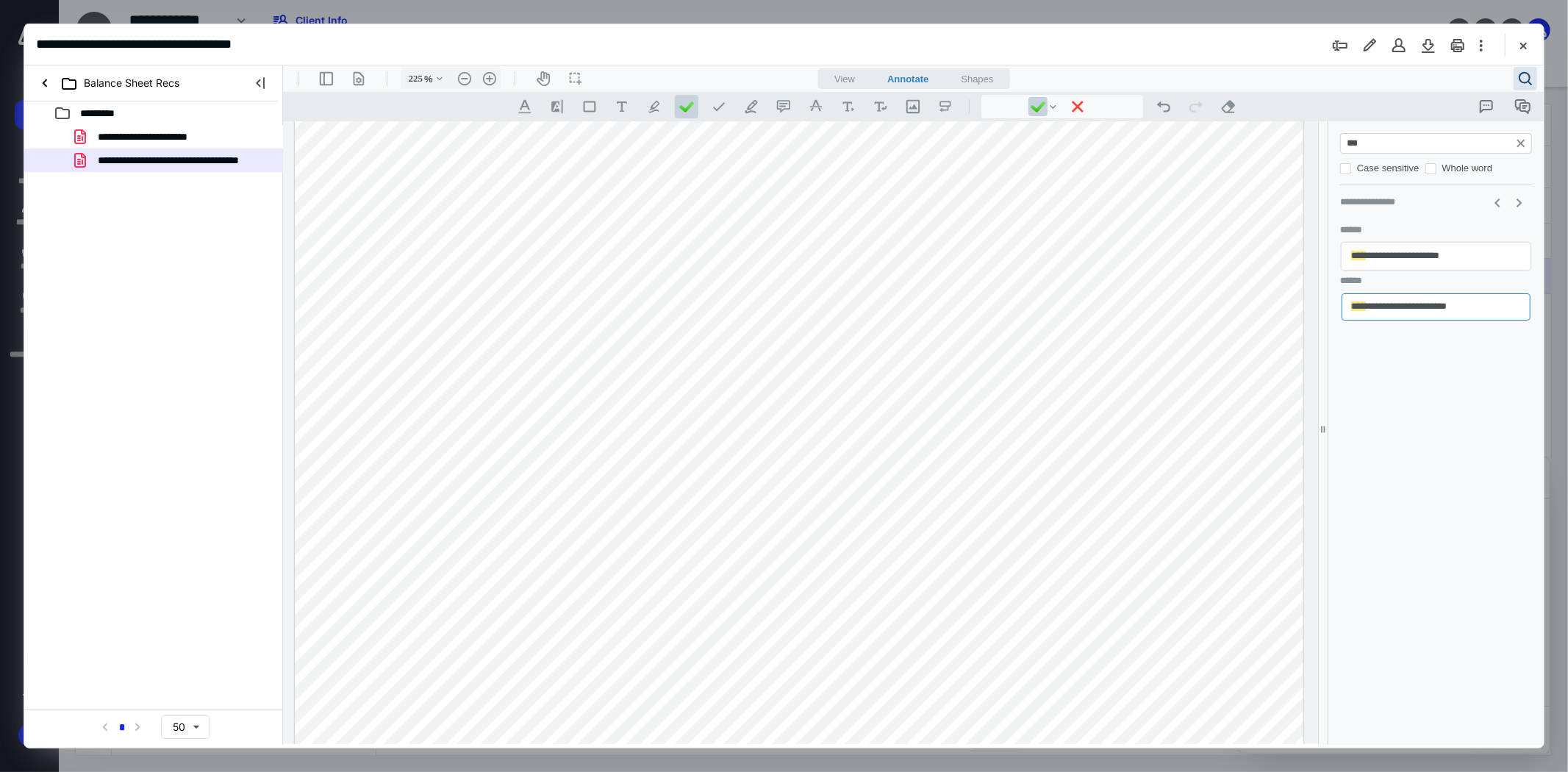 type on "*" 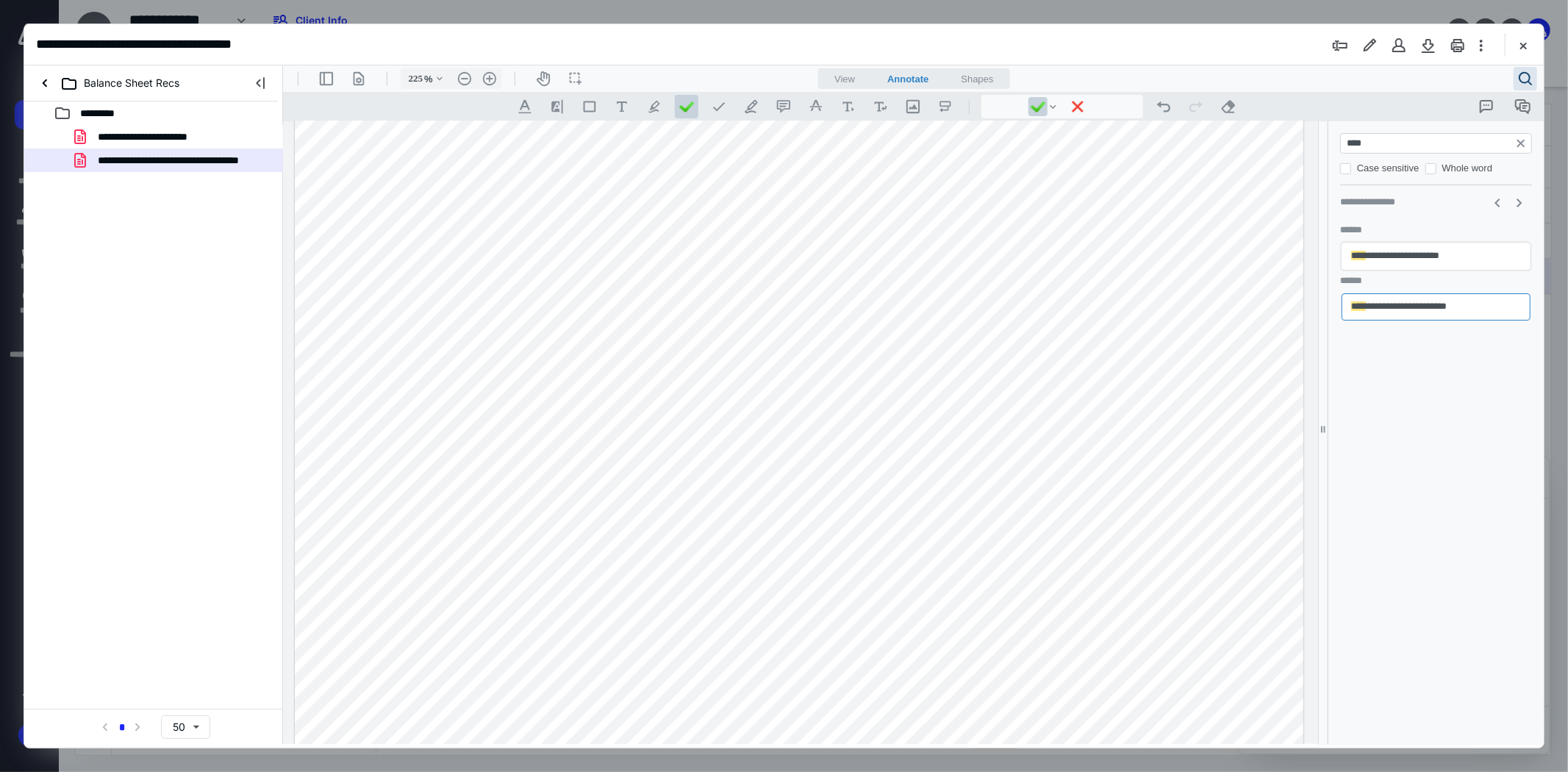 type on "*****" 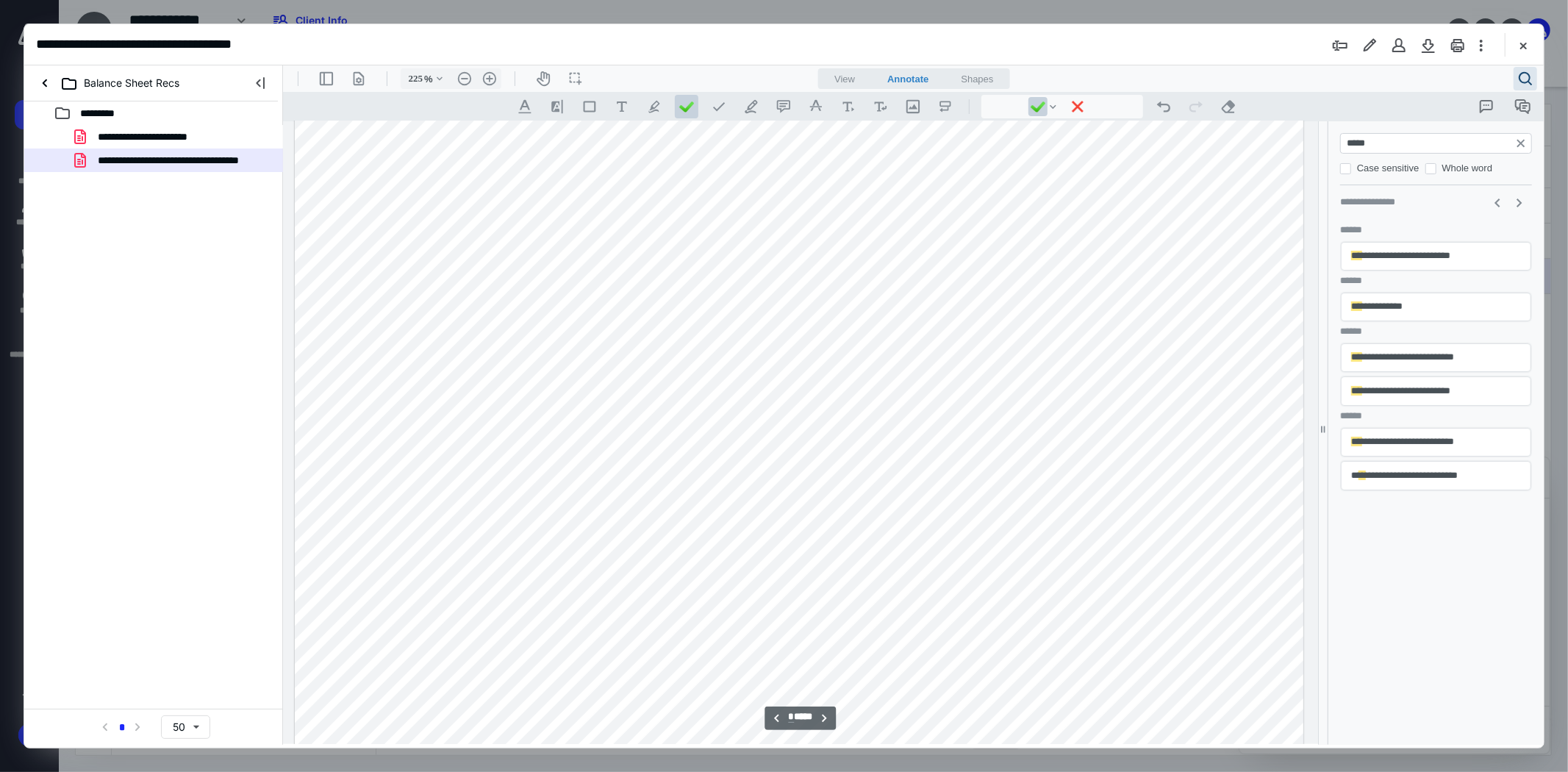 type on "*" 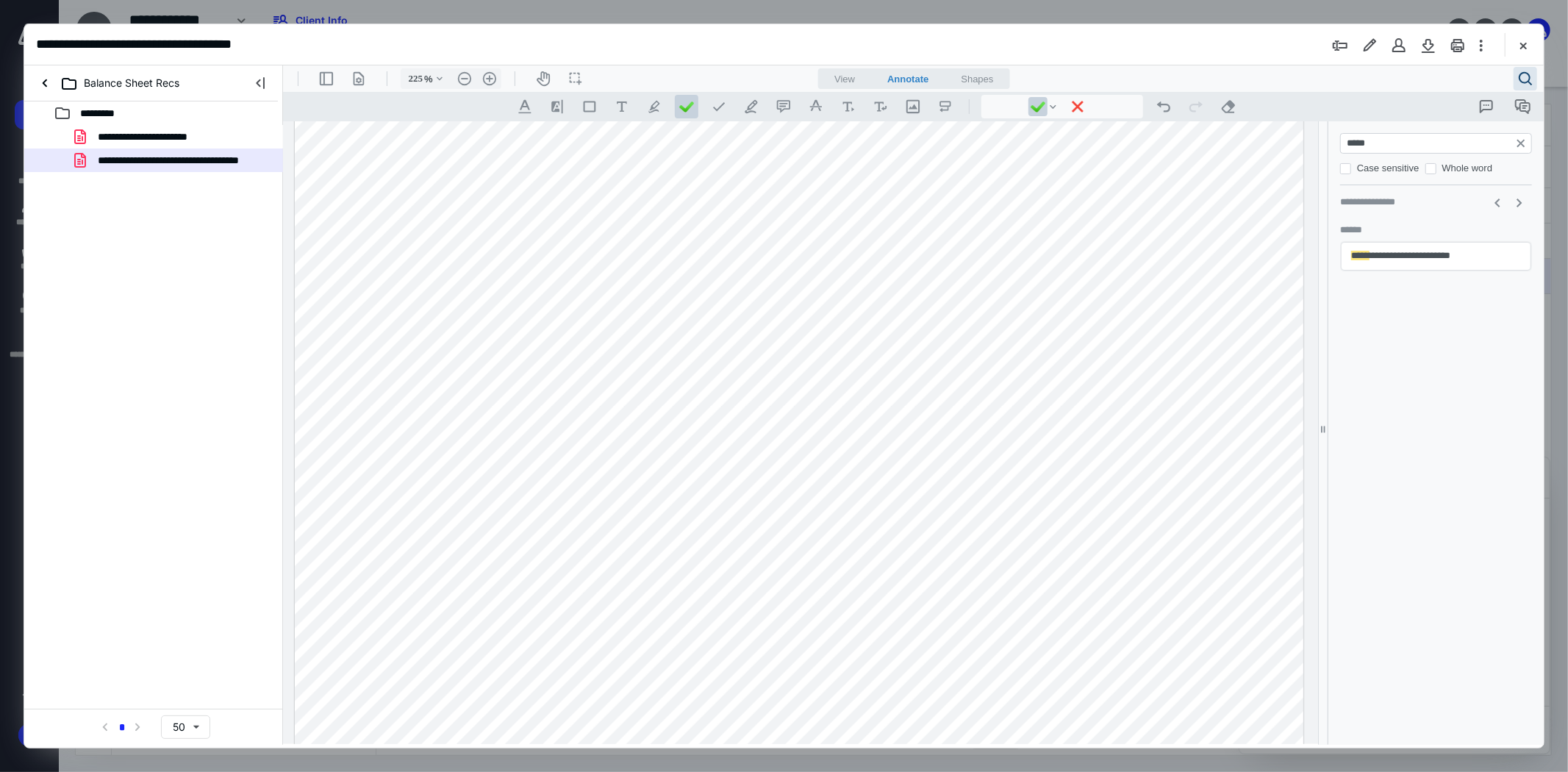 type on "*****" 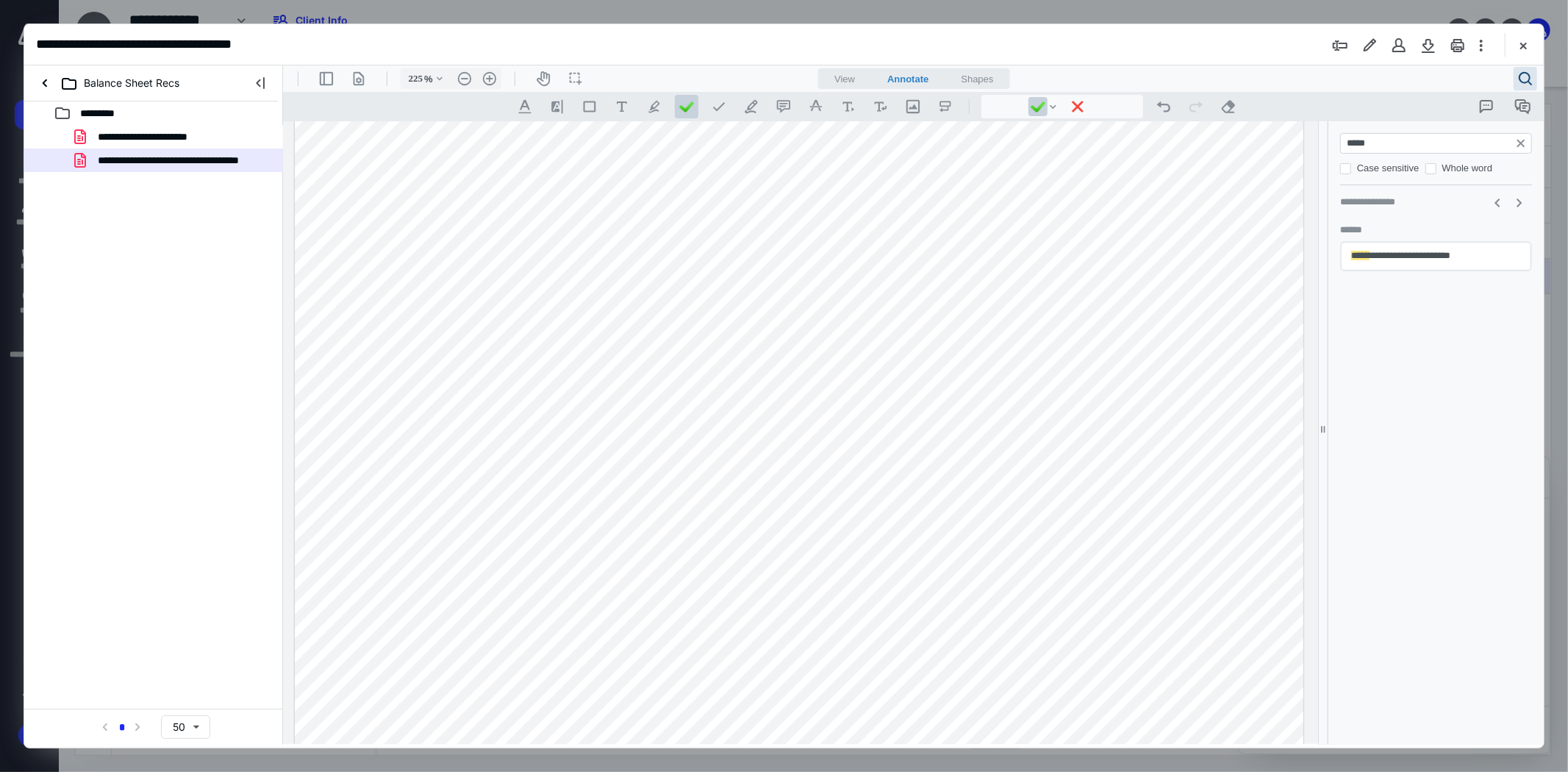 click at bounding box center (798, 563) 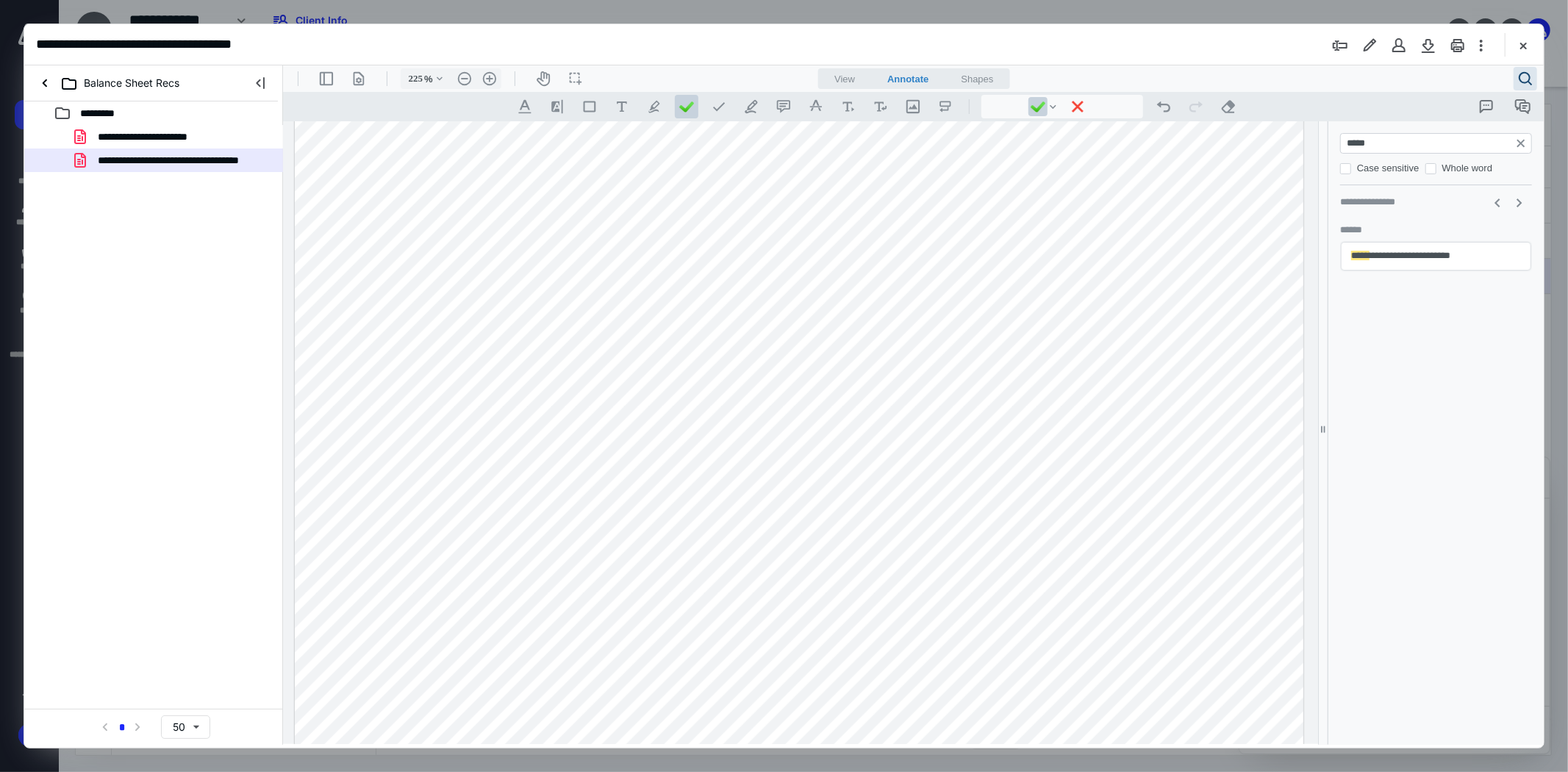 drag, startPoint x: 1060, startPoint y: 501, endPoint x: 1051, endPoint y: 482, distance: 21.023796 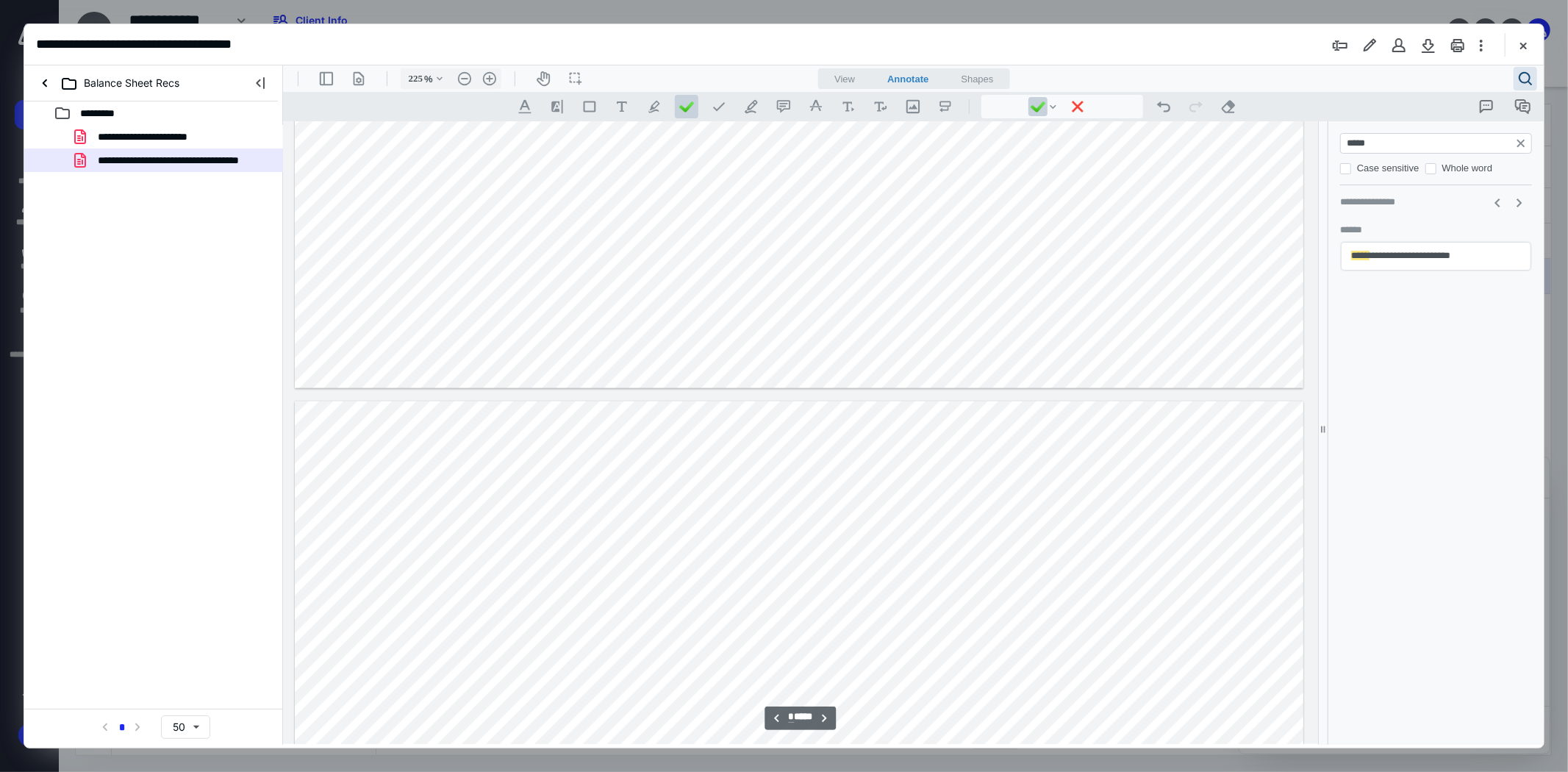 type on "*" 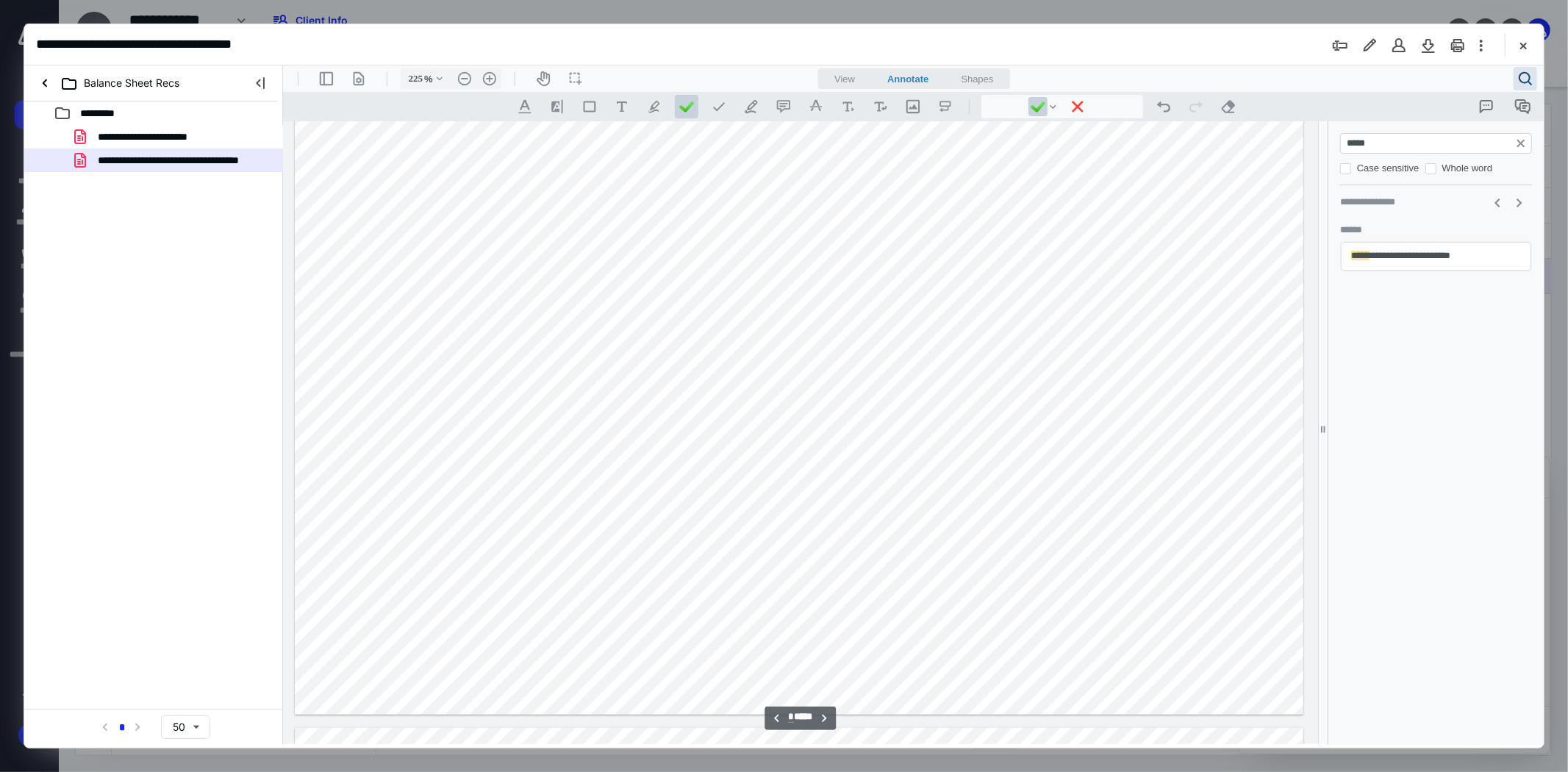 scroll, scrollTop: 5914, scrollLeft: 0, axis: vertical 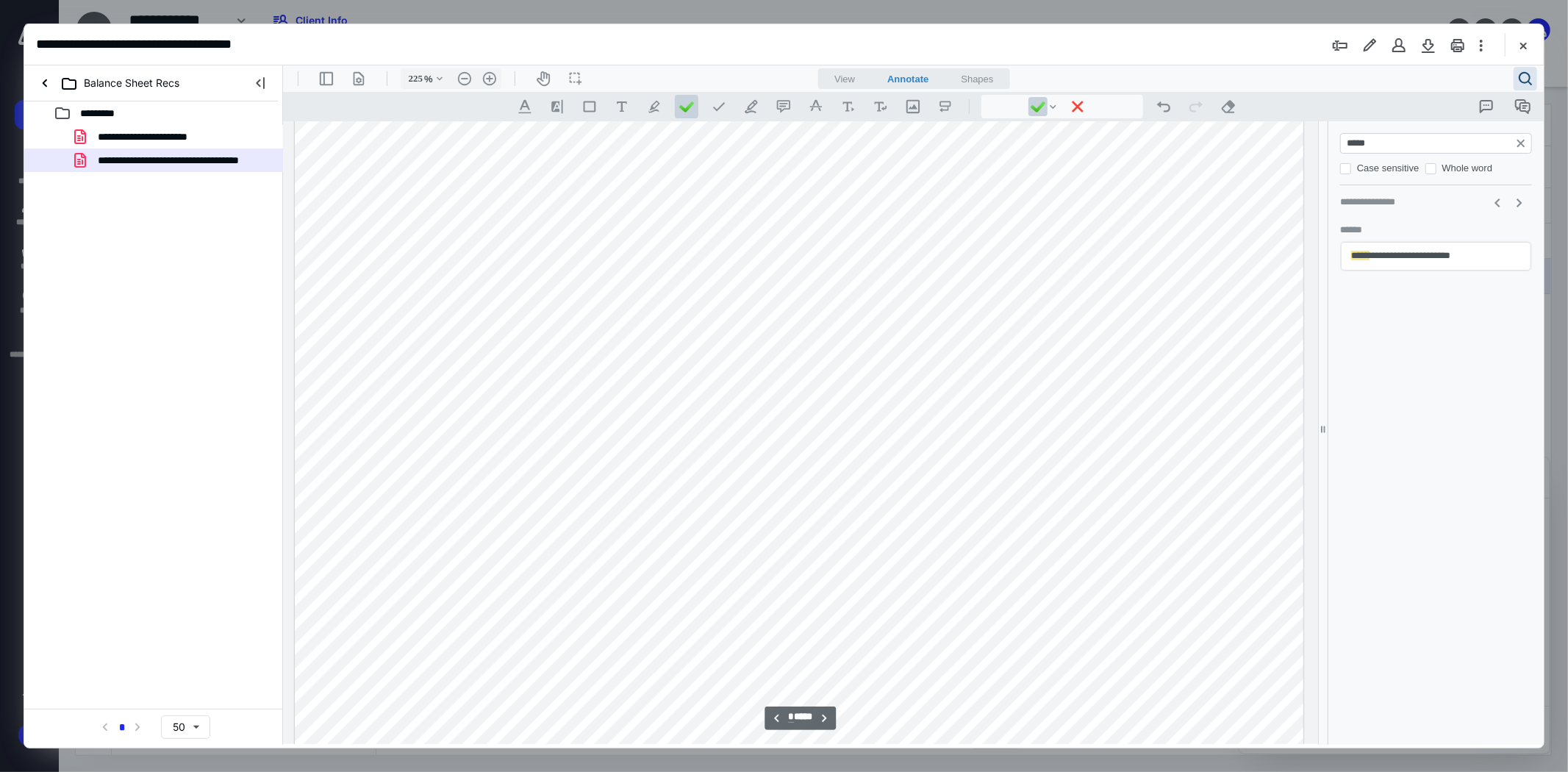 drag, startPoint x: 1387, startPoint y: 144, endPoint x: 1241, endPoint y: 111, distance: 149.683 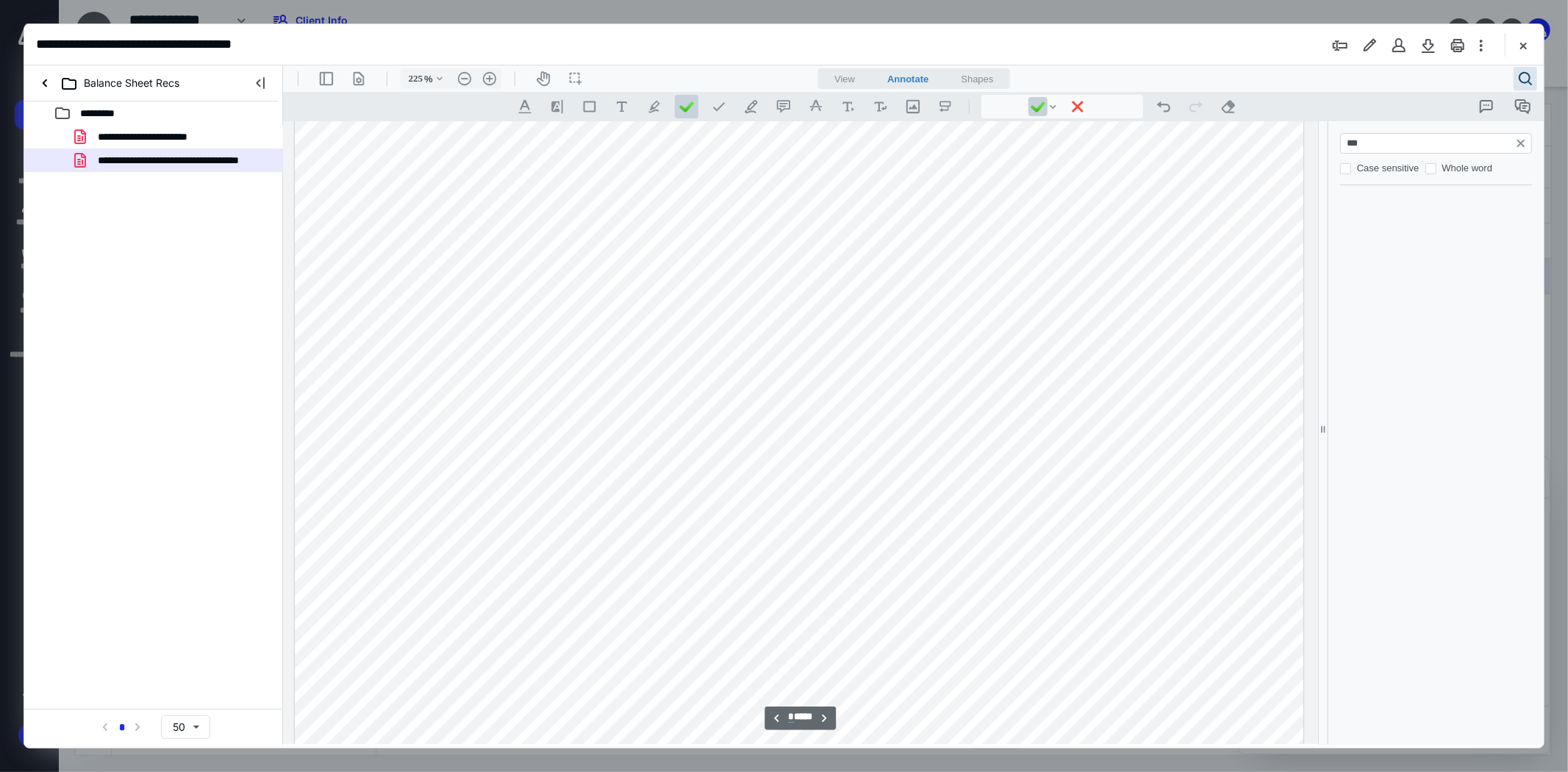 scroll, scrollTop: 6020, scrollLeft: 0, axis: vertical 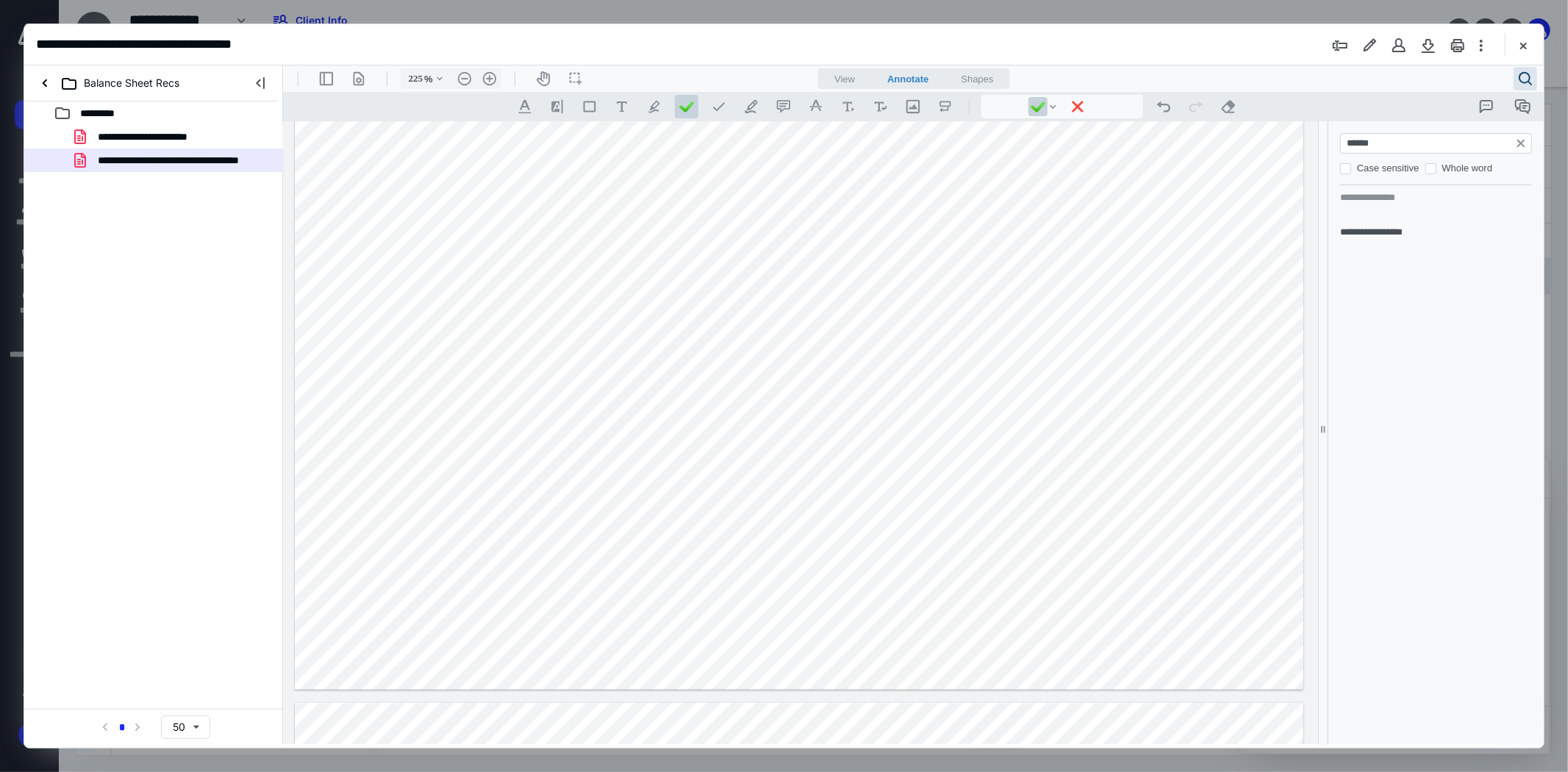 type on "******" 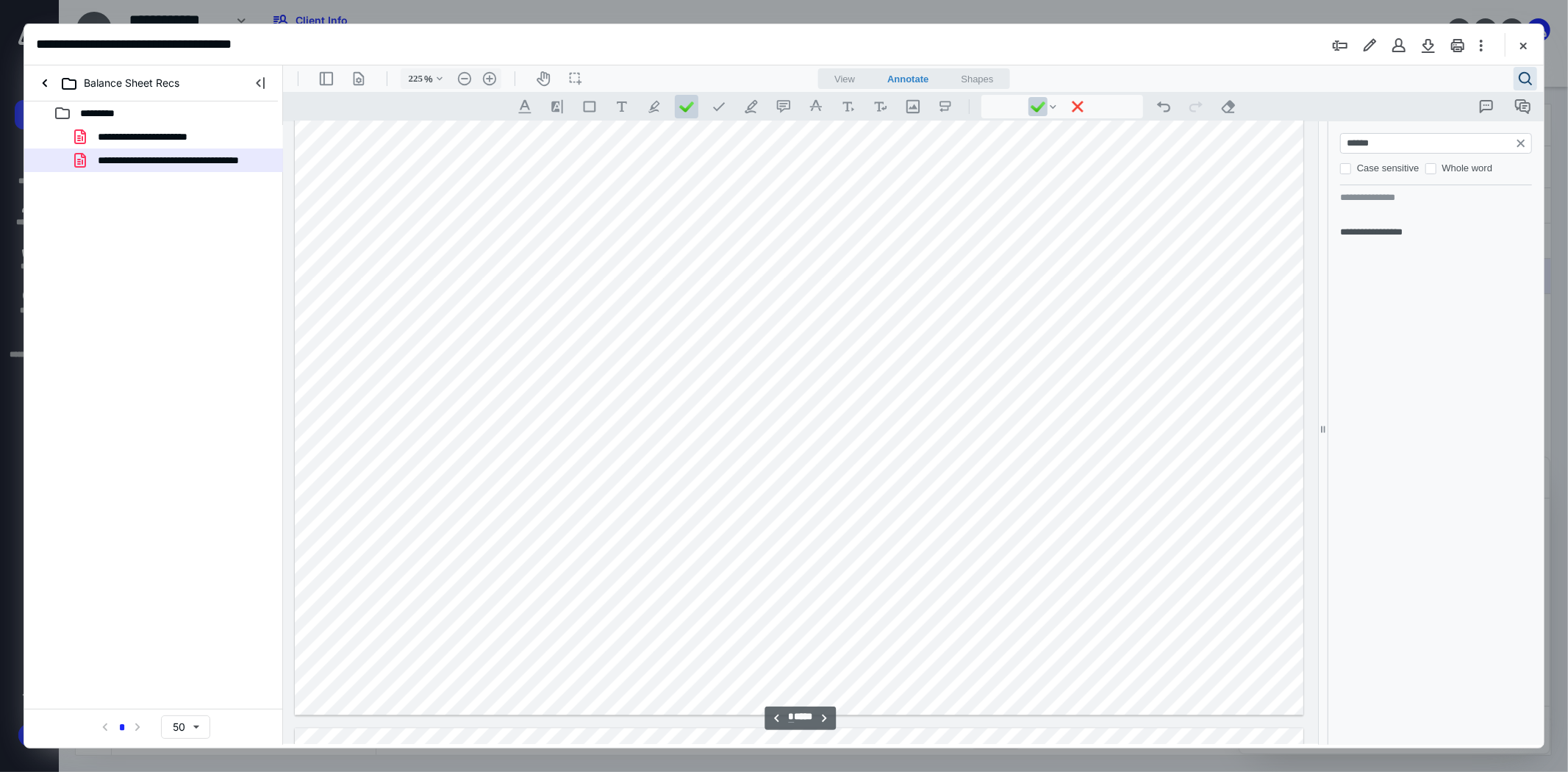 scroll, scrollTop: 7164, scrollLeft: 0, axis: vertical 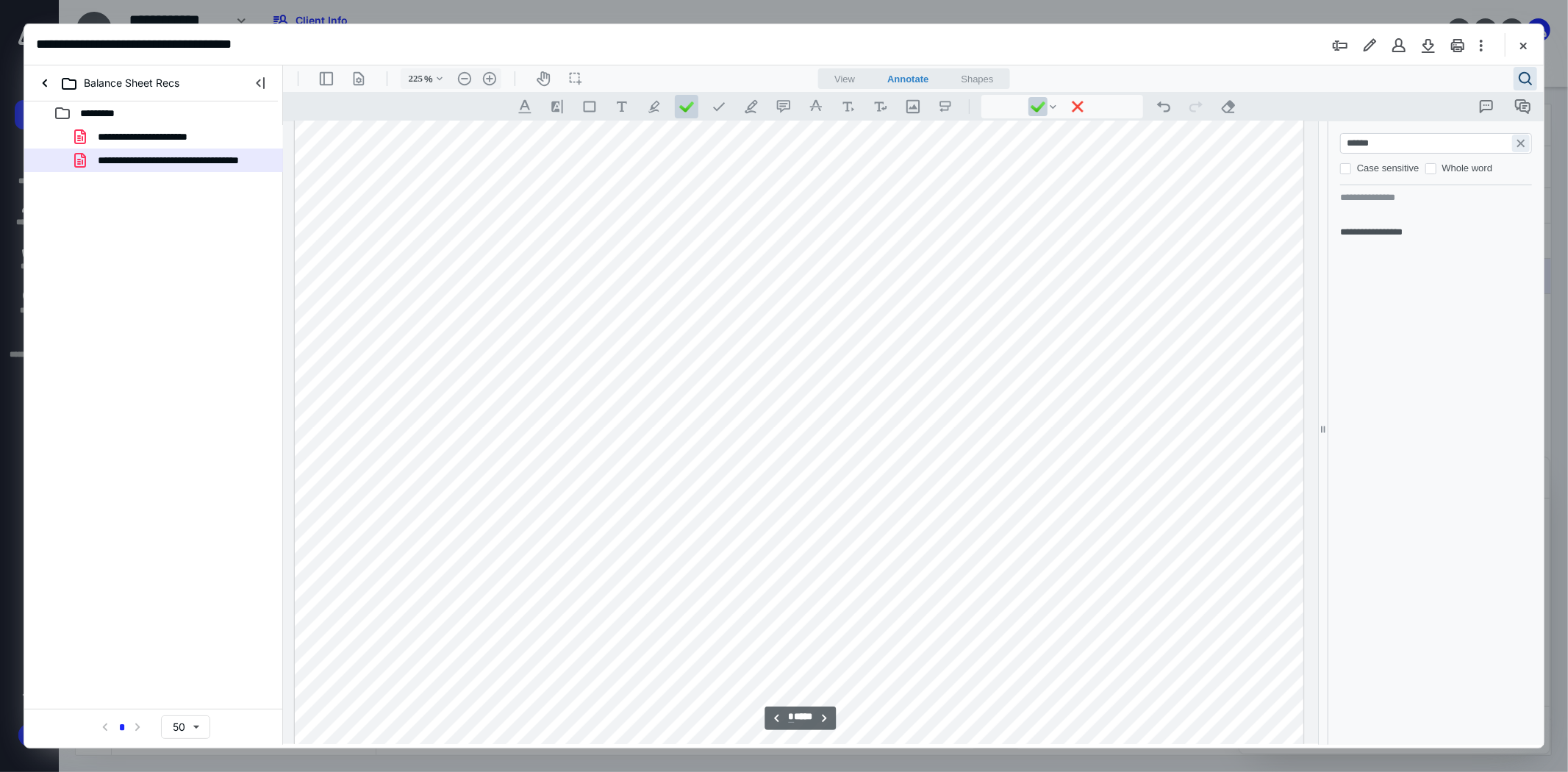 click on "**********" at bounding box center [1520, 143] 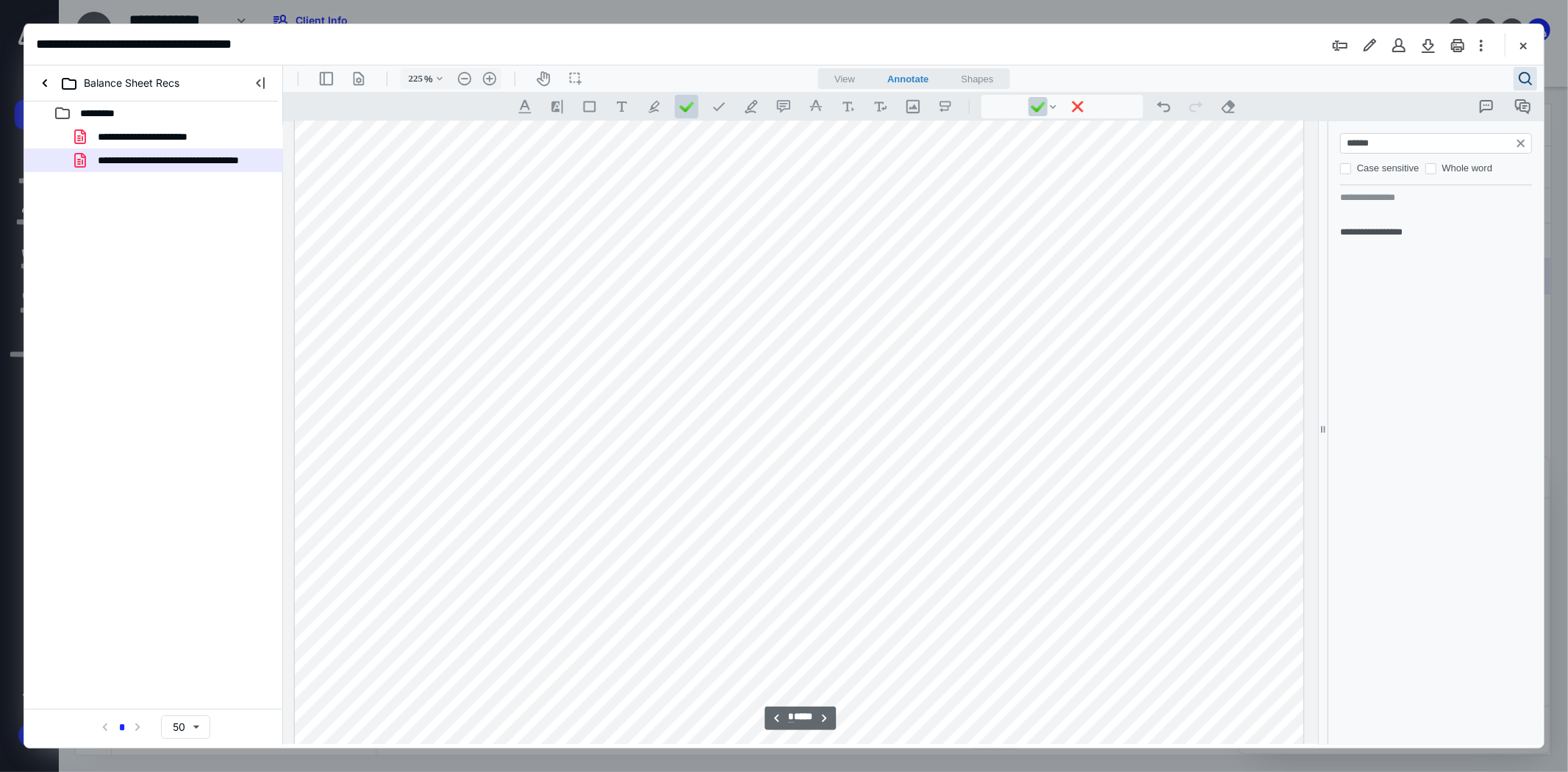type 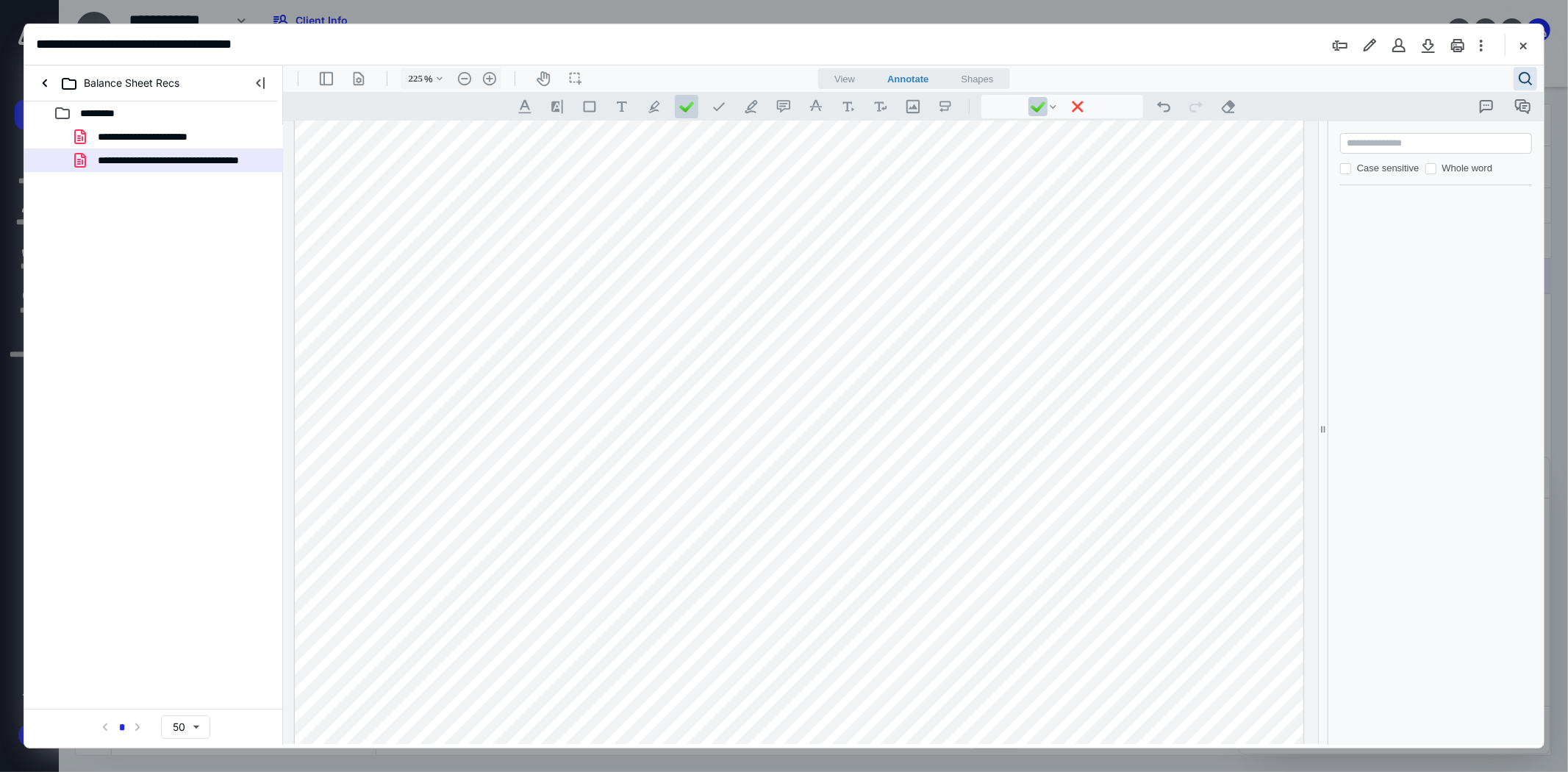 click at bounding box center [798, 211] 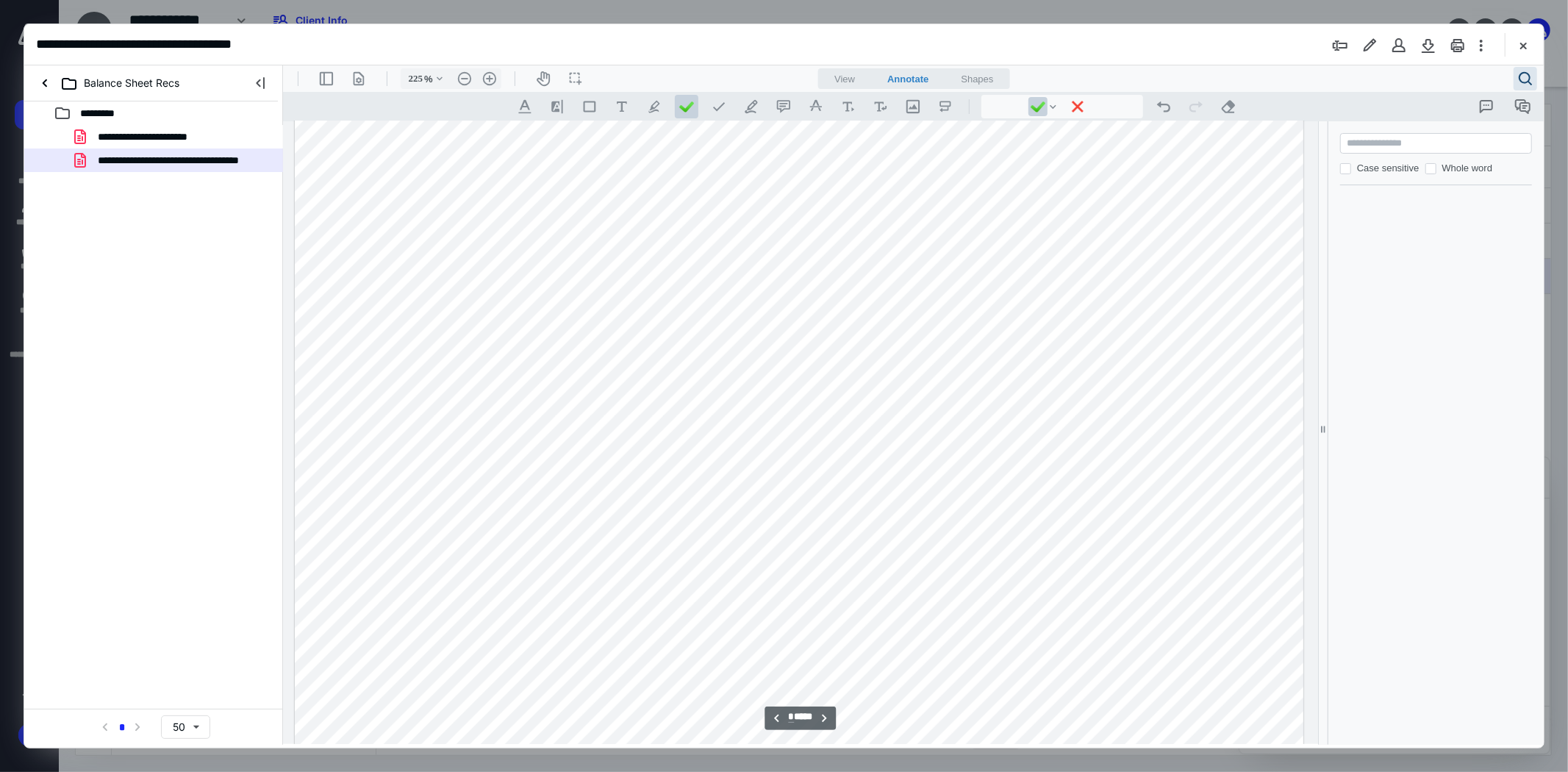 scroll, scrollTop: 7327, scrollLeft: 0, axis: vertical 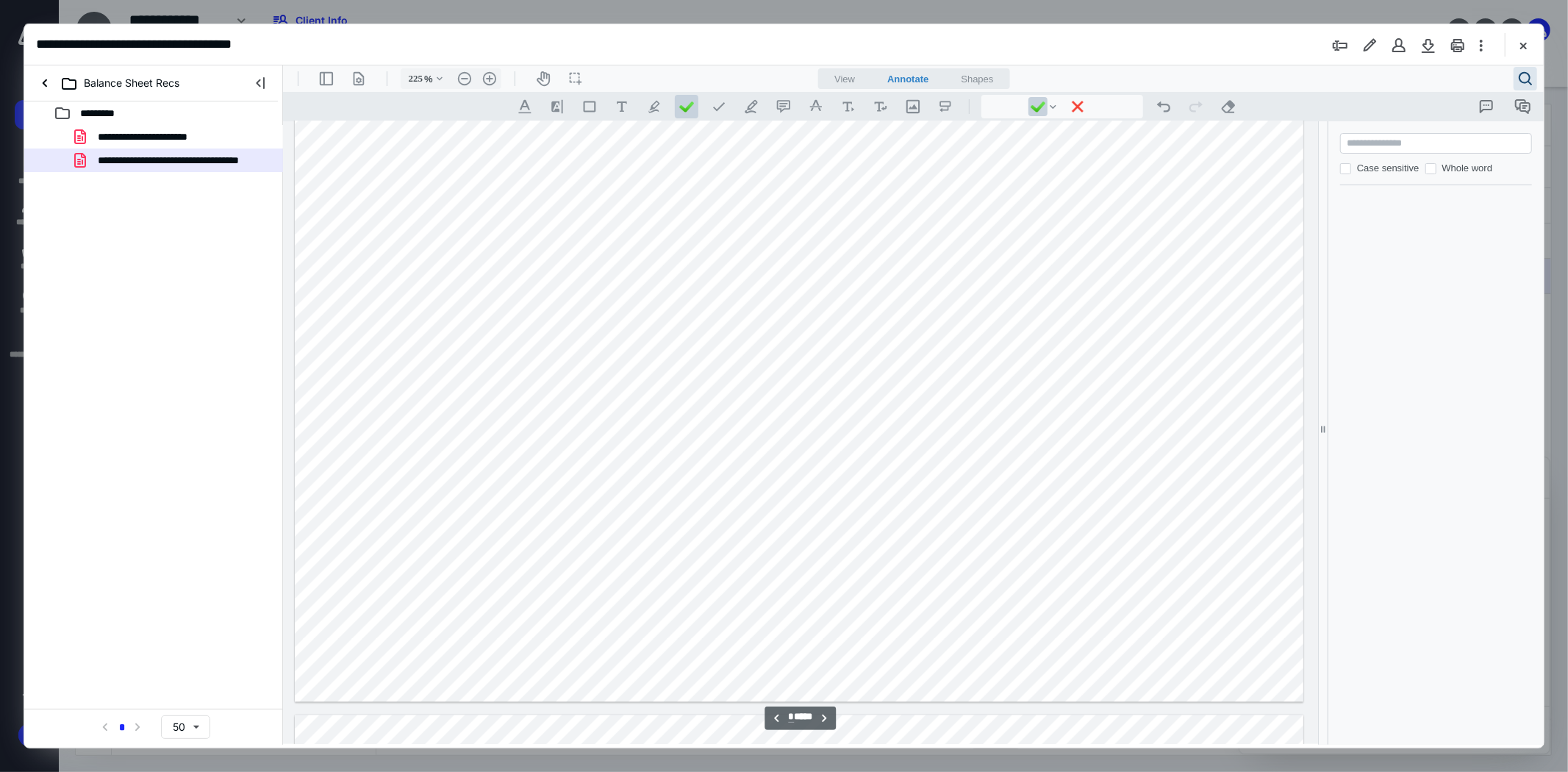 click at bounding box center [798, 48] 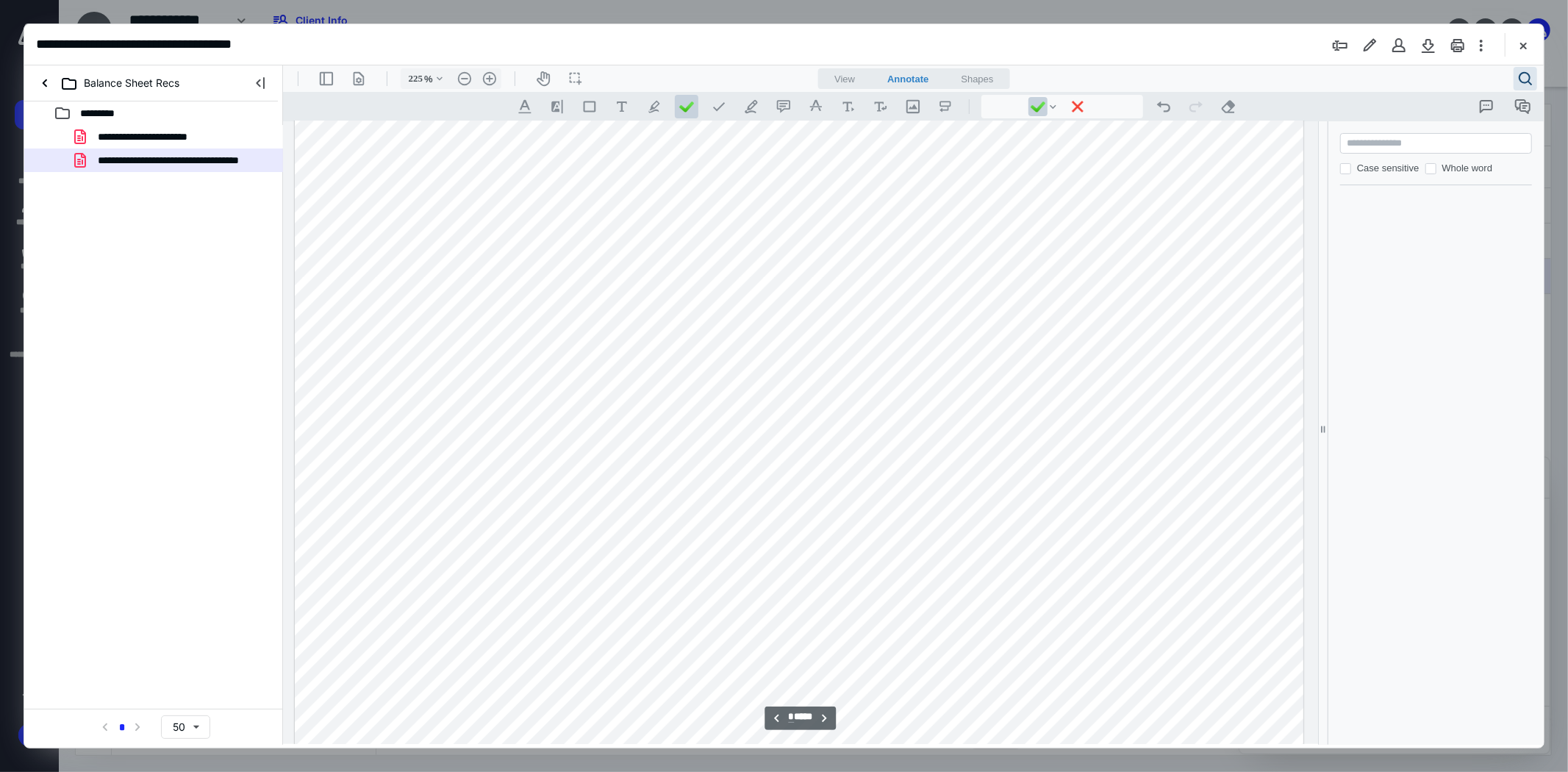 scroll, scrollTop: 8063, scrollLeft: 0, axis: vertical 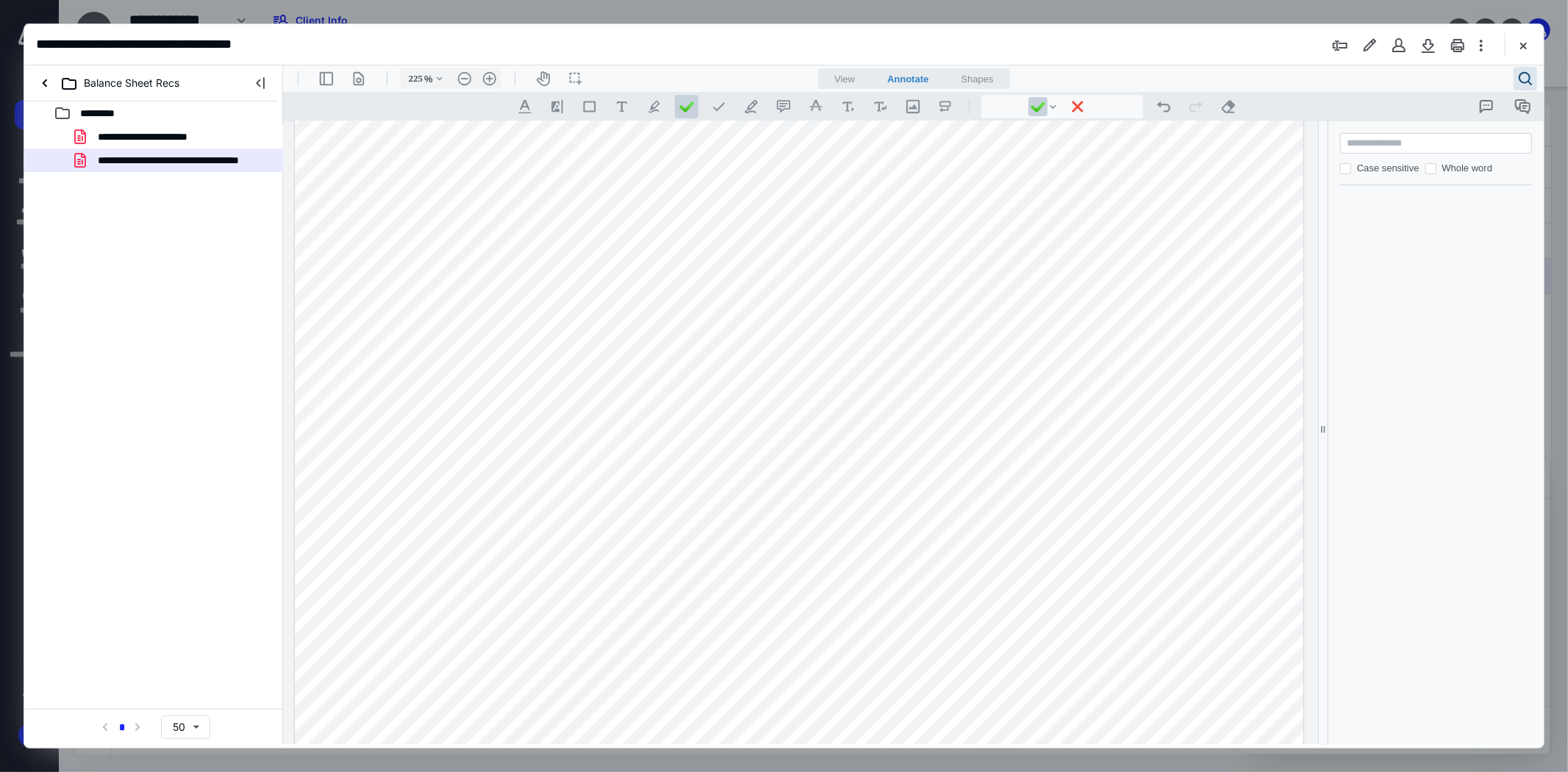 click at bounding box center [798, 632] 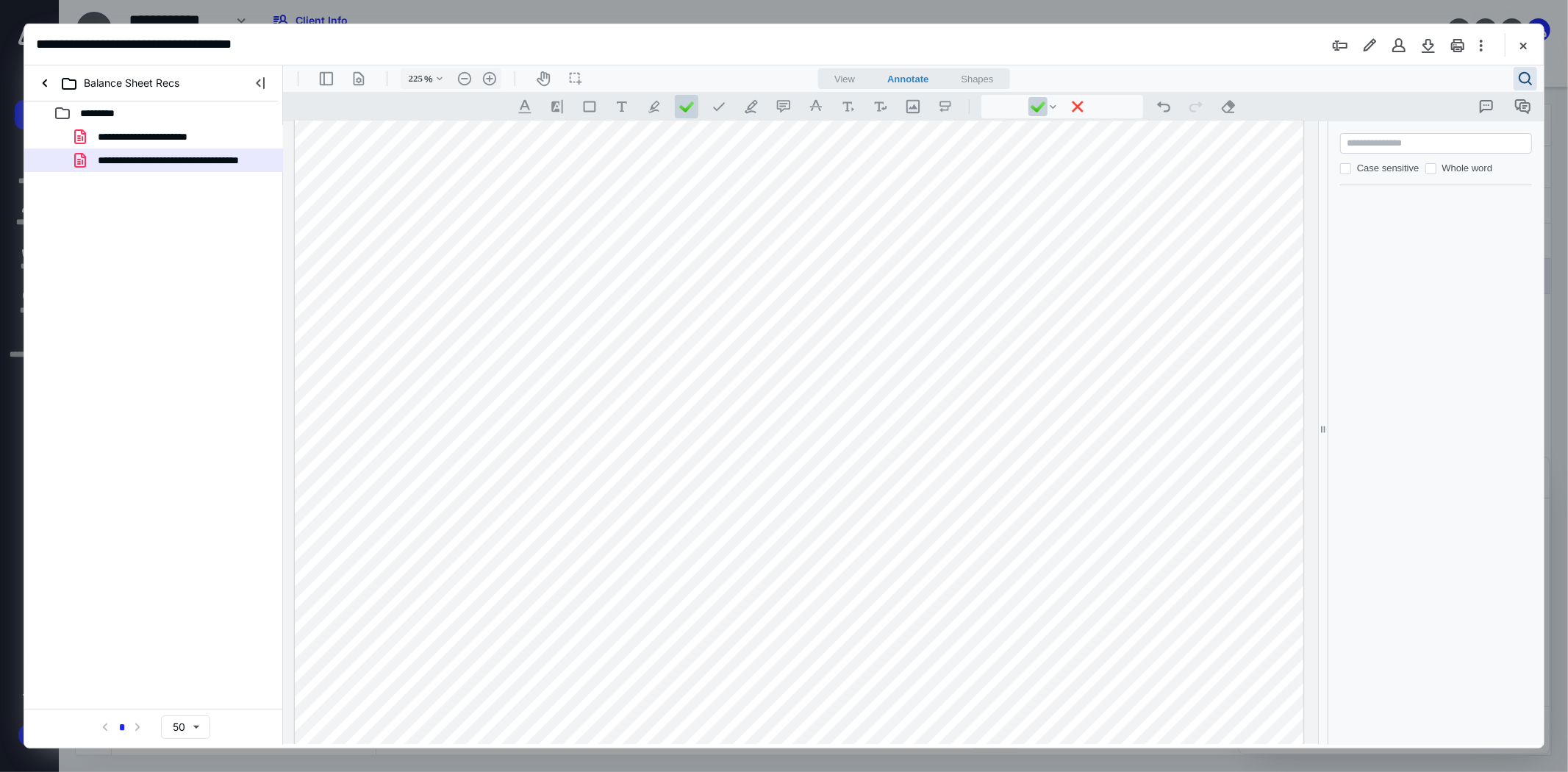 drag, startPoint x: 1059, startPoint y: 358, endPoint x: 1054, endPoint y: 348, distance: 11.18034 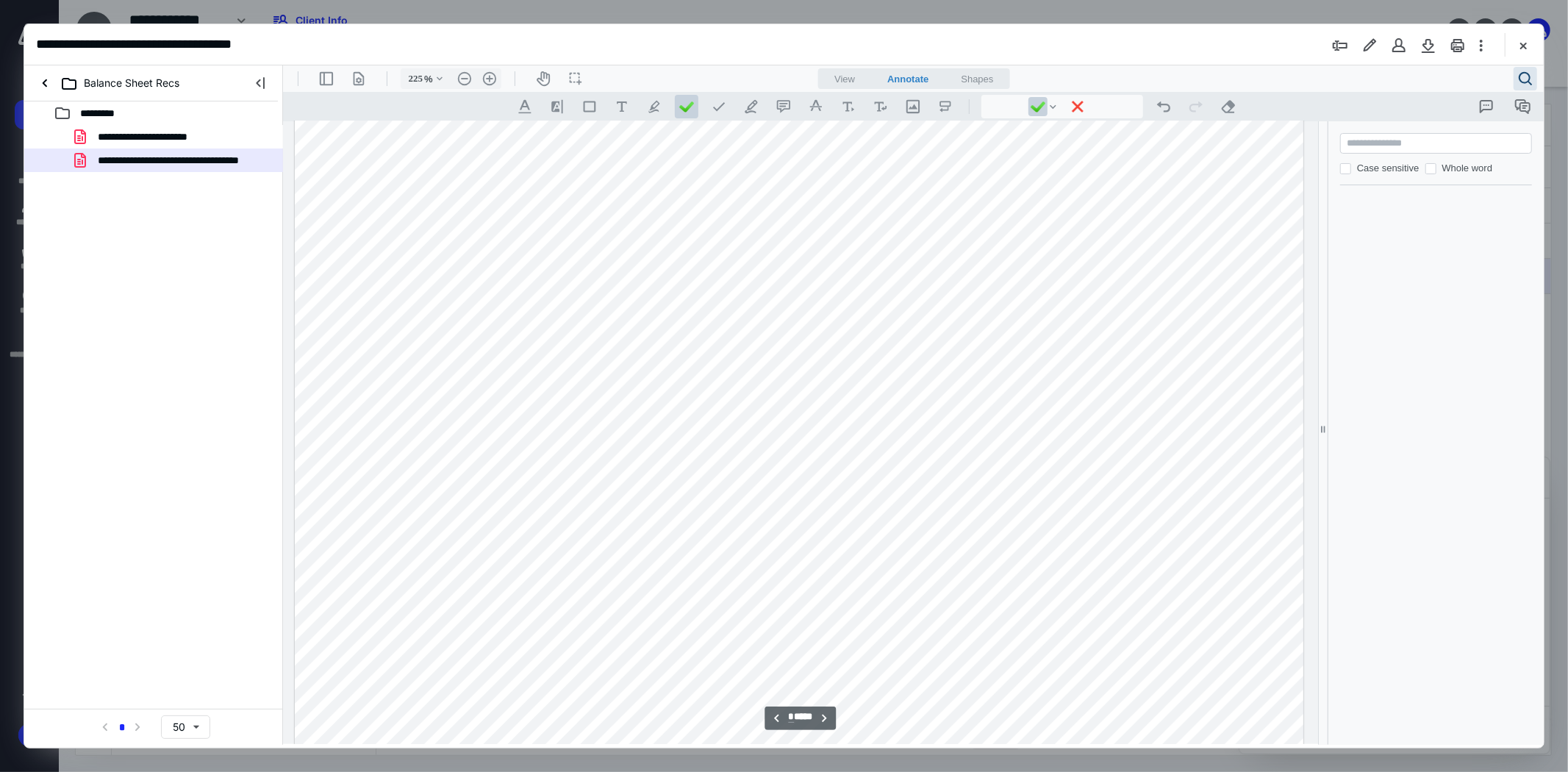 scroll, scrollTop: 8553, scrollLeft: 0, axis: vertical 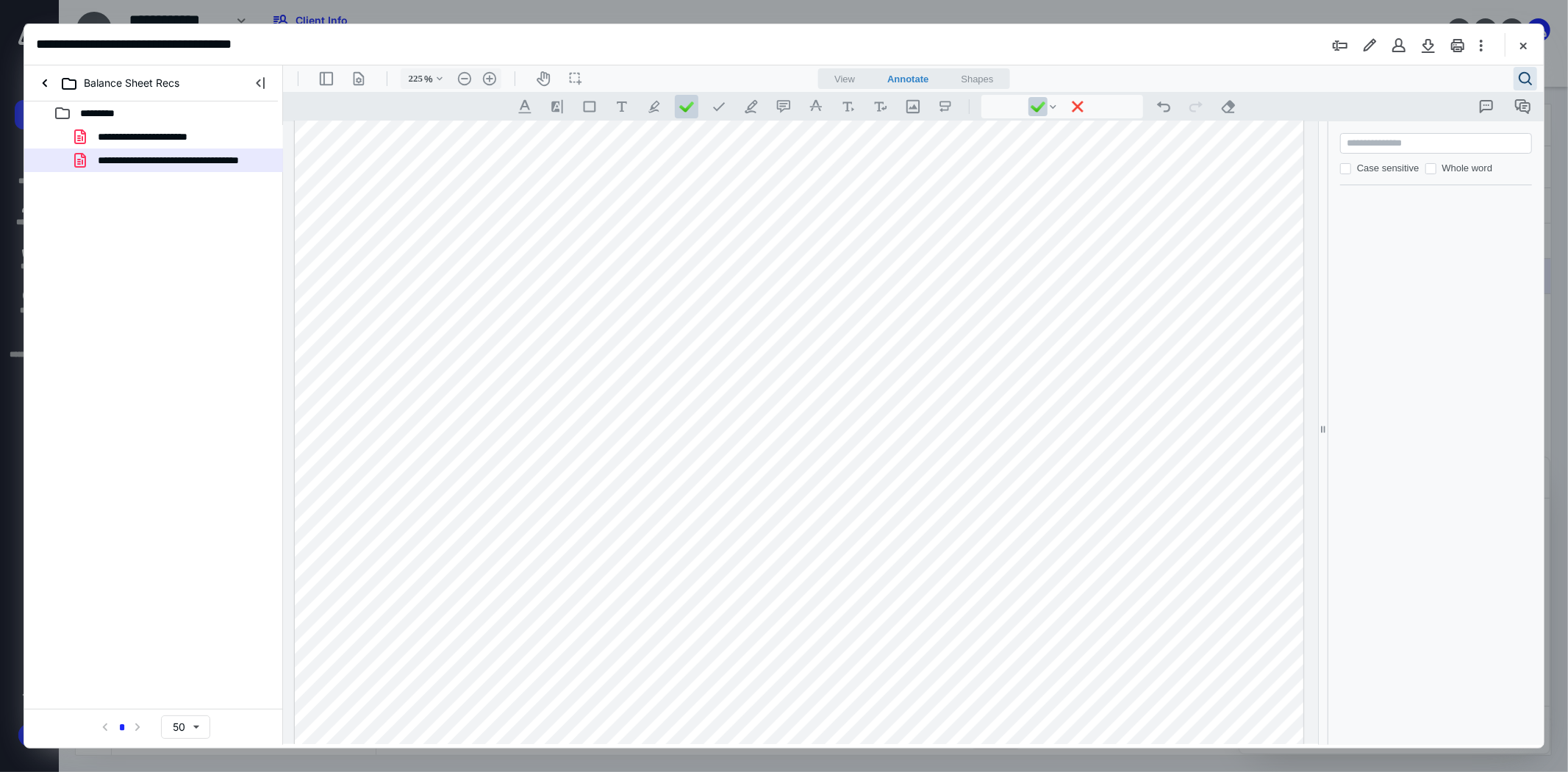 click at bounding box center [798, 141] 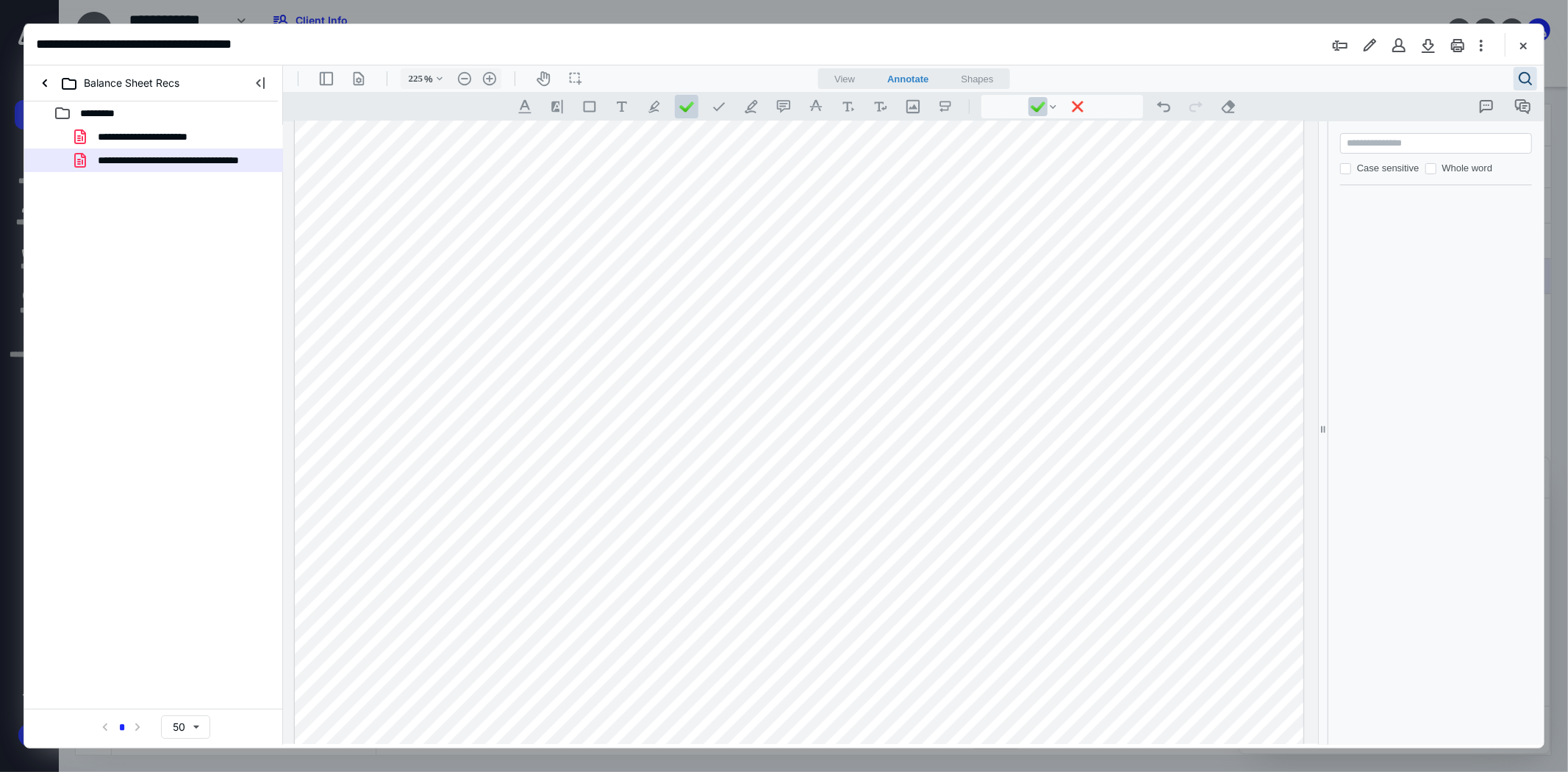 click at bounding box center (798, 141) 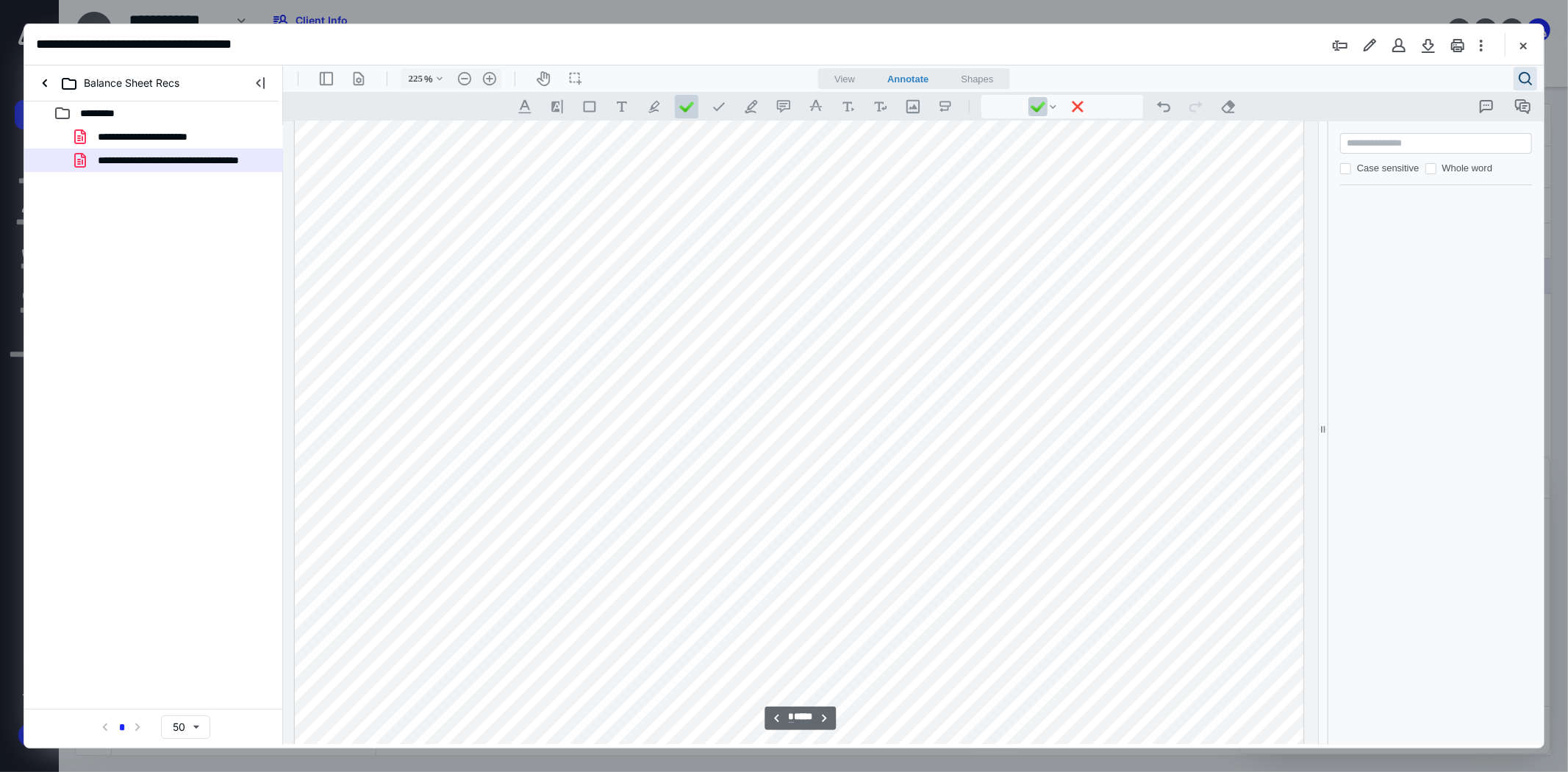 scroll, scrollTop: 9370, scrollLeft: 0, axis: vertical 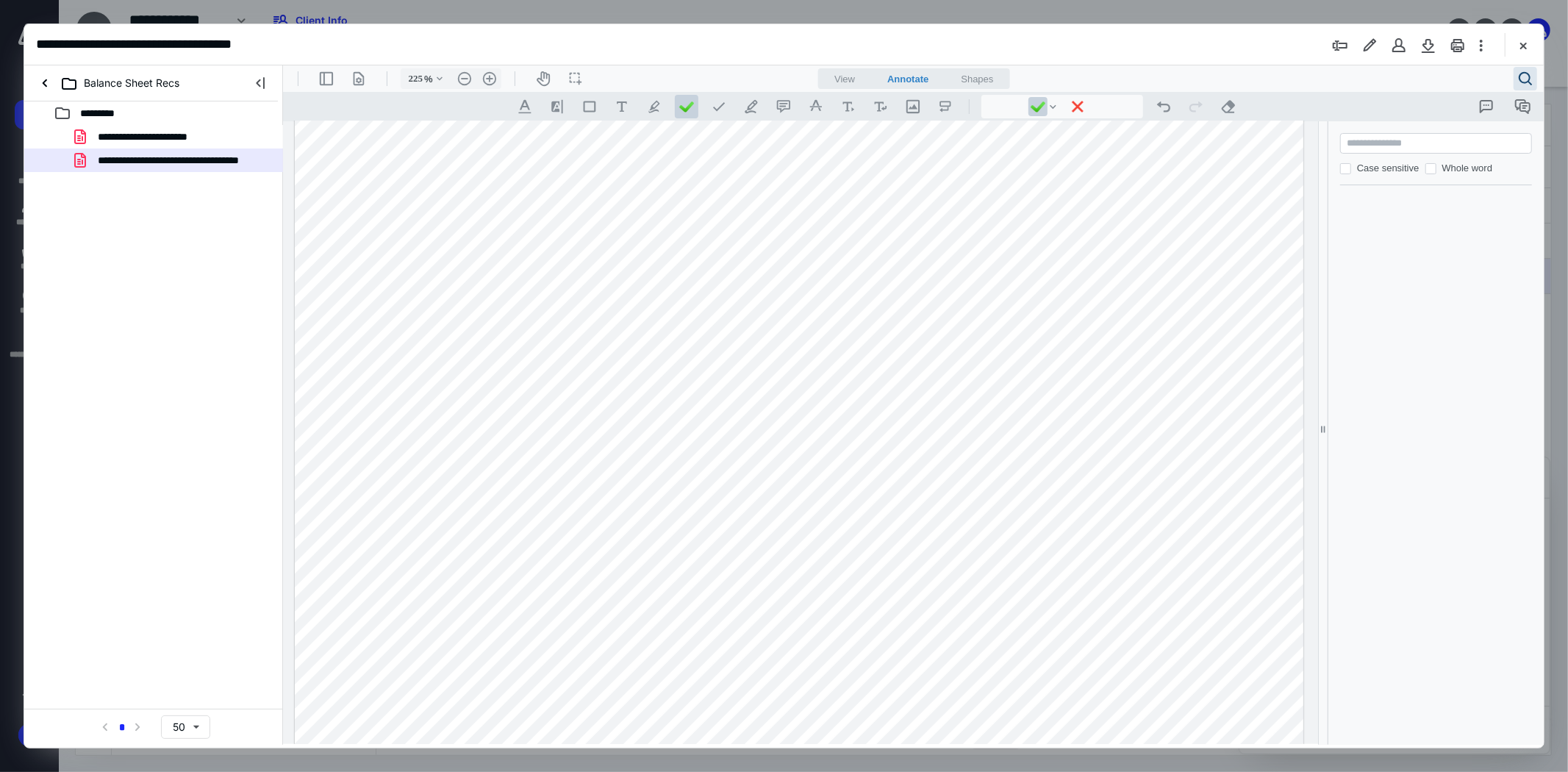 click at bounding box center (798, 643) 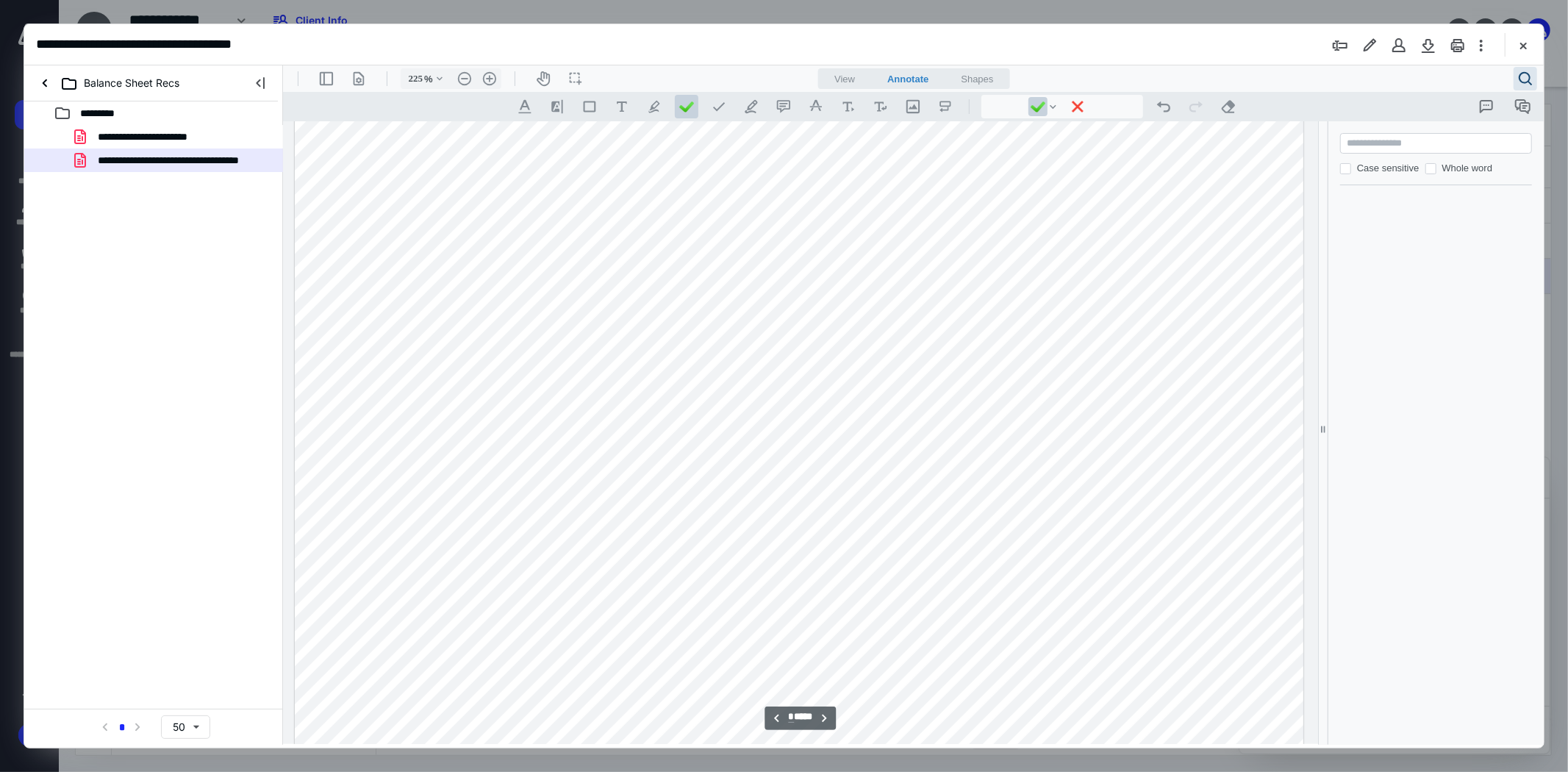 scroll, scrollTop: 9533, scrollLeft: 0, axis: vertical 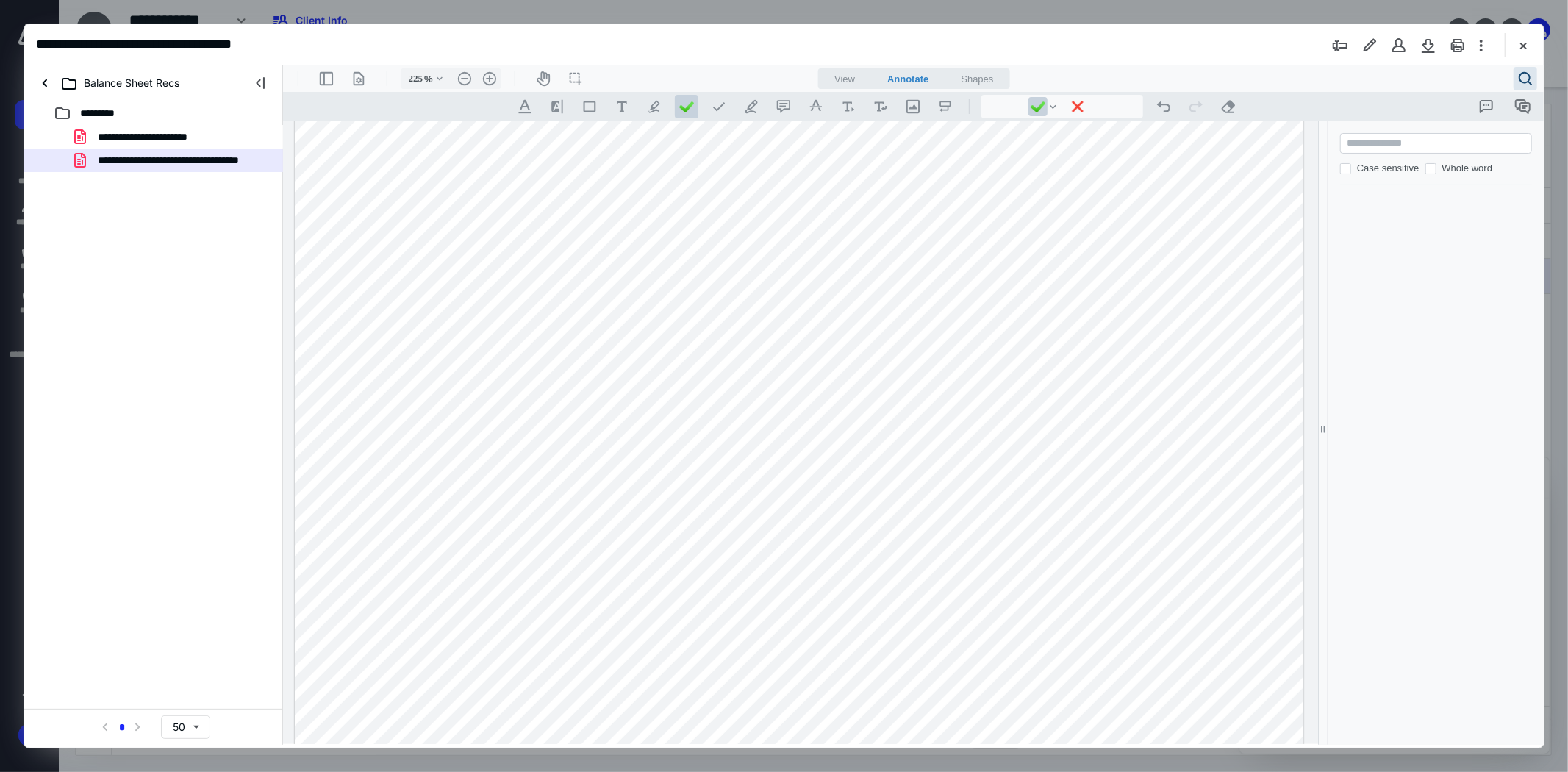 click at bounding box center (798, 480) 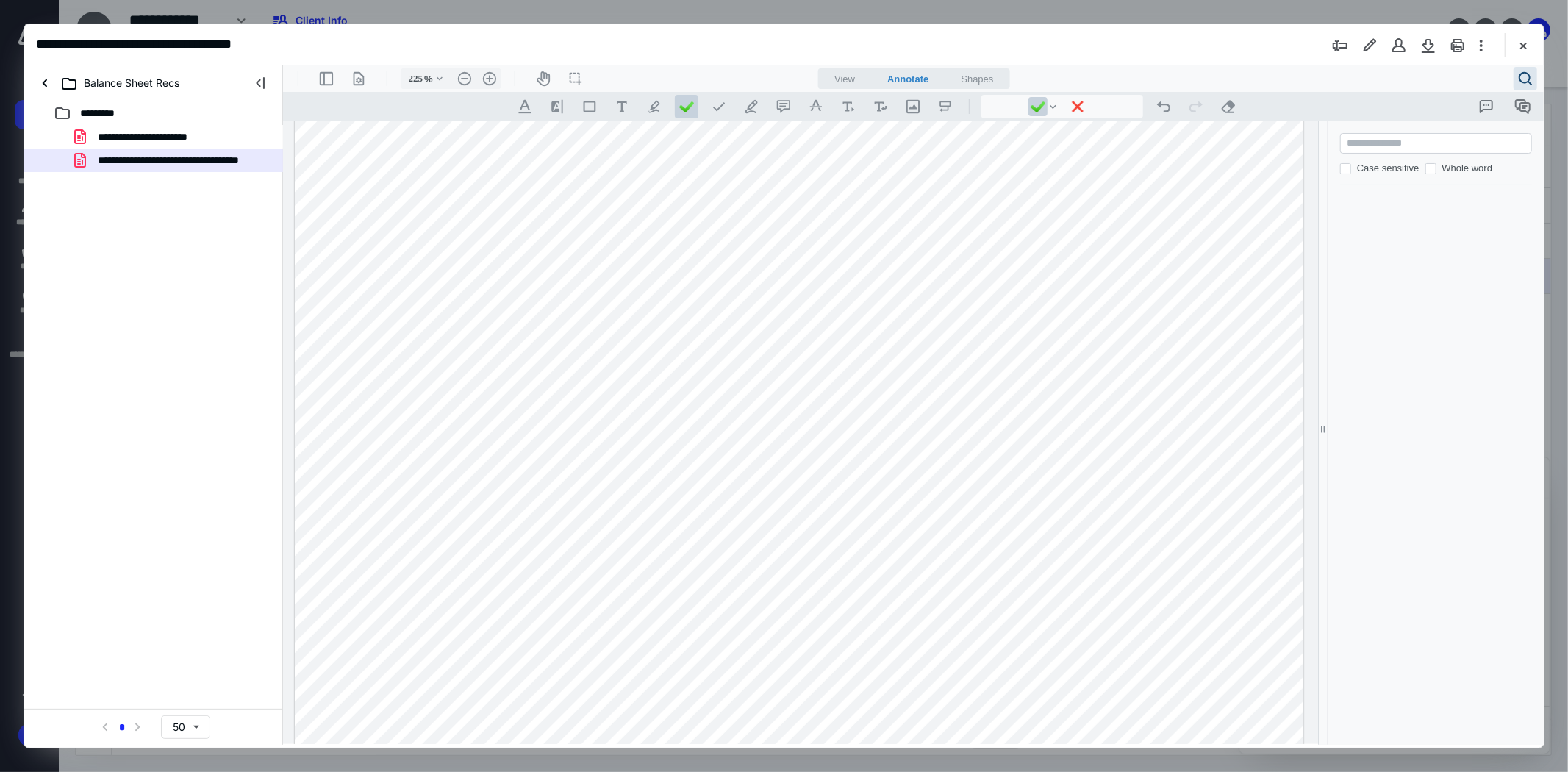 click at bounding box center [798, 480] 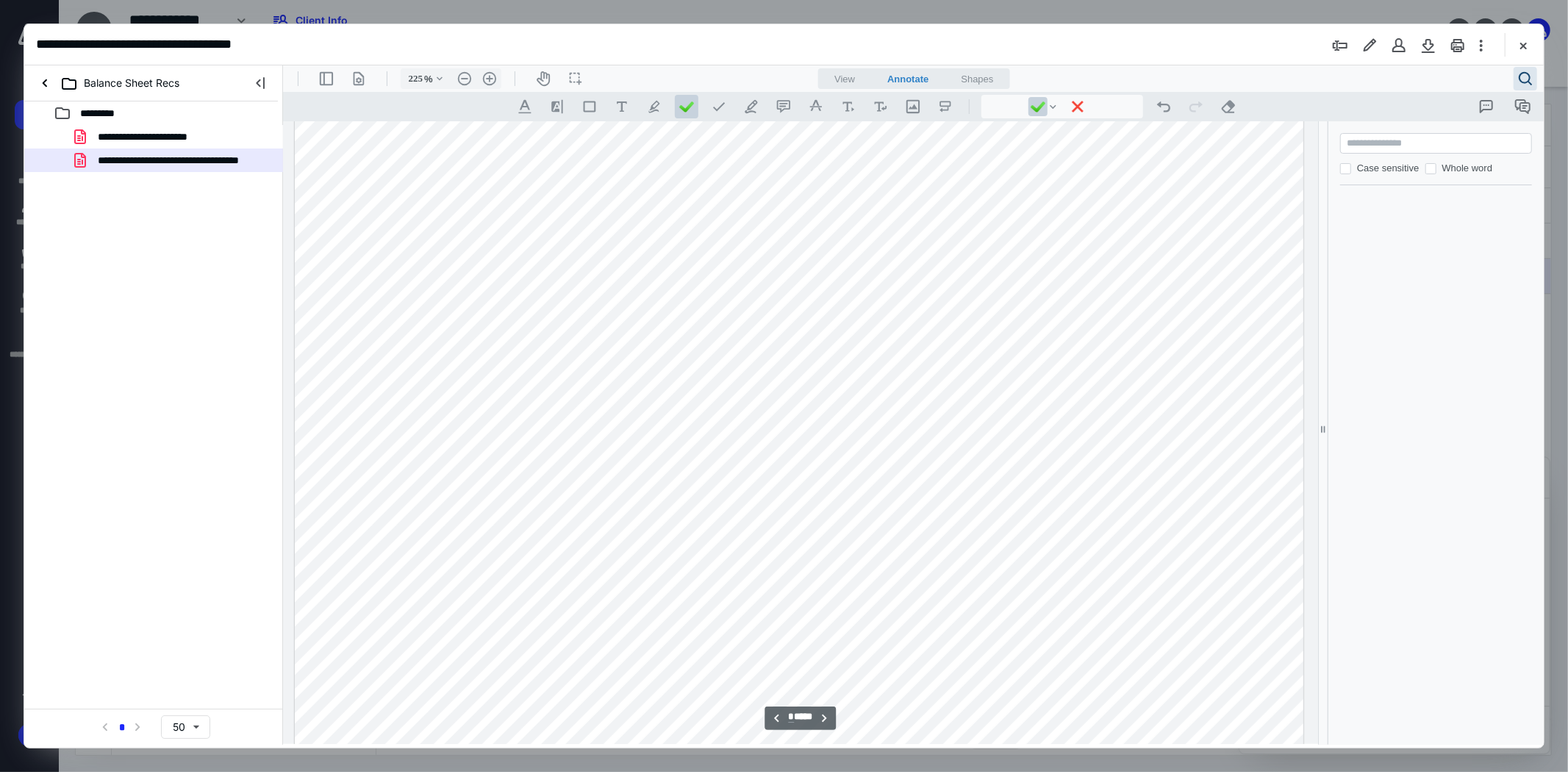 scroll, scrollTop: 9860, scrollLeft: 0, axis: vertical 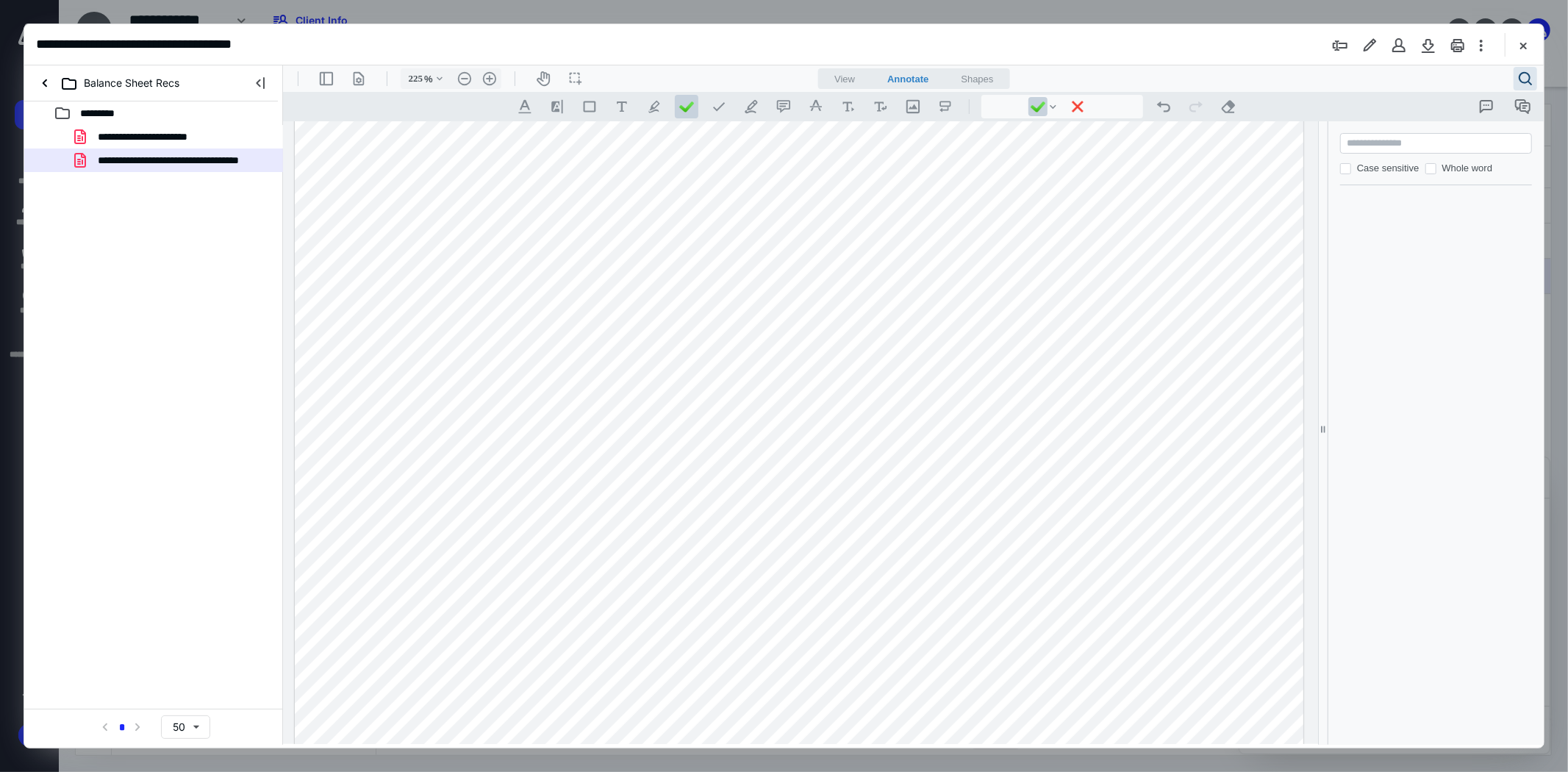 click at bounding box center [798, 153] 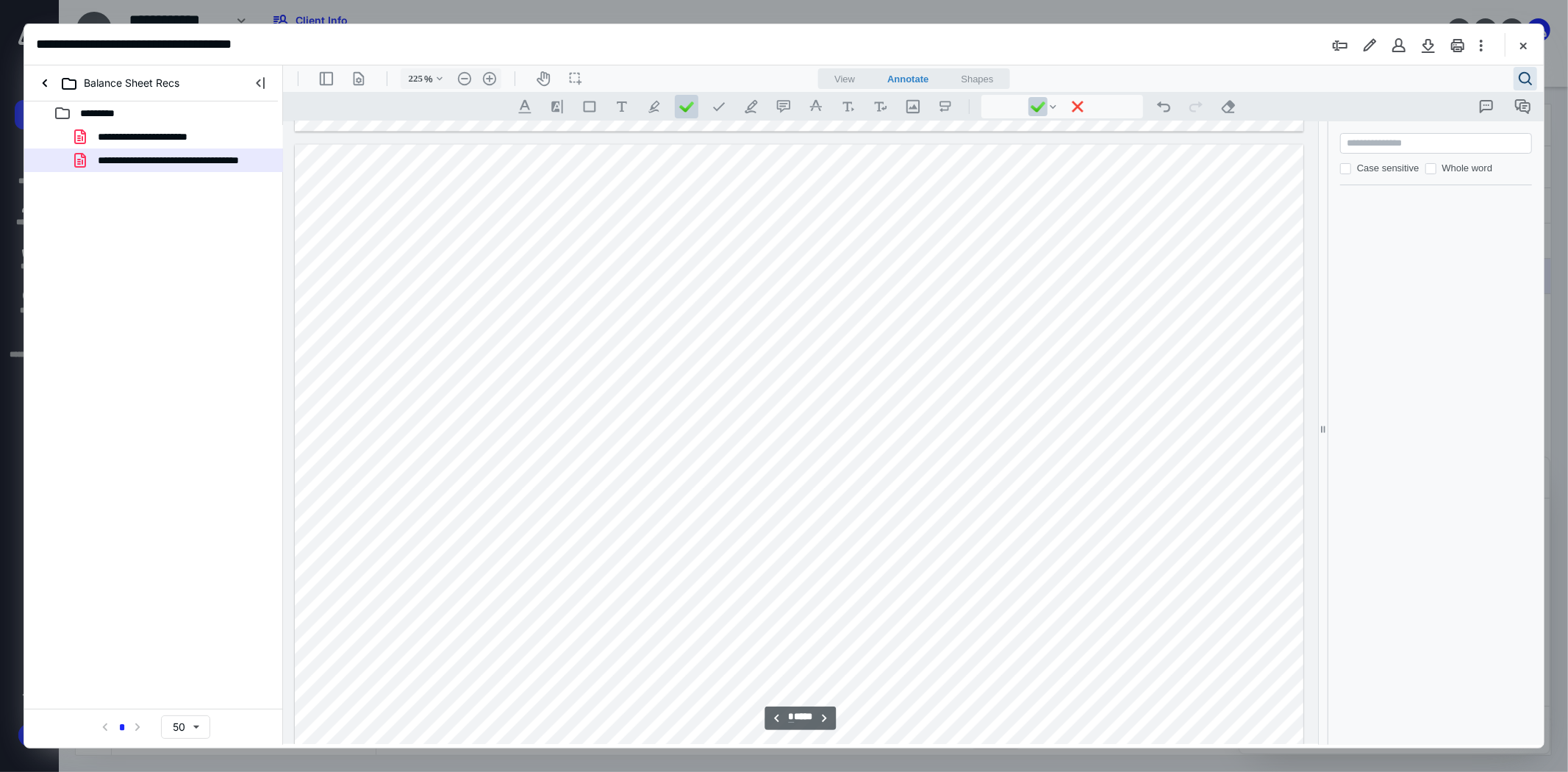 scroll, scrollTop: 2753, scrollLeft: 0, axis: vertical 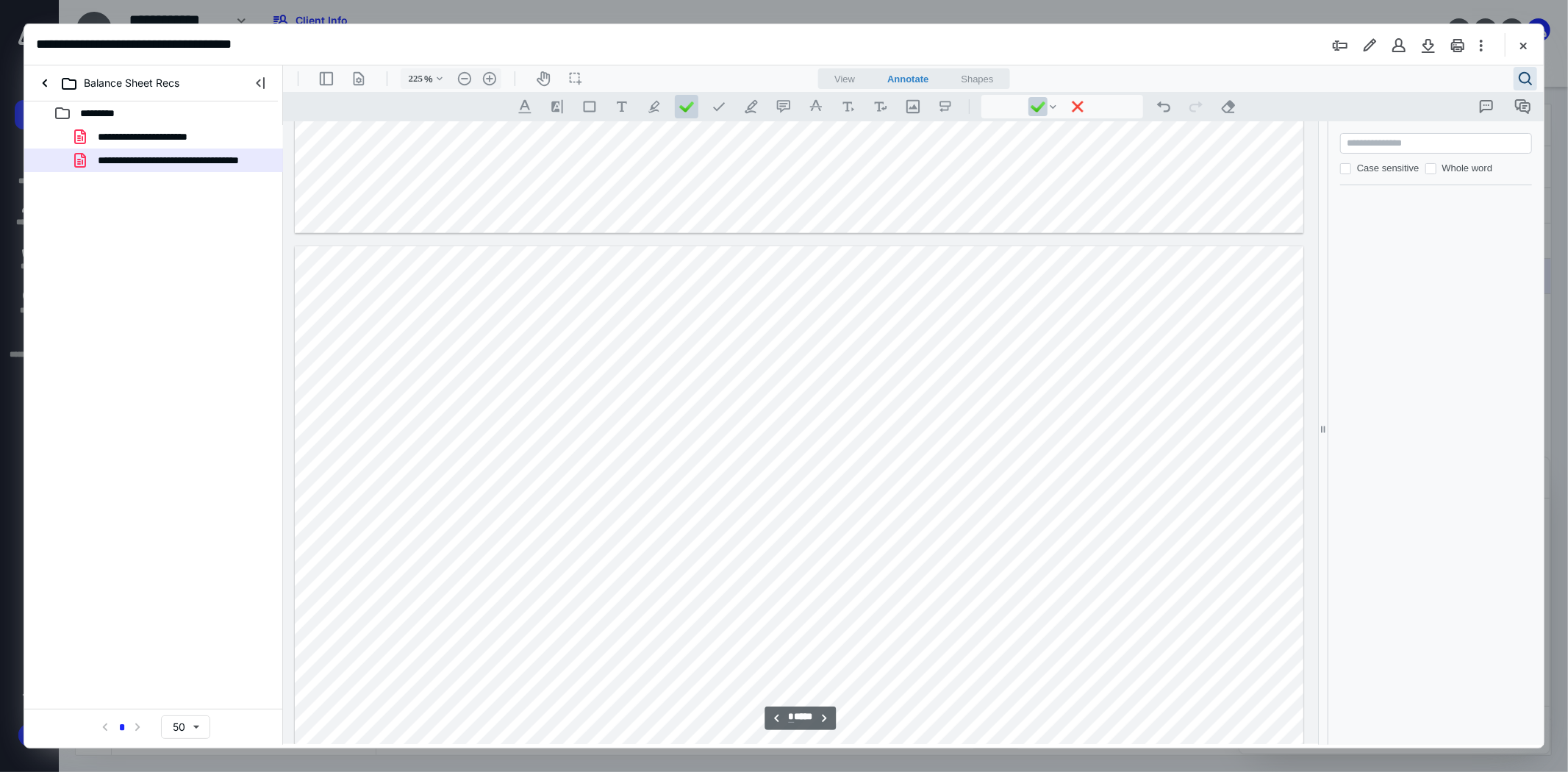type on "*" 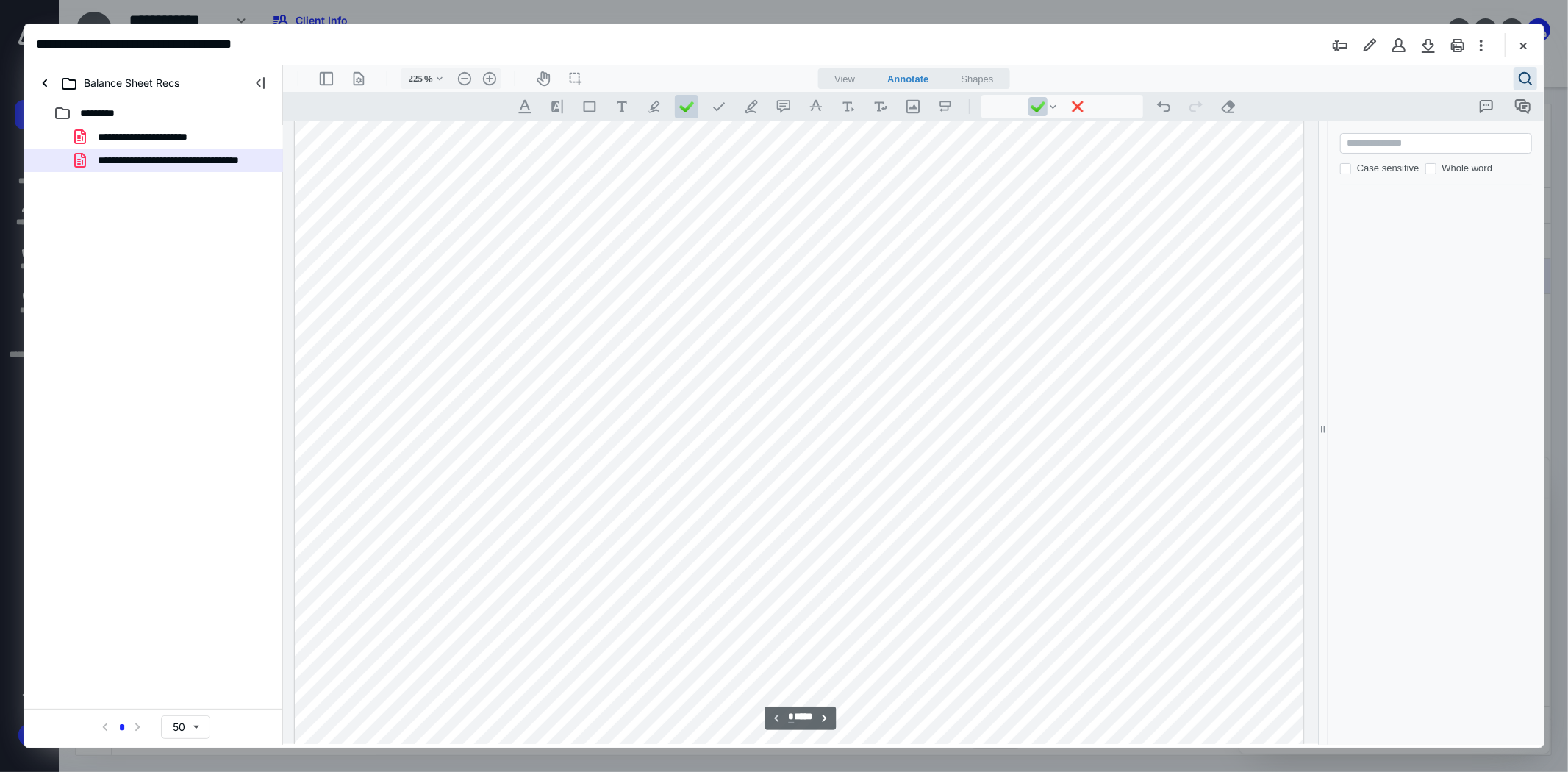 scroll, scrollTop: 0, scrollLeft: 0, axis: both 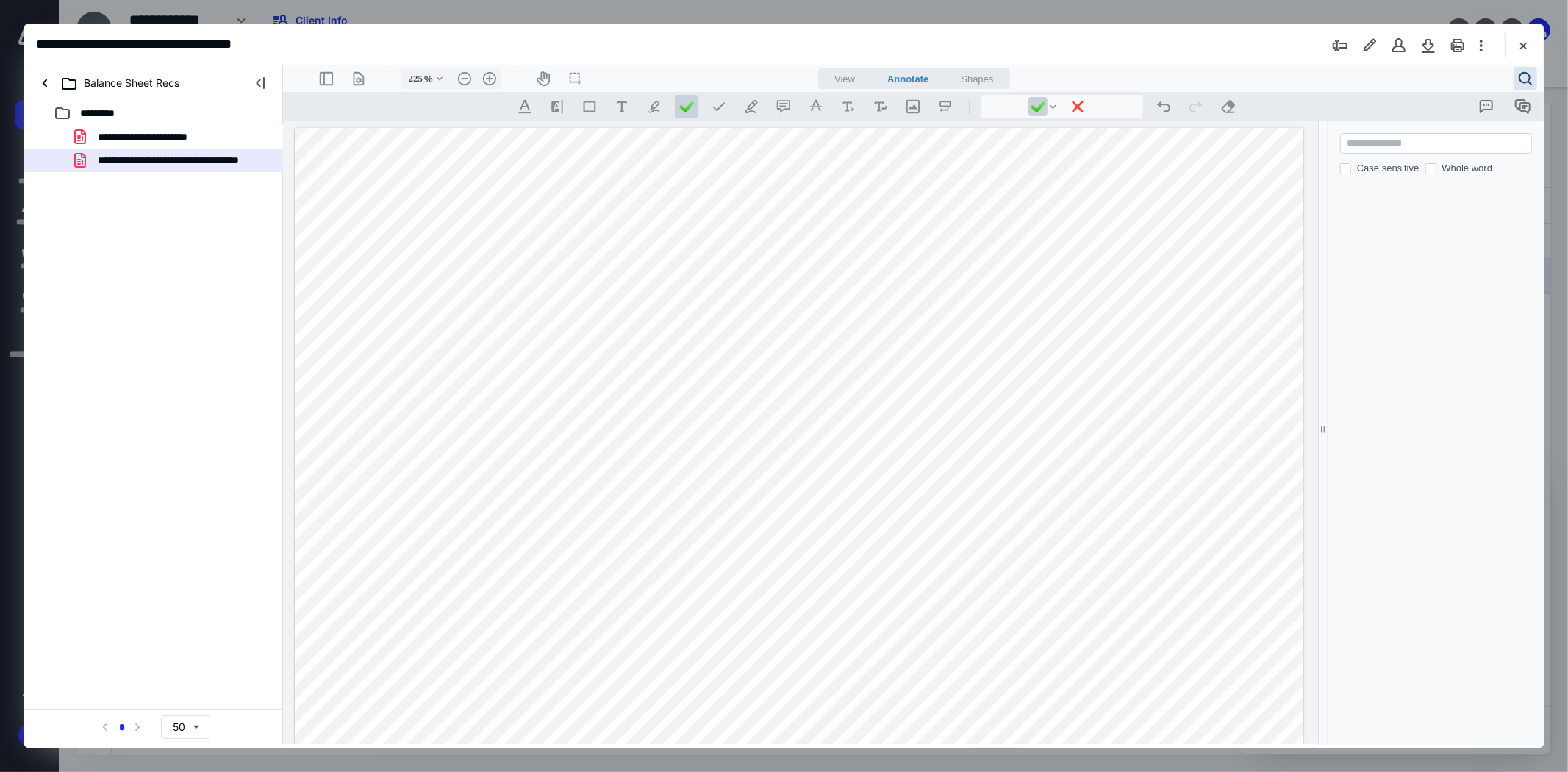 drag, startPoint x: 204, startPoint y: 136, endPoint x: 214, endPoint y: 151, distance: 18.027756 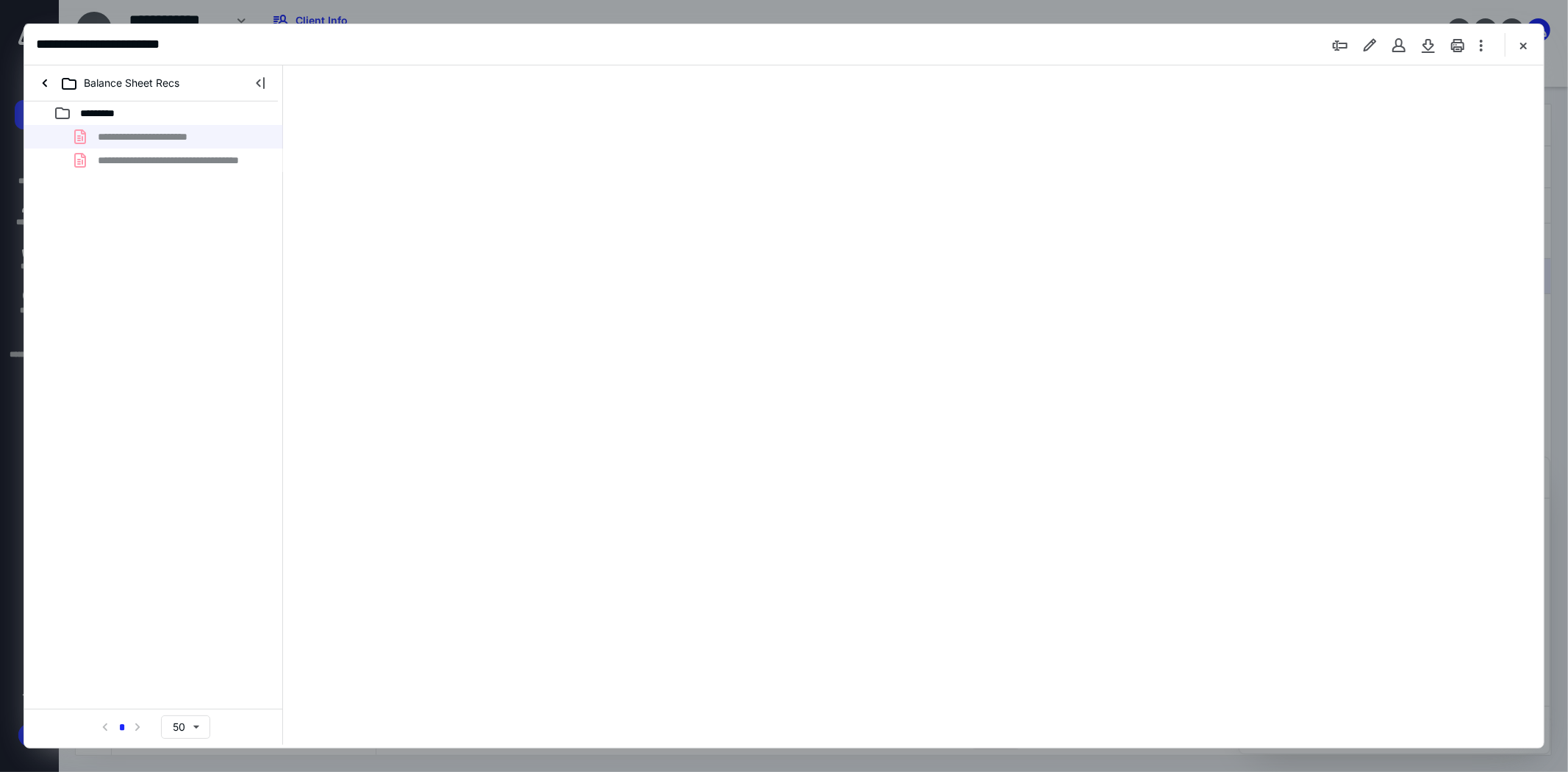 type on "275" 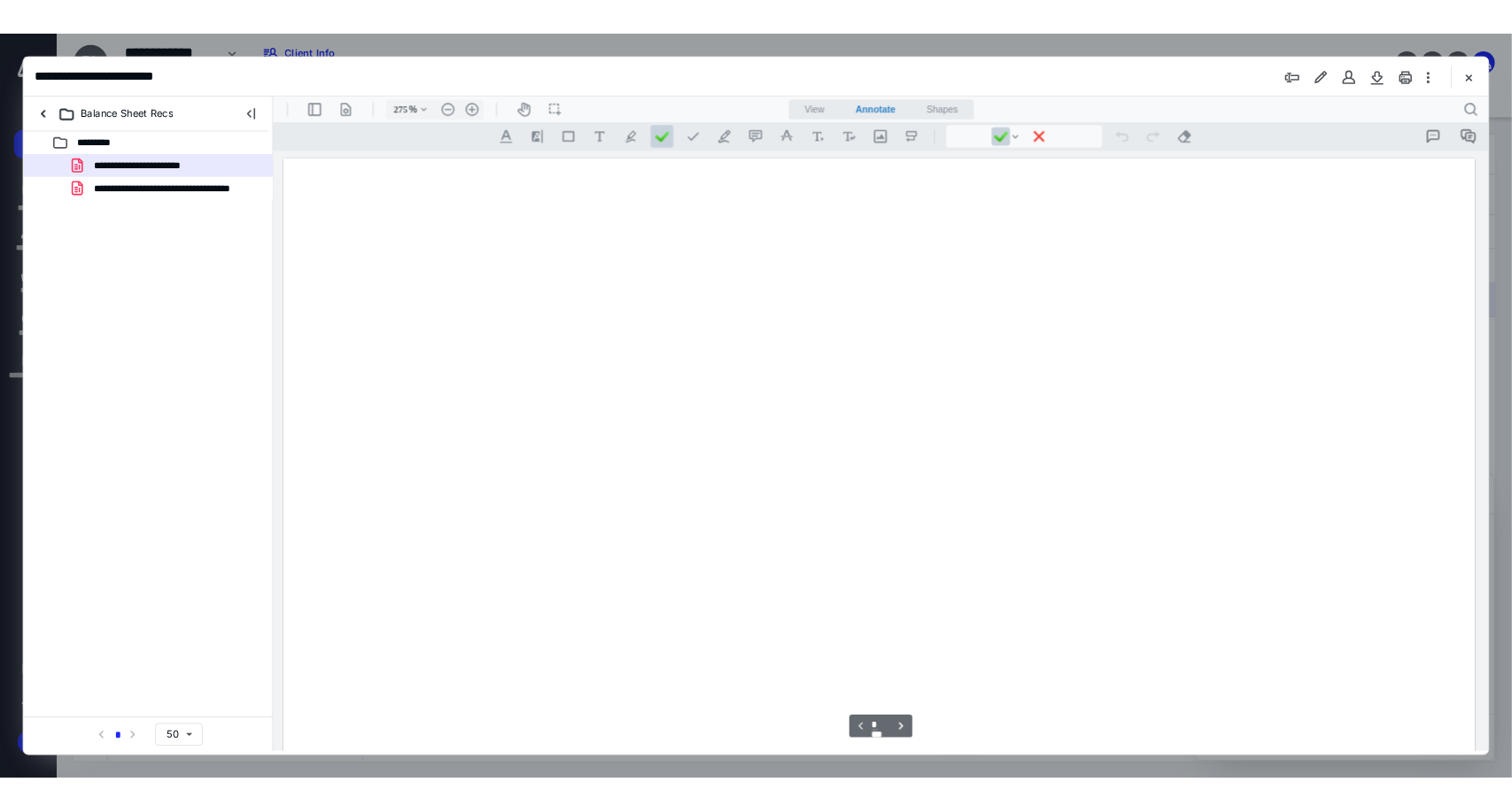 scroll, scrollTop: 76, scrollLeft: 0, axis: vertical 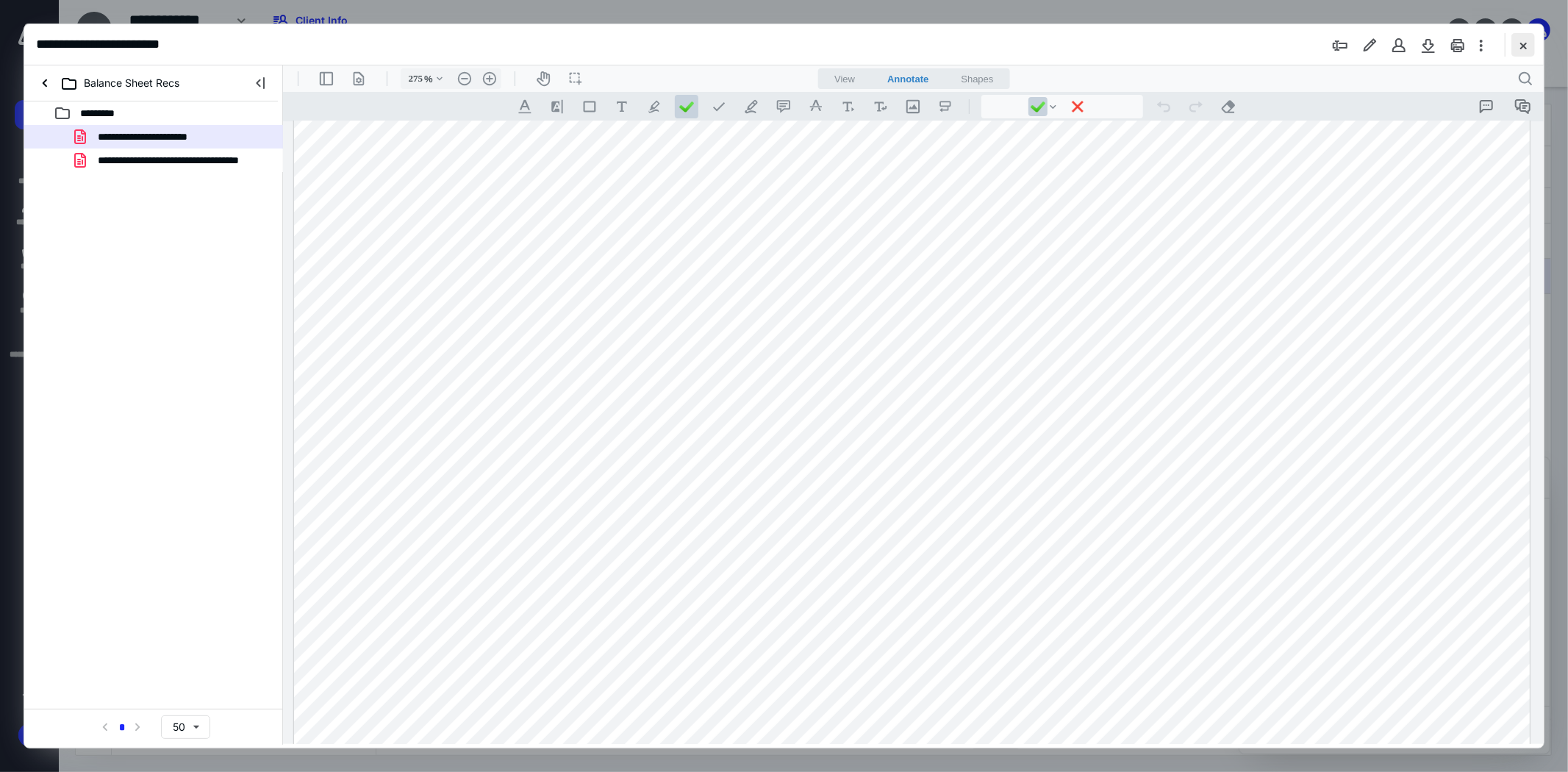 click at bounding box center [1523, 45] 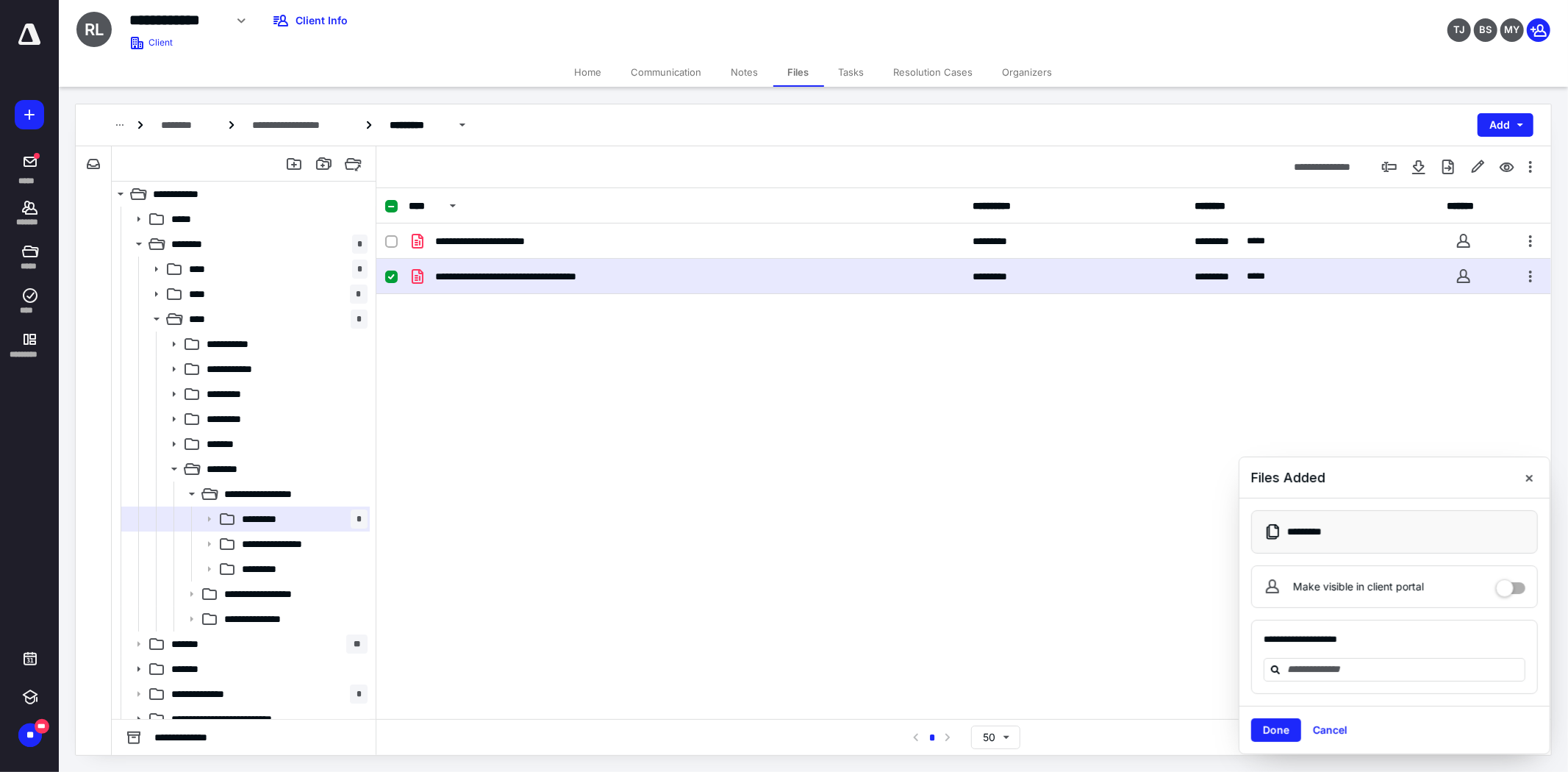 click on "**********" at bounding box center (964, 334) 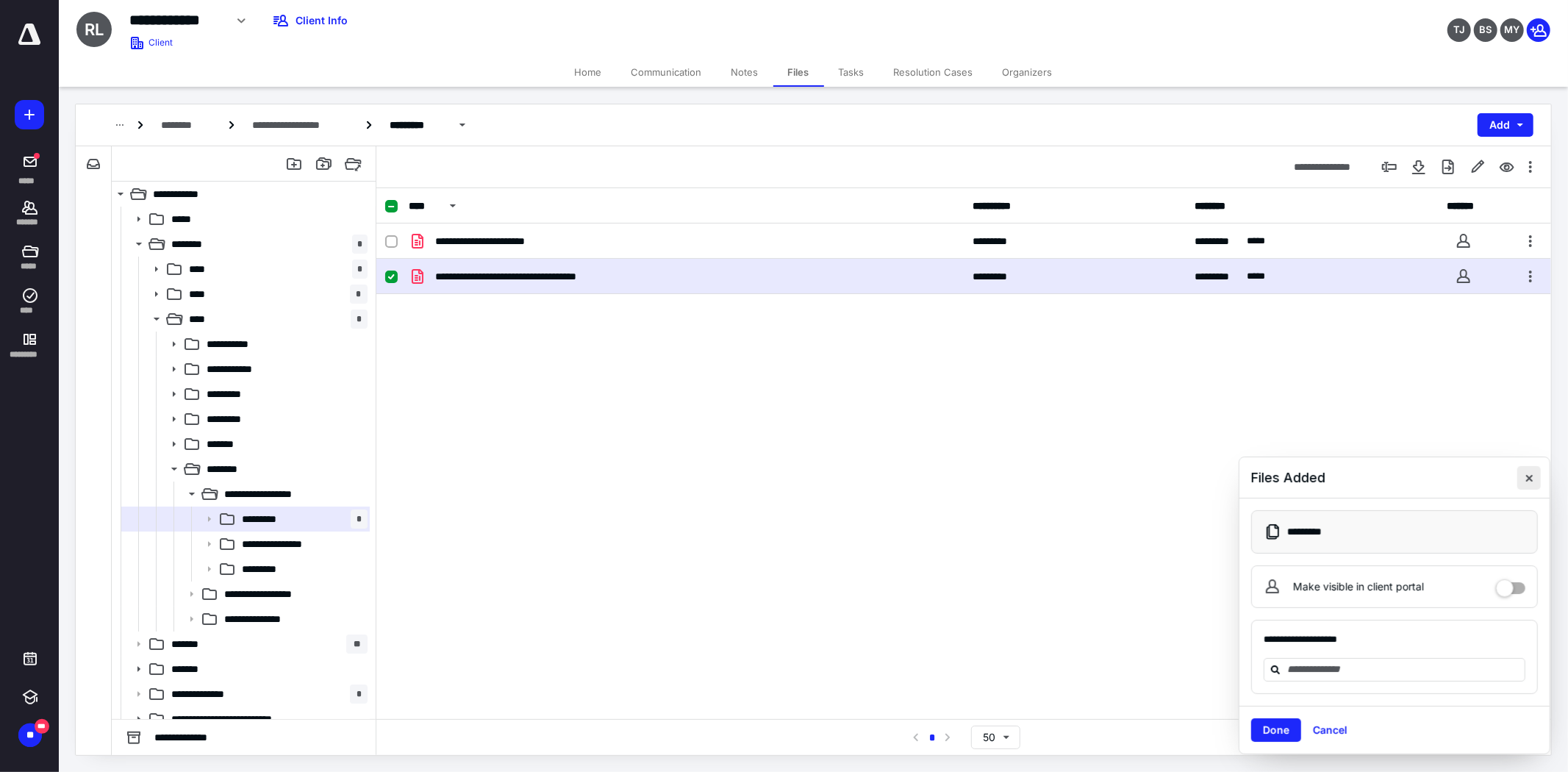 click at bounding box center [1529, 478] 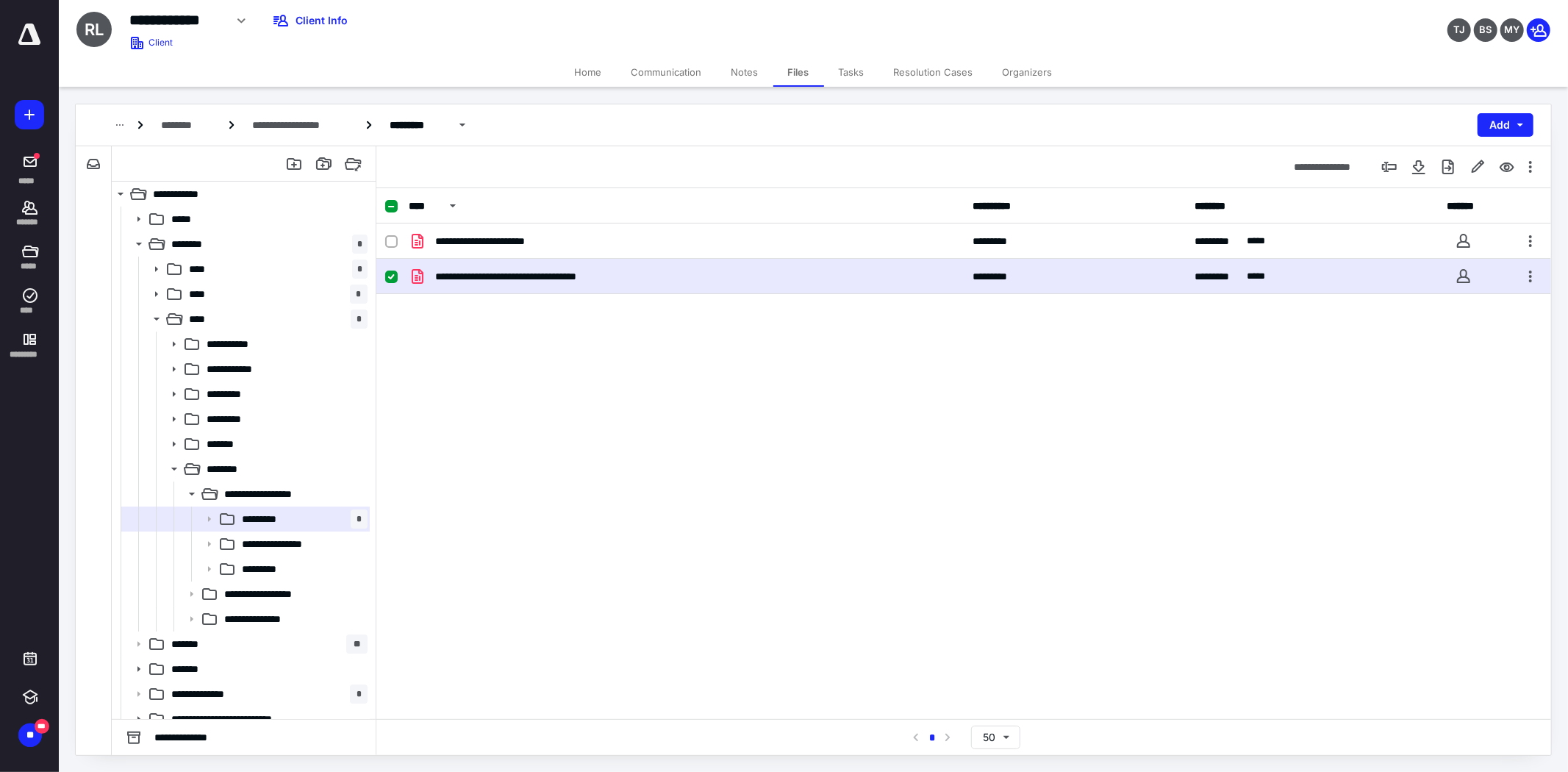 click on "**********" at bounding box center (964, 454) 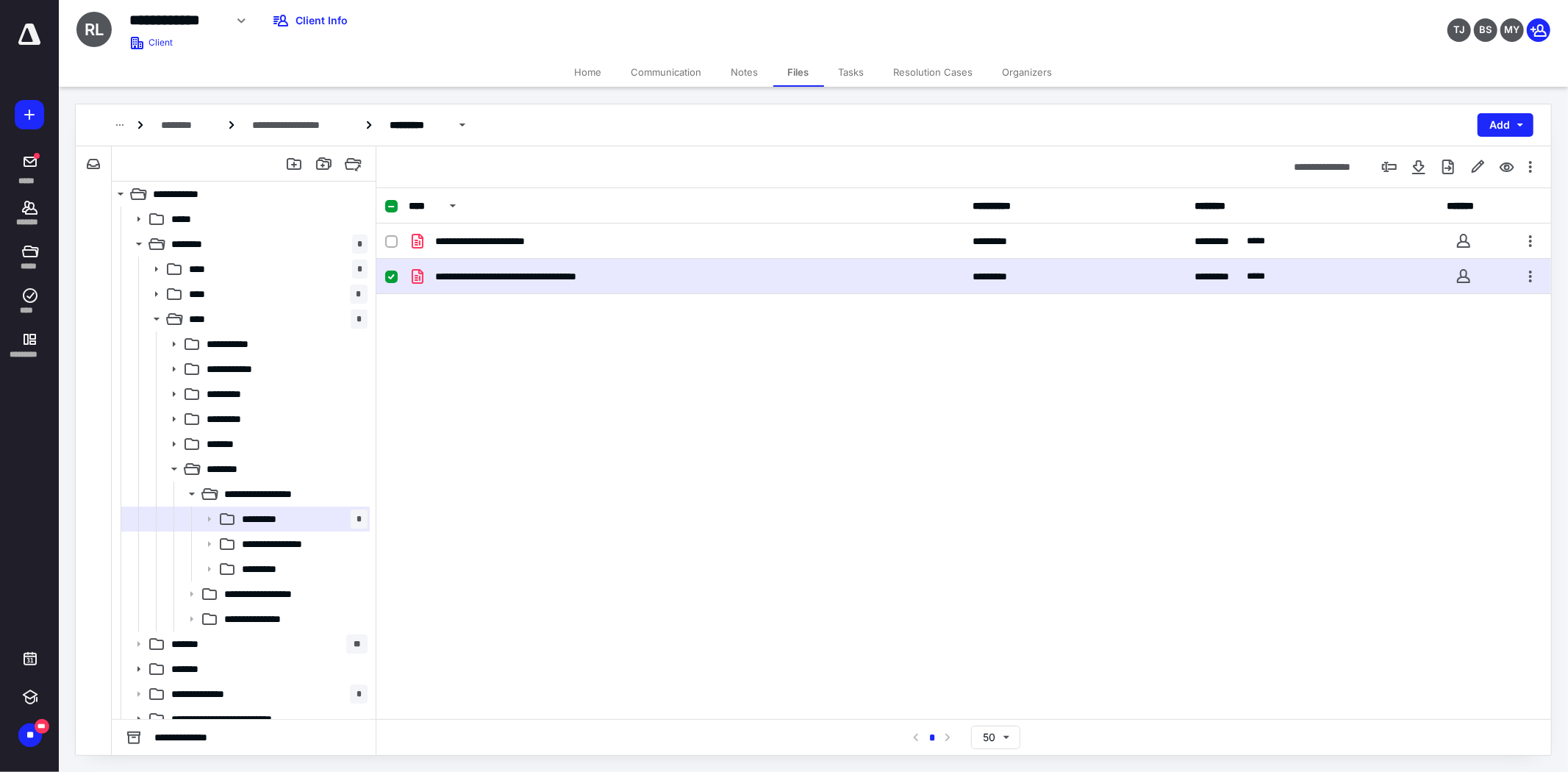 click on "**********" at bounding box center [964, 334] 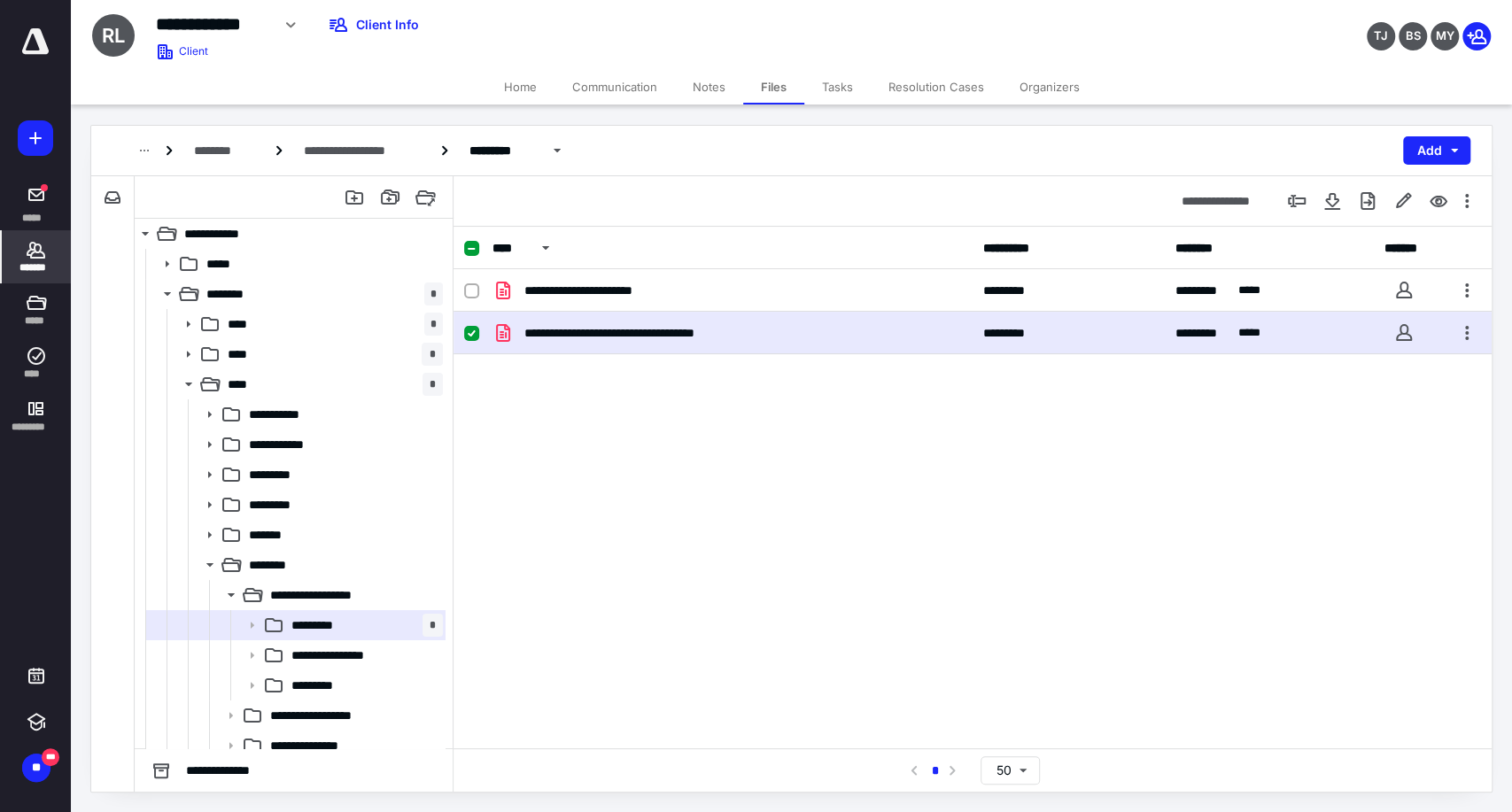 click 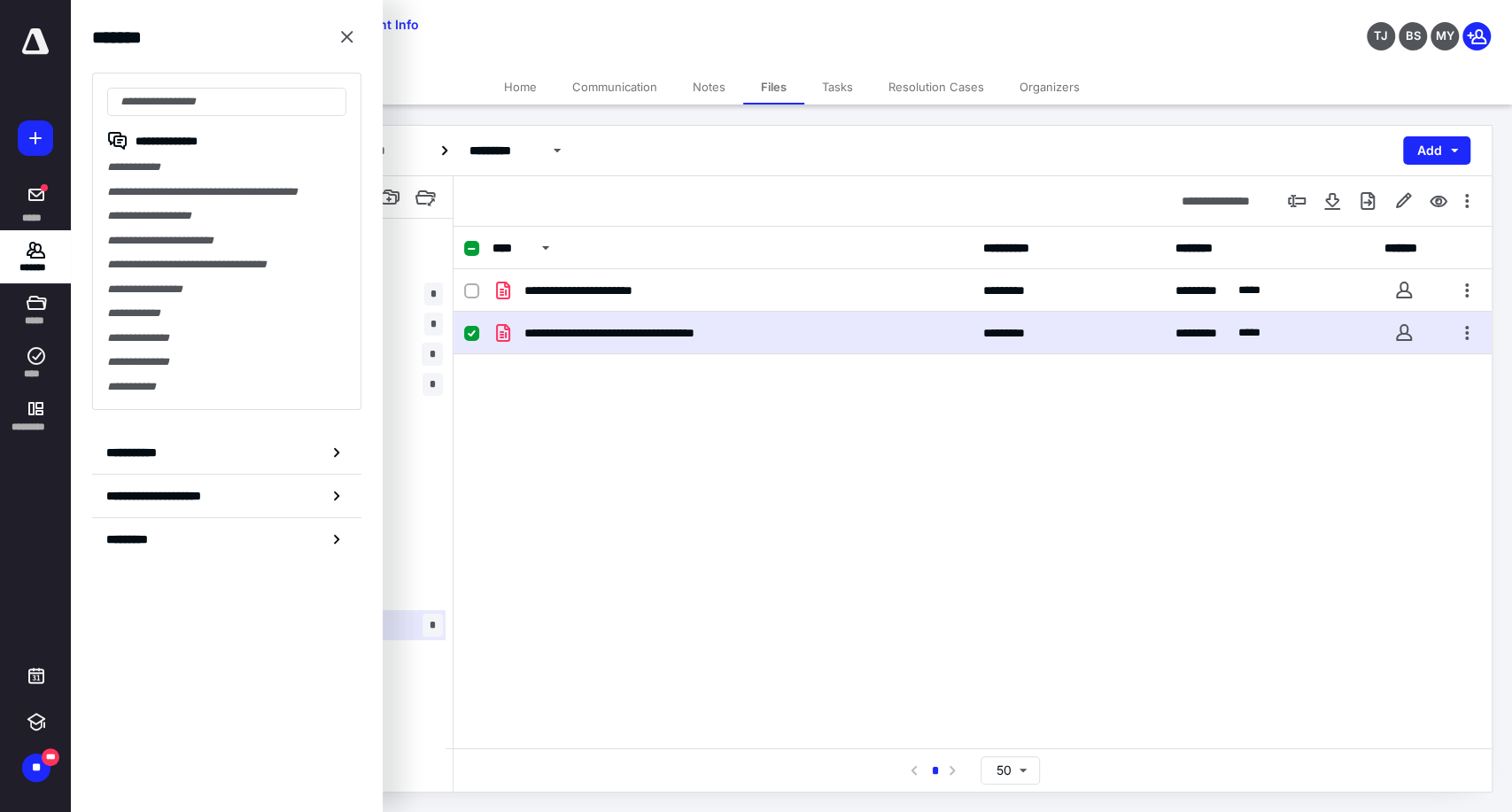 click on "Notes" at bounding box center [709, 87] 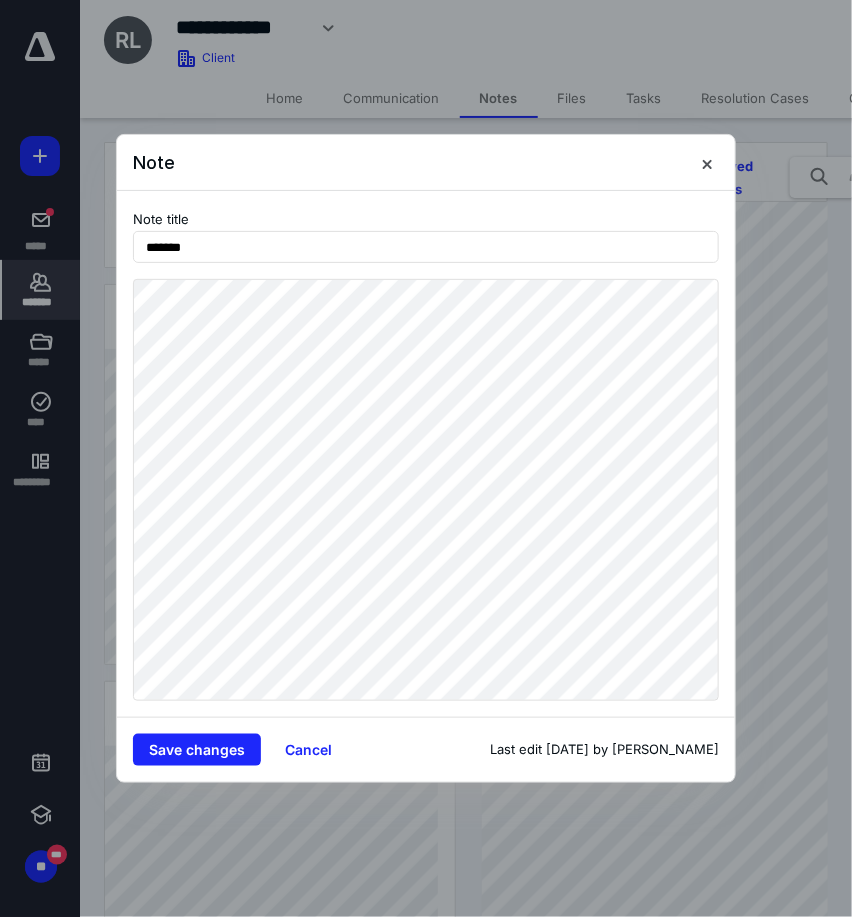 click at bounding box center [426, 458] 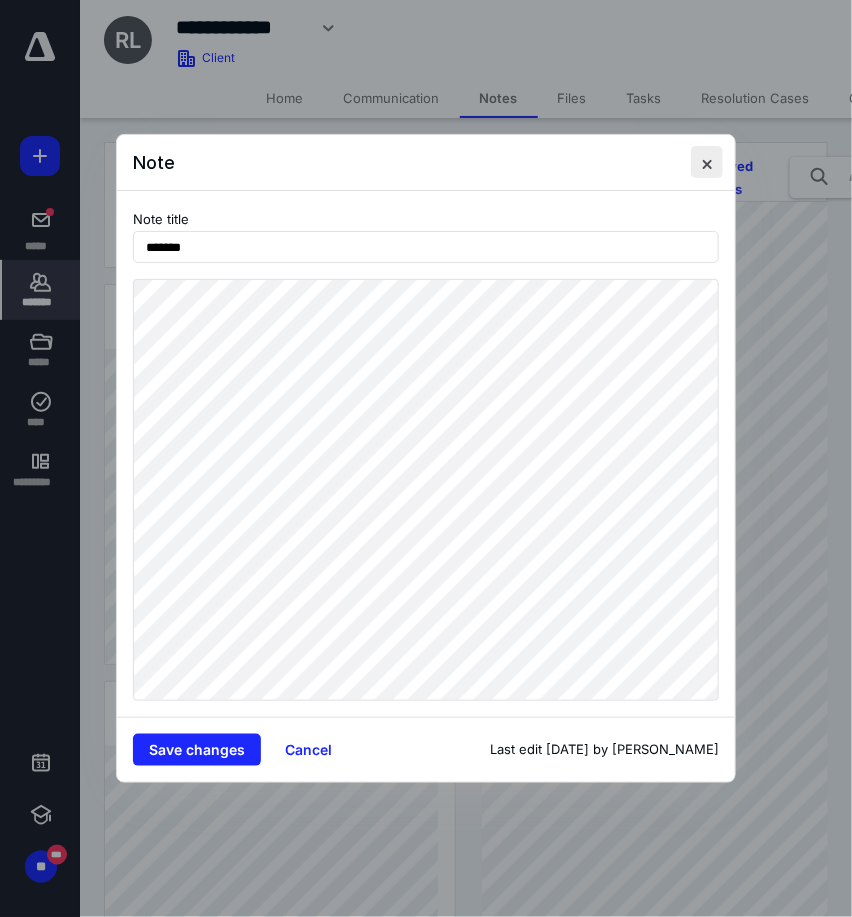 click at bounding box center (707, 162) 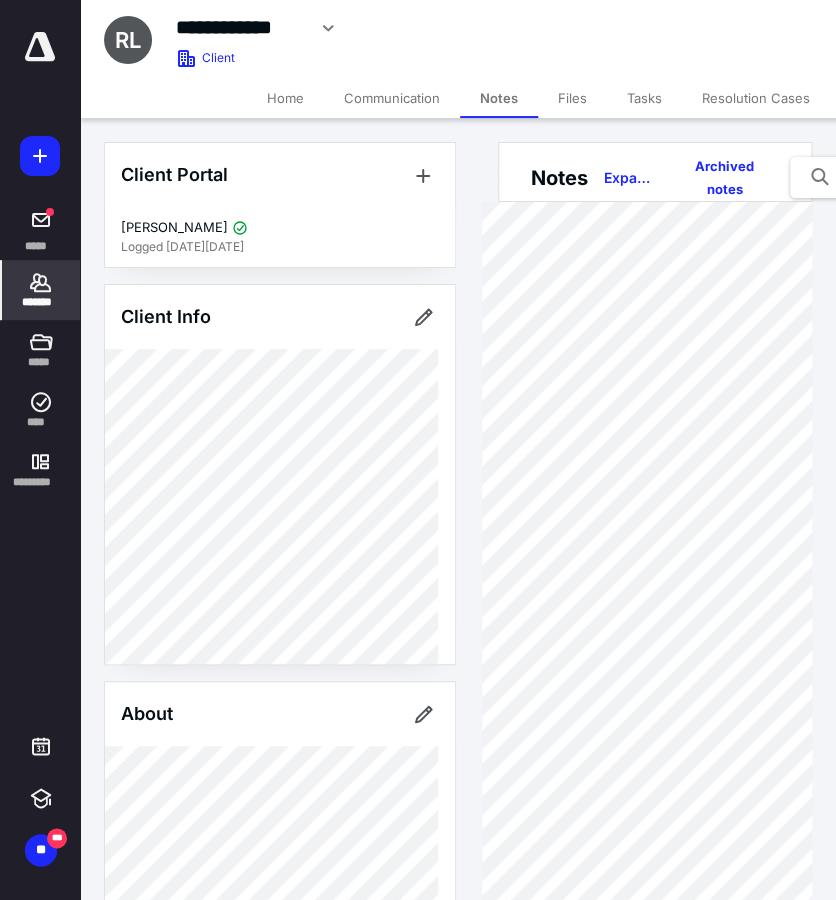 click on "Files" at bounding box center [572, 98] 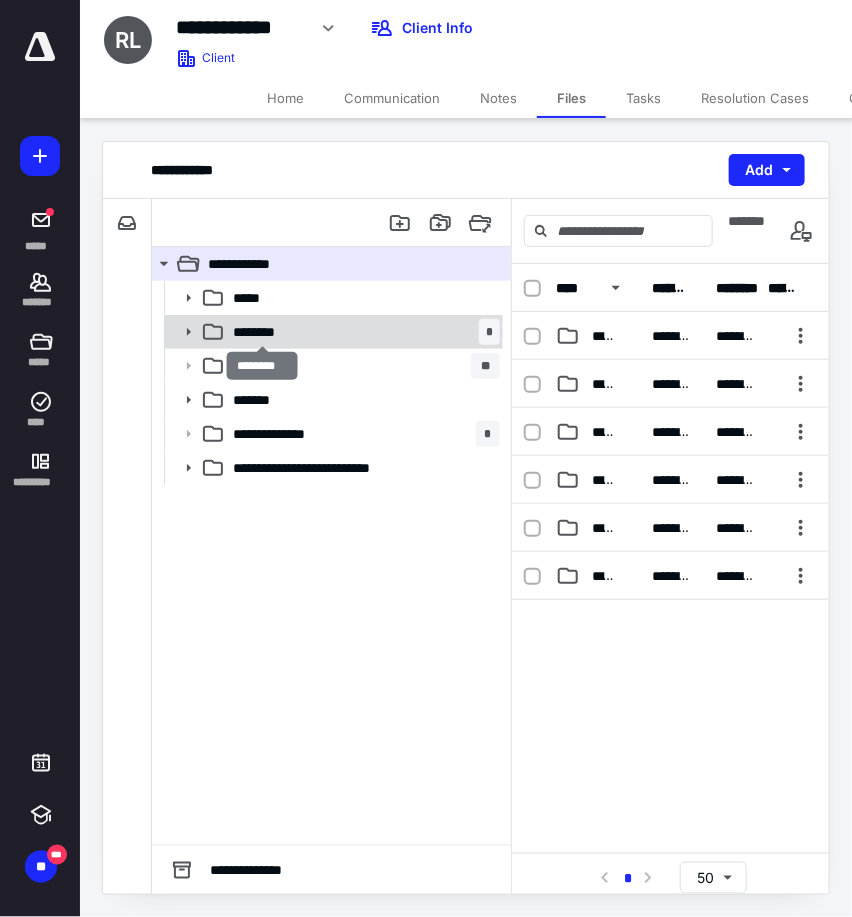 click on "********" at bounding box center (262, 332) 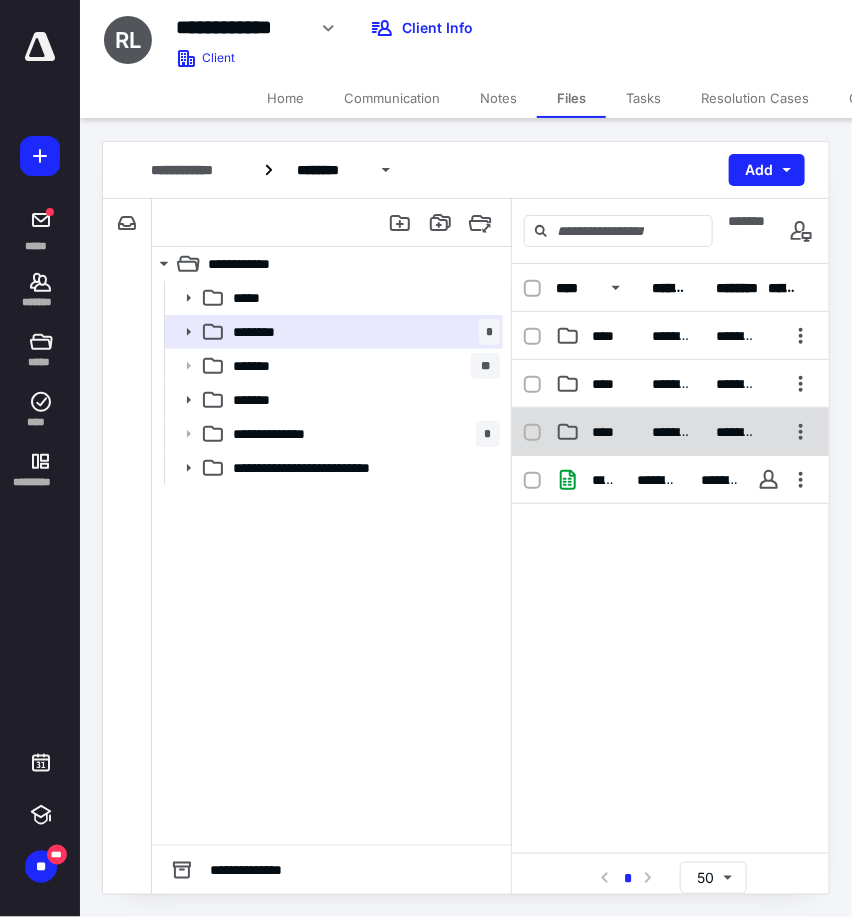 click on "****" at bounding box center (609, 432) 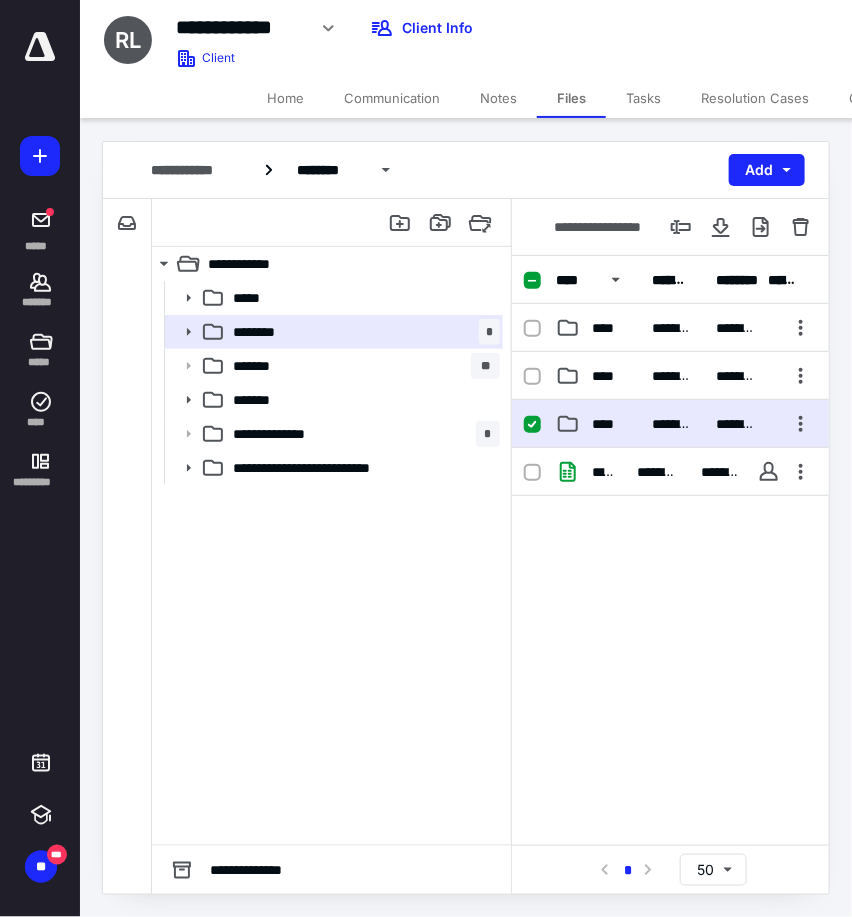 click on "**********" at bounding box center (670, 424) 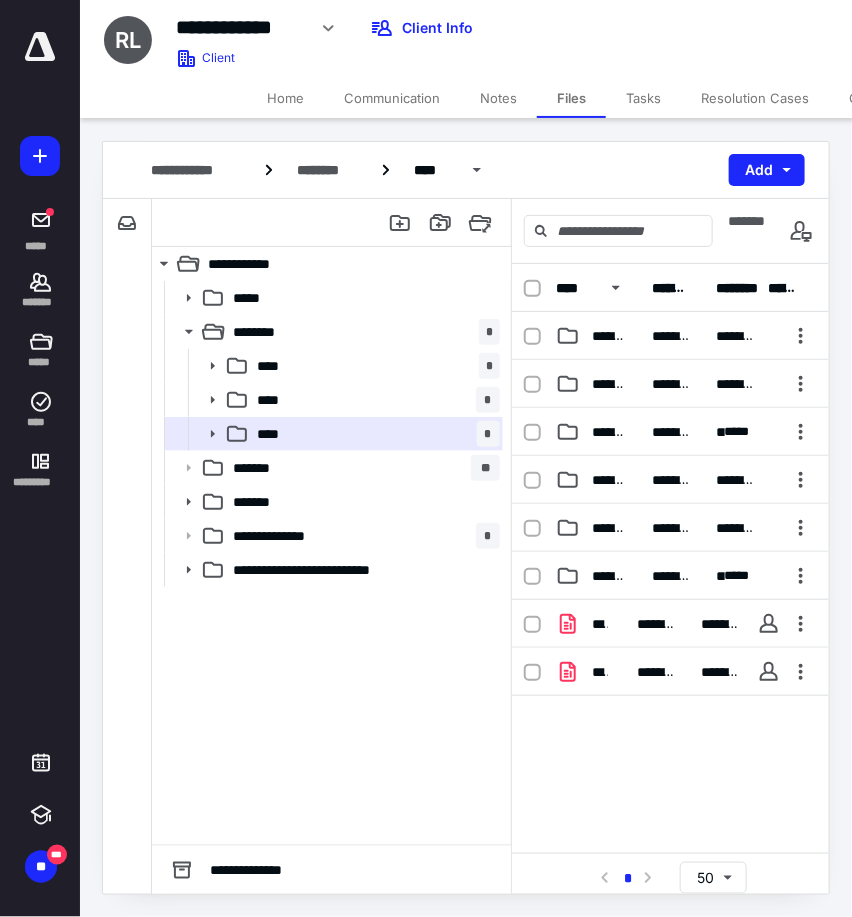click on "******** ******** ********* ****" at bounding box center [670, 576] 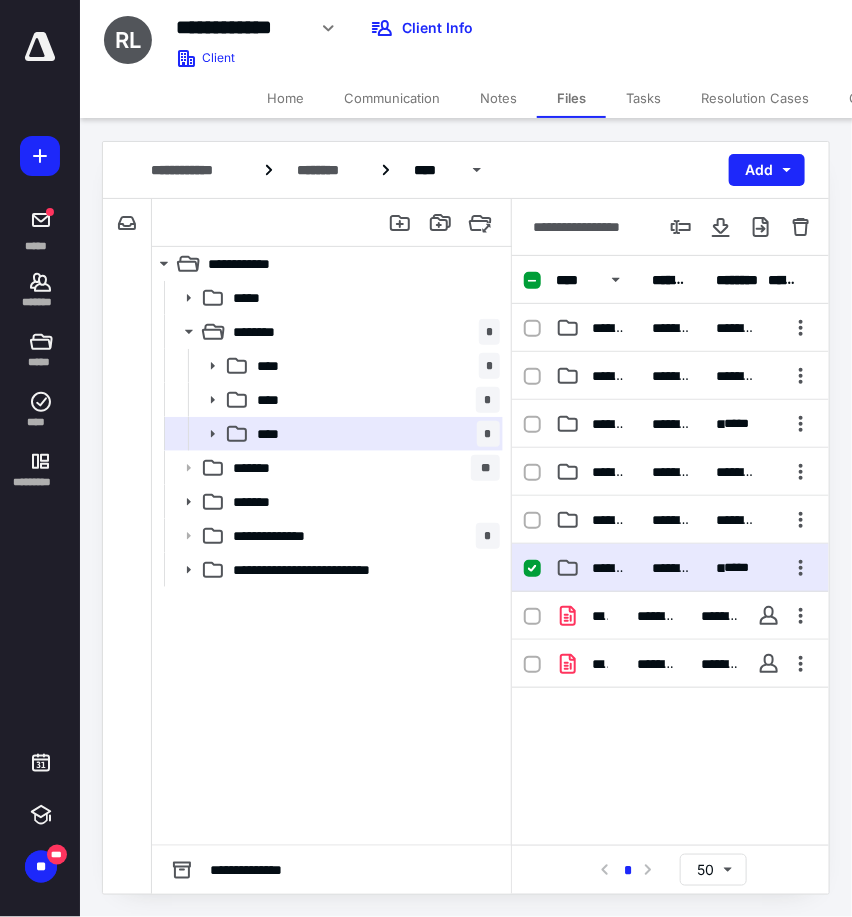 click on "********" at bounding box center (608, 568) 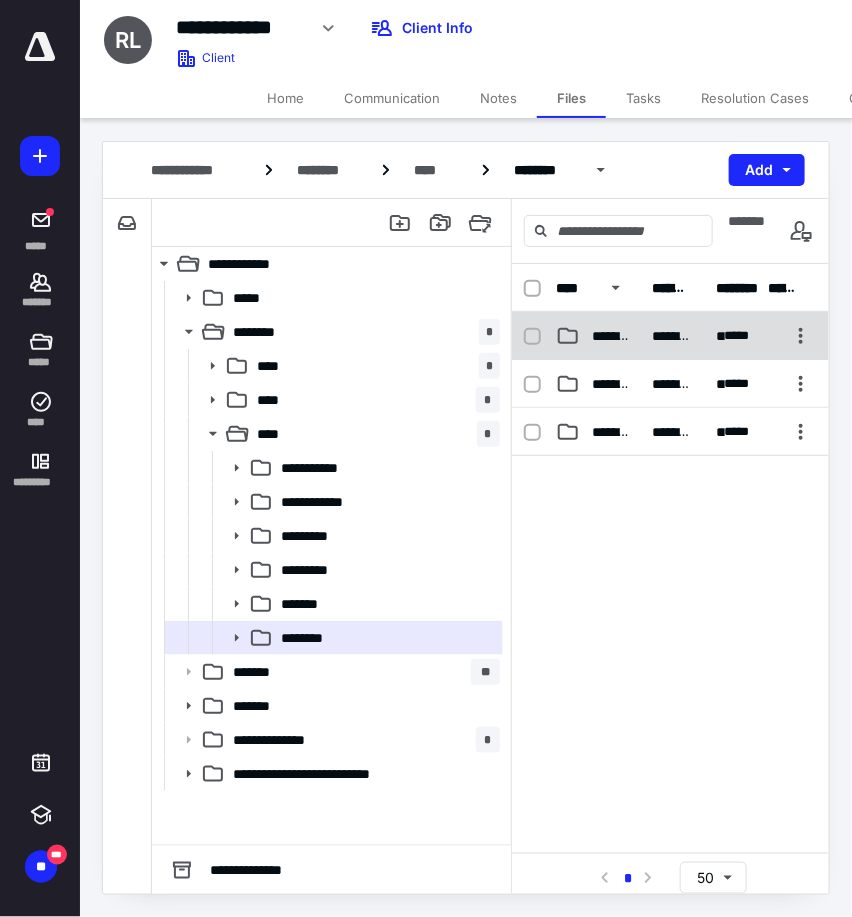 click on "**********" at bounding box center (610, 336) 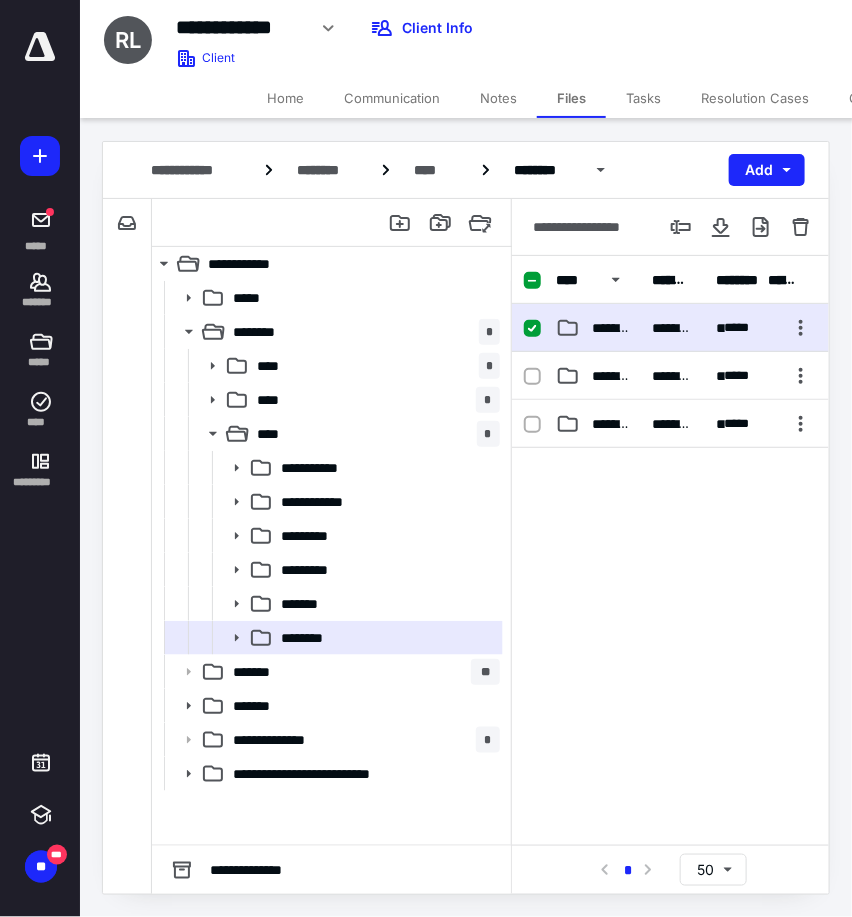 click on "**********" at bounding box center (598, 328) 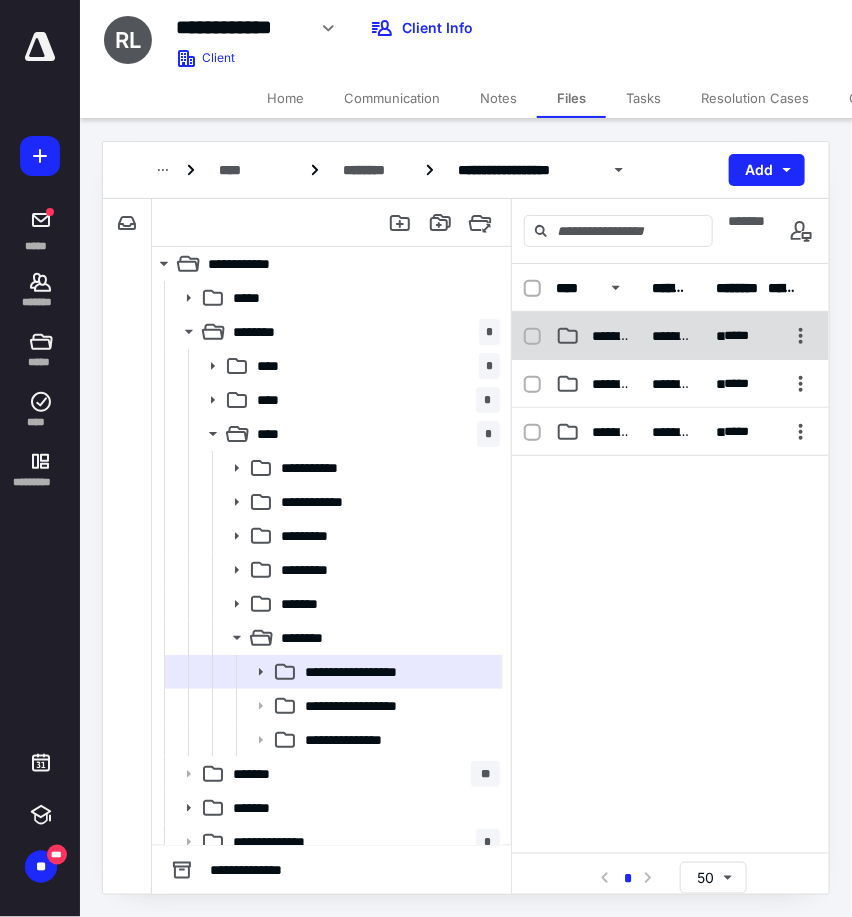 click on "********* ******** ********* ****" at bounding box center (670, 336) 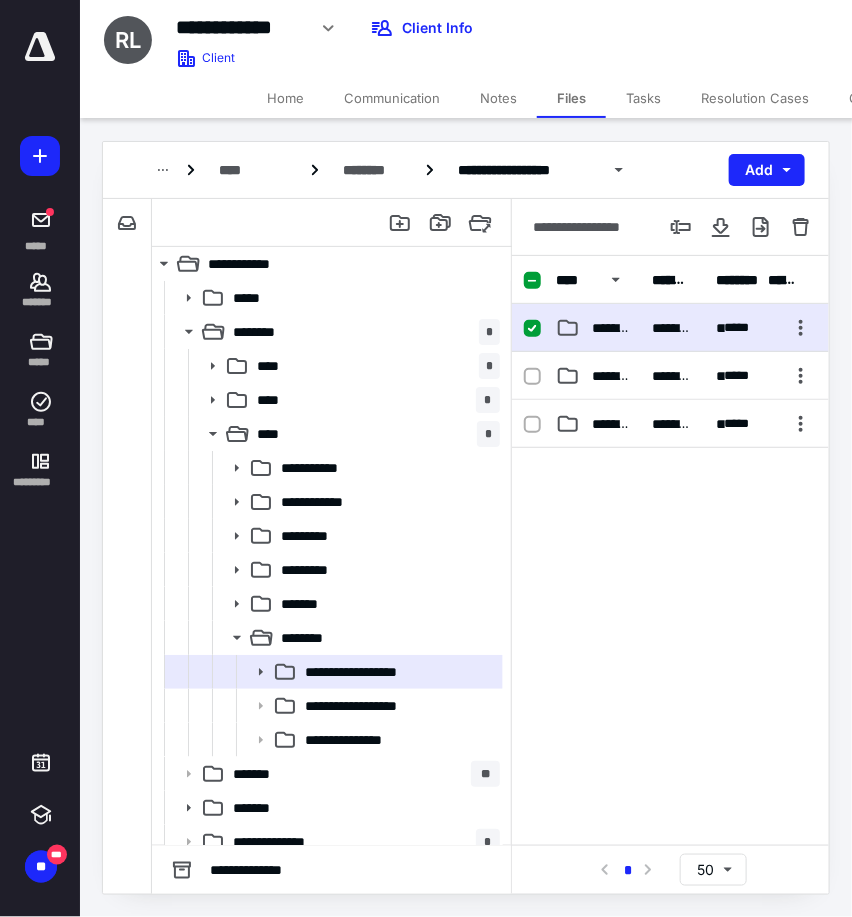 click on "********* ******** ********* ****" at bounding box center (670, 328) 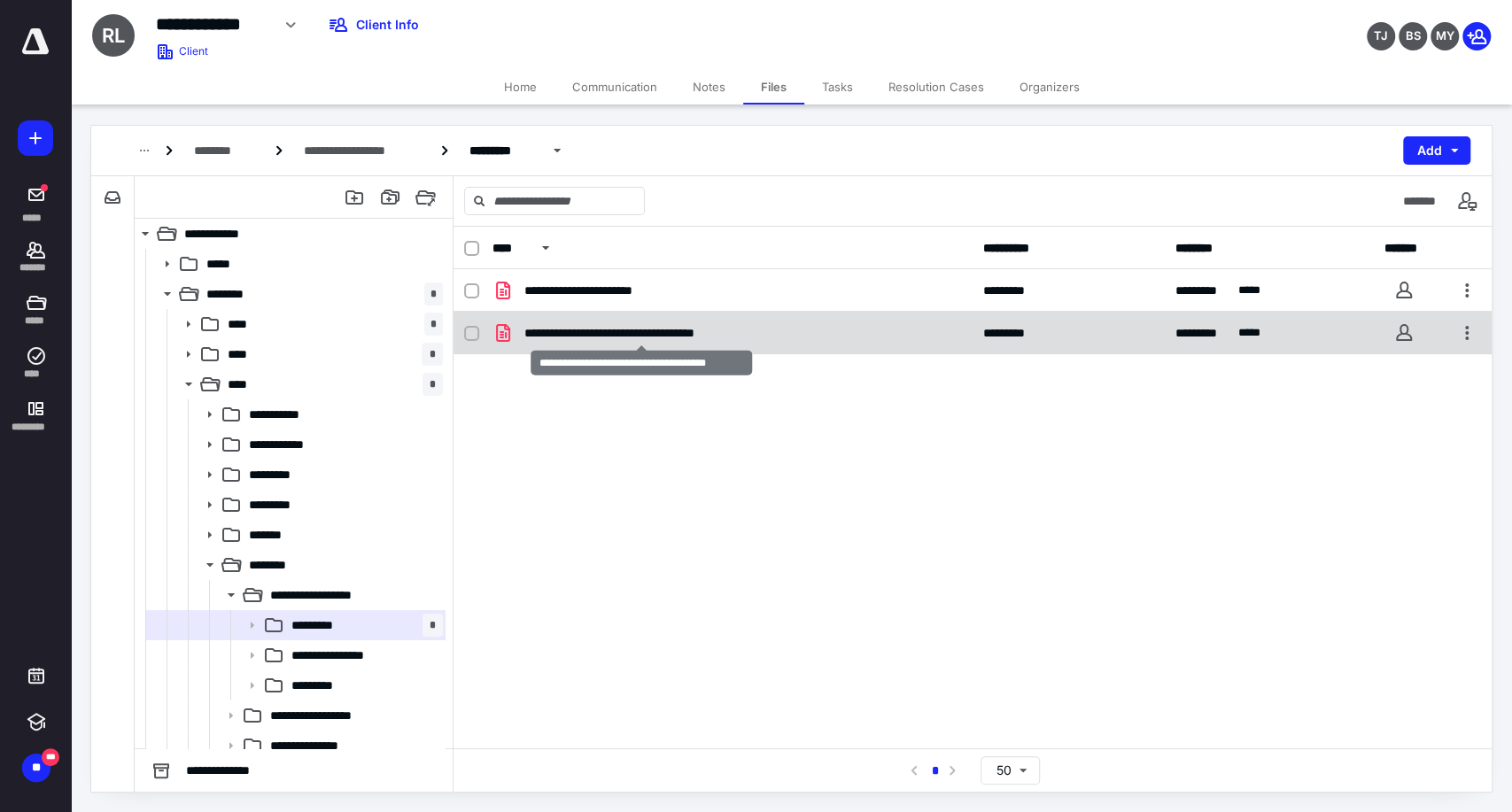 click on "**********" at bounding box center [641, 333] 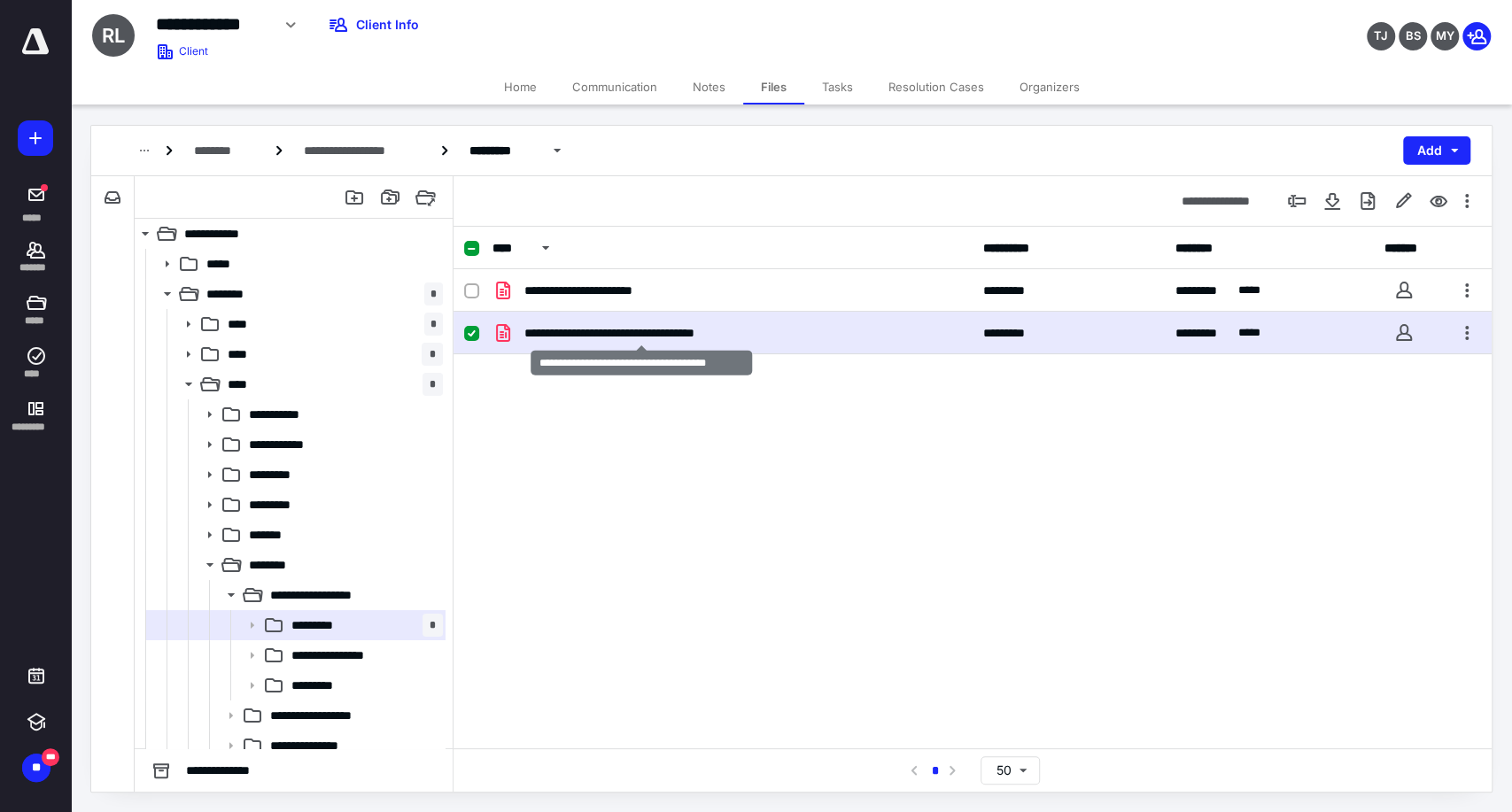 click on "**********" at bounding box center (641, 333) 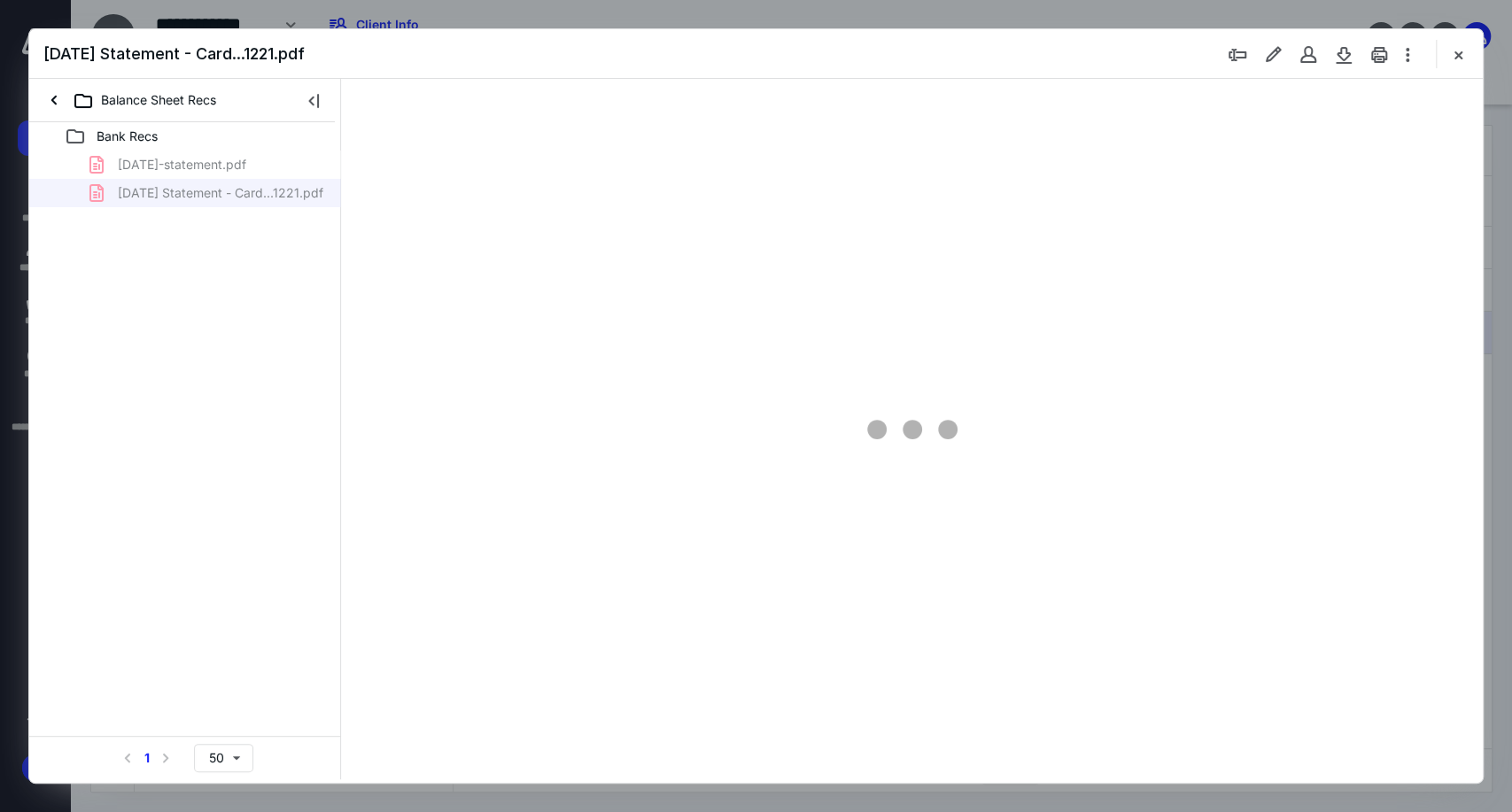 scroll, scrollTop: 0, scrollLeft: 0, axis: both 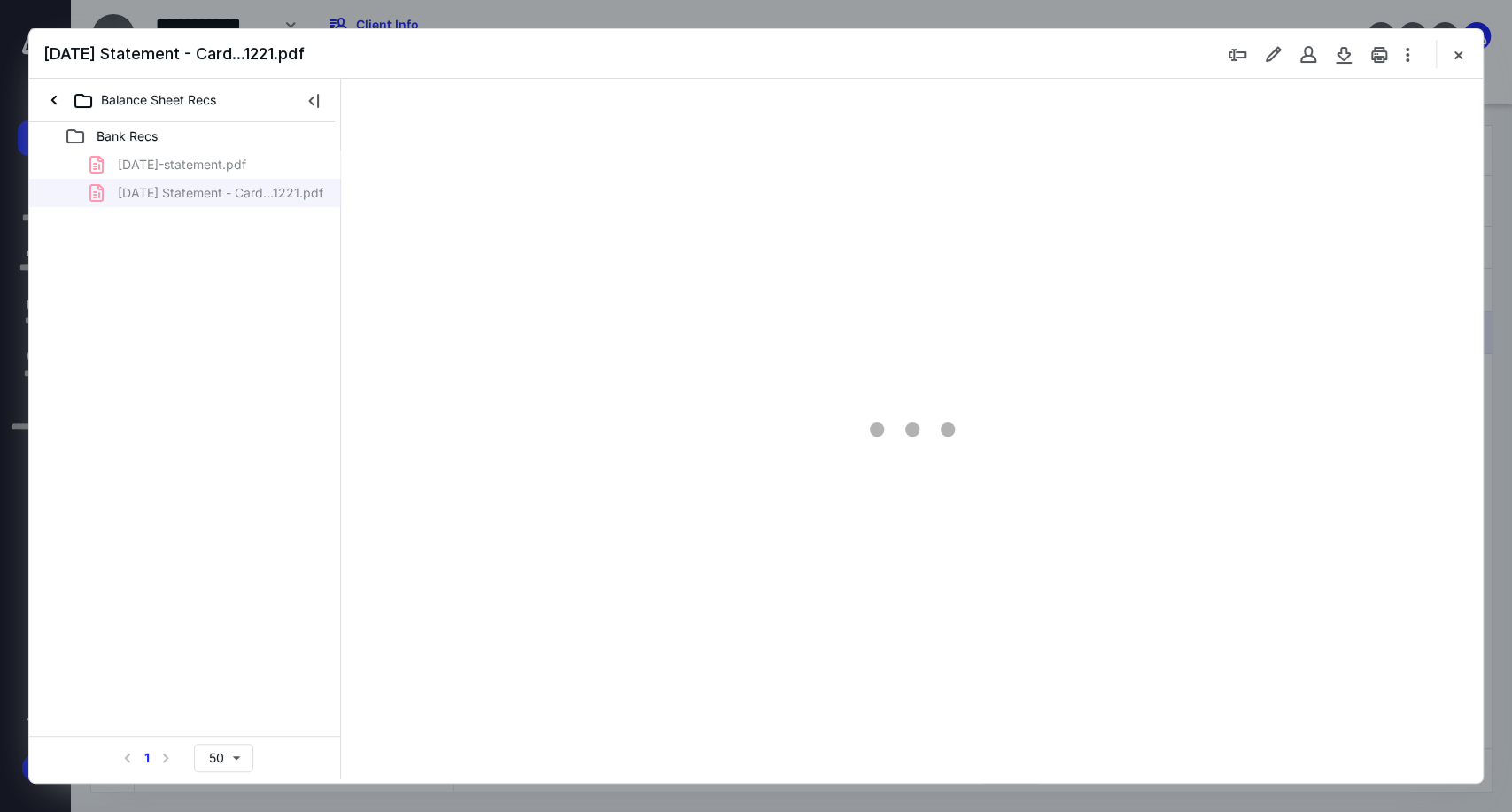 type on "207" 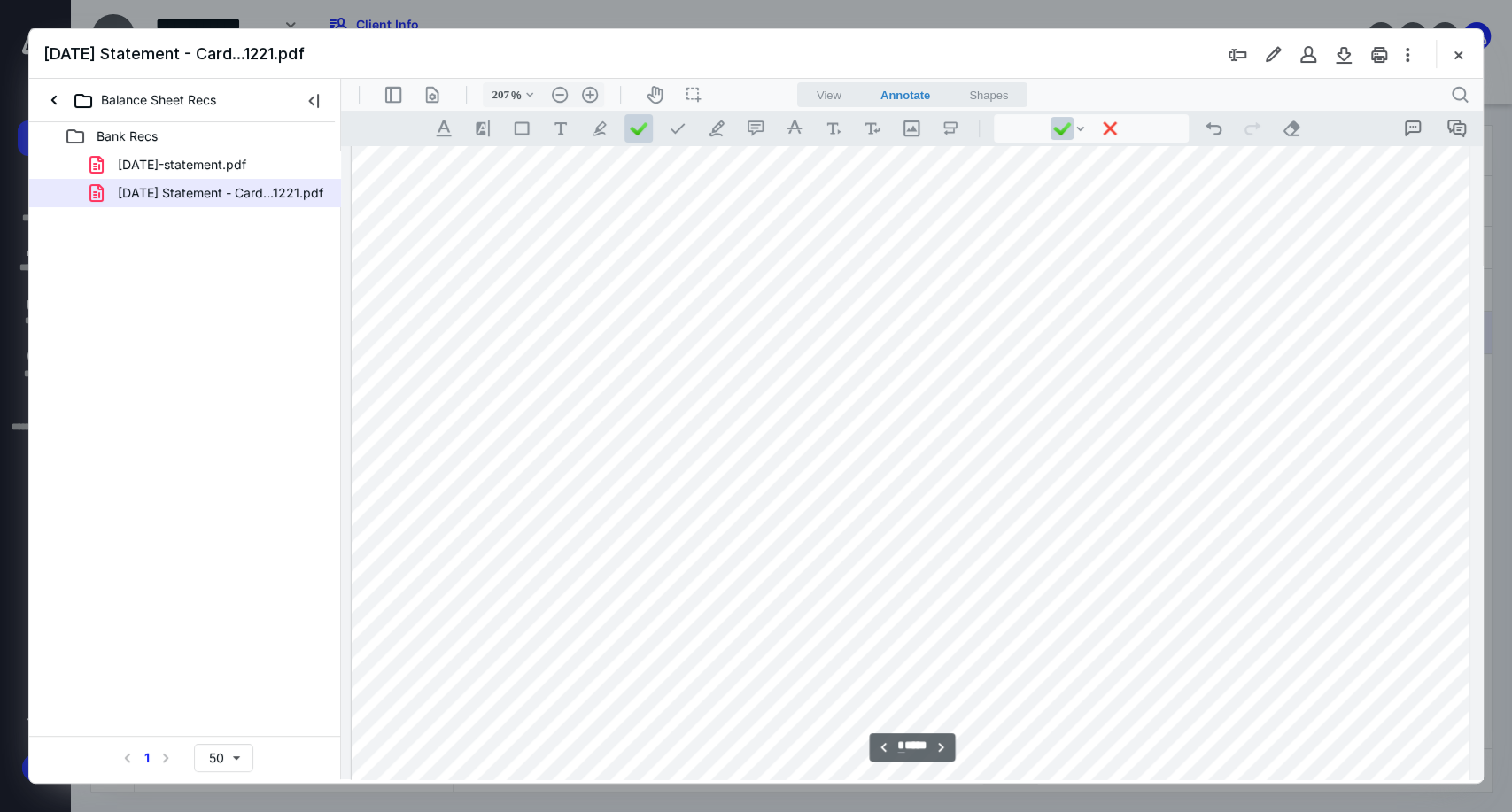 scroll, scrollTop: 10276, scrollLeft: 0, axis: vertical 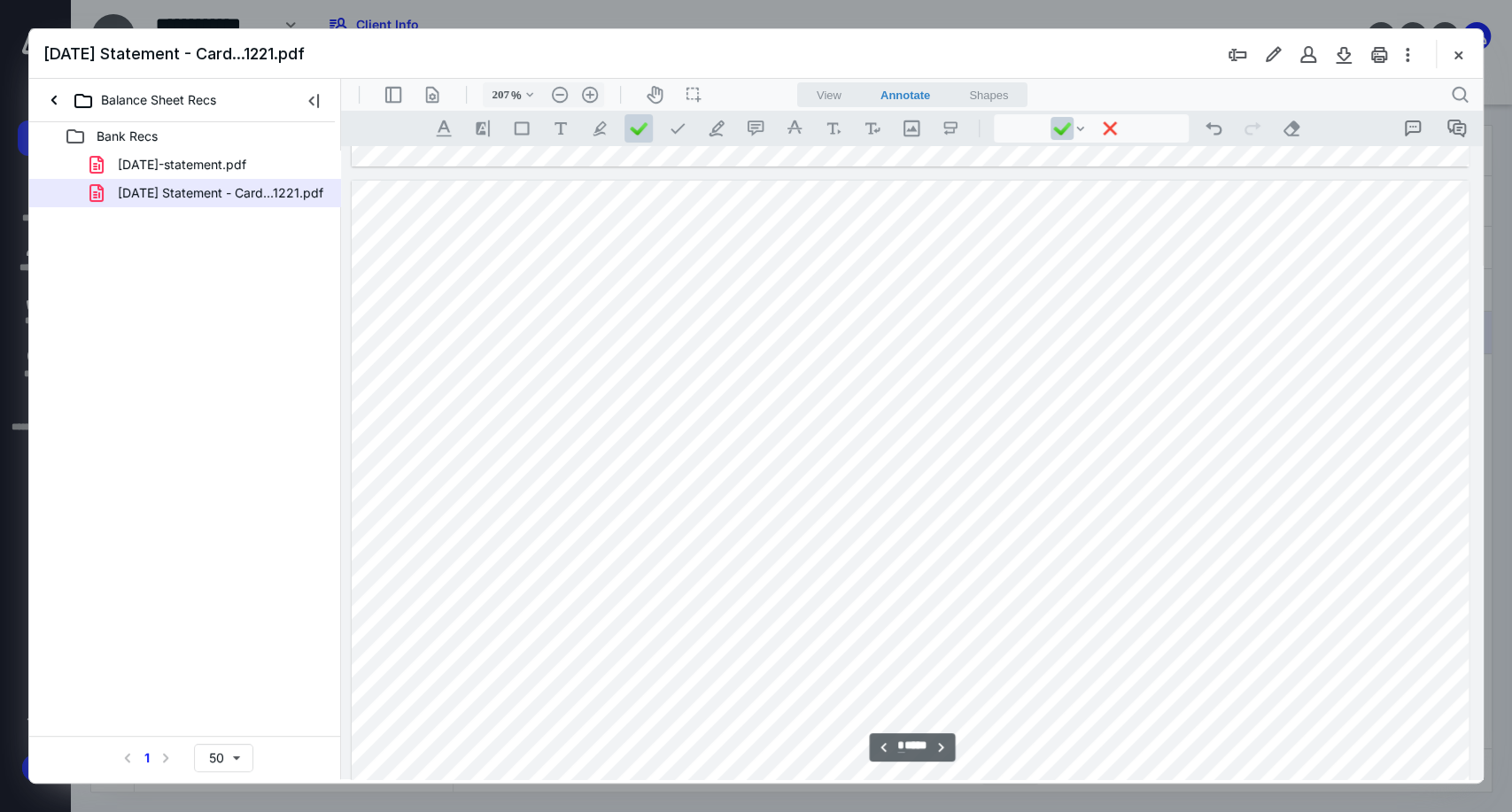 type on "*" 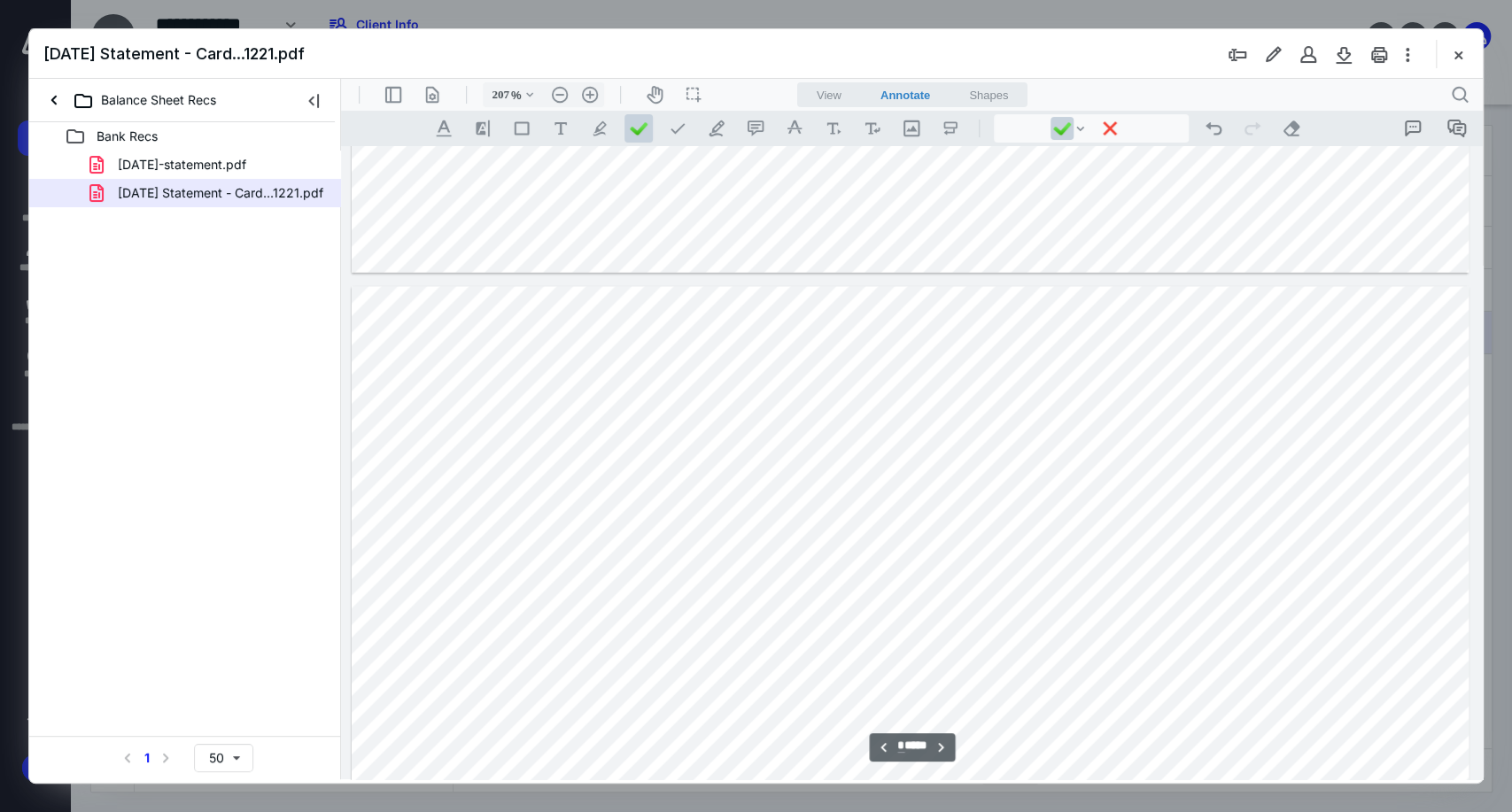 scroll, scrollTop: 7157, scrollLeft: 0, axis: vertical 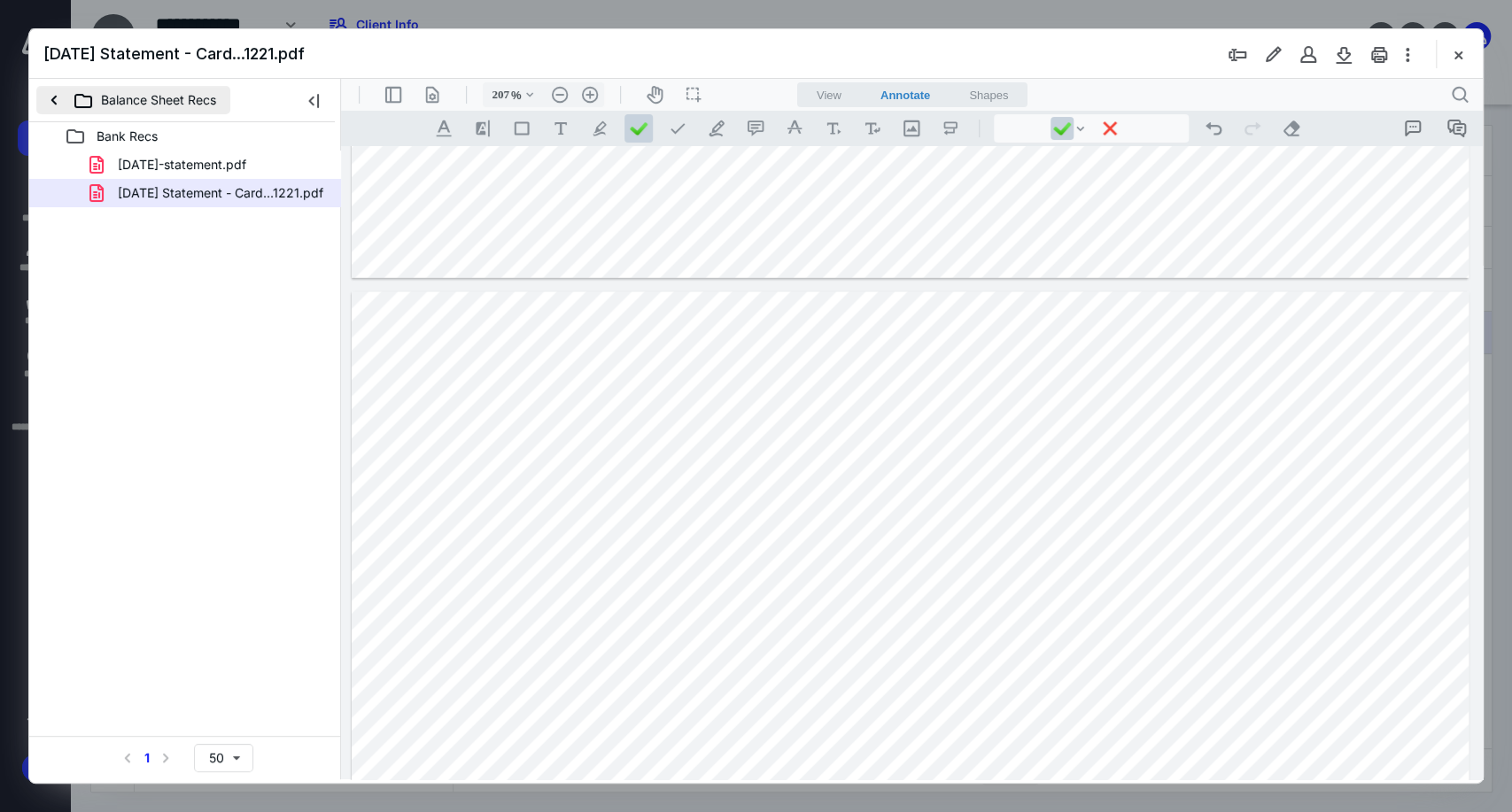 click on "Balance Sheet Recs" at bounding box center (133, 100) 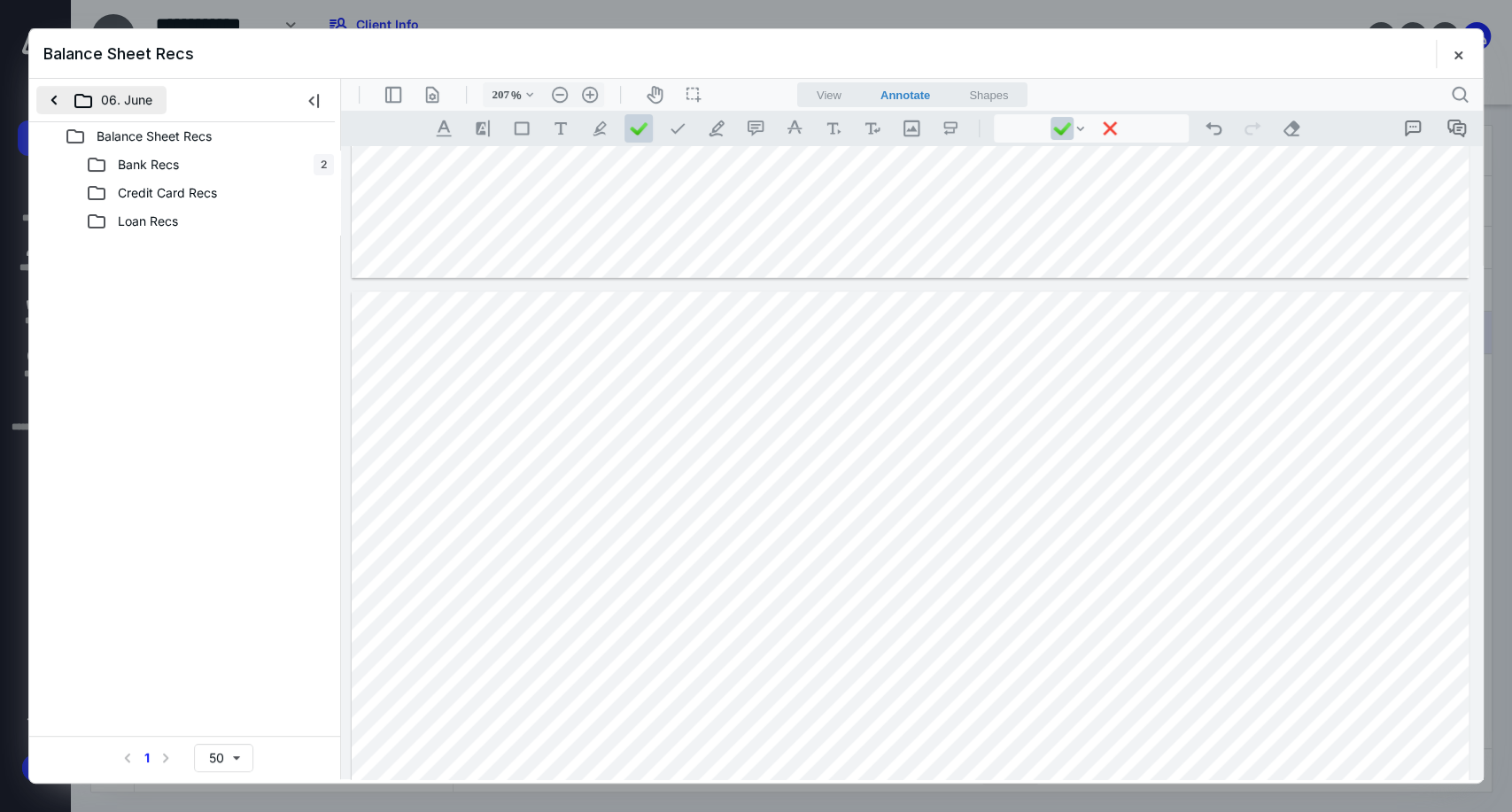 click on "06. June" at bounding box center (101, 100) 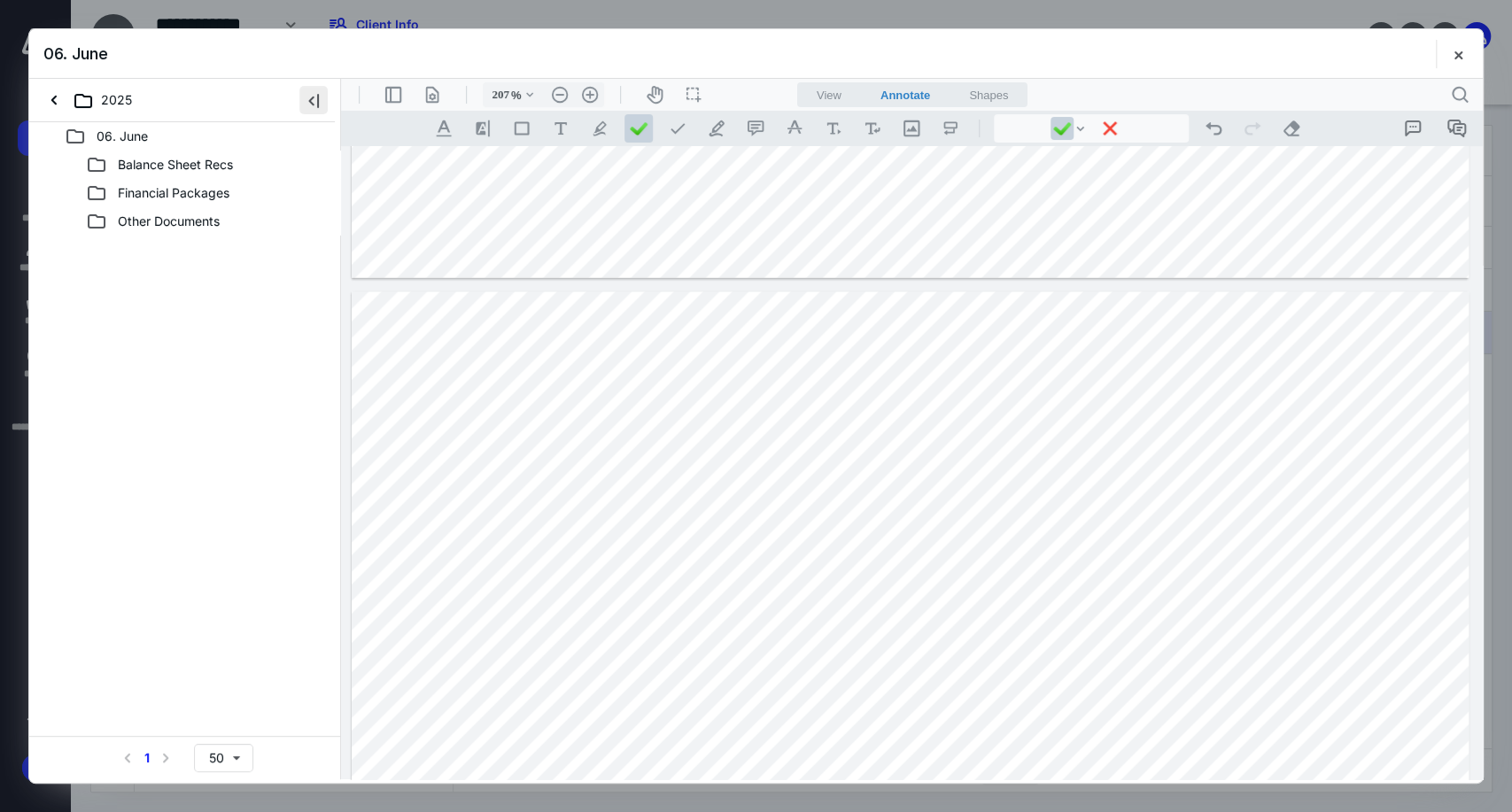click at bounding box center (314, 100) 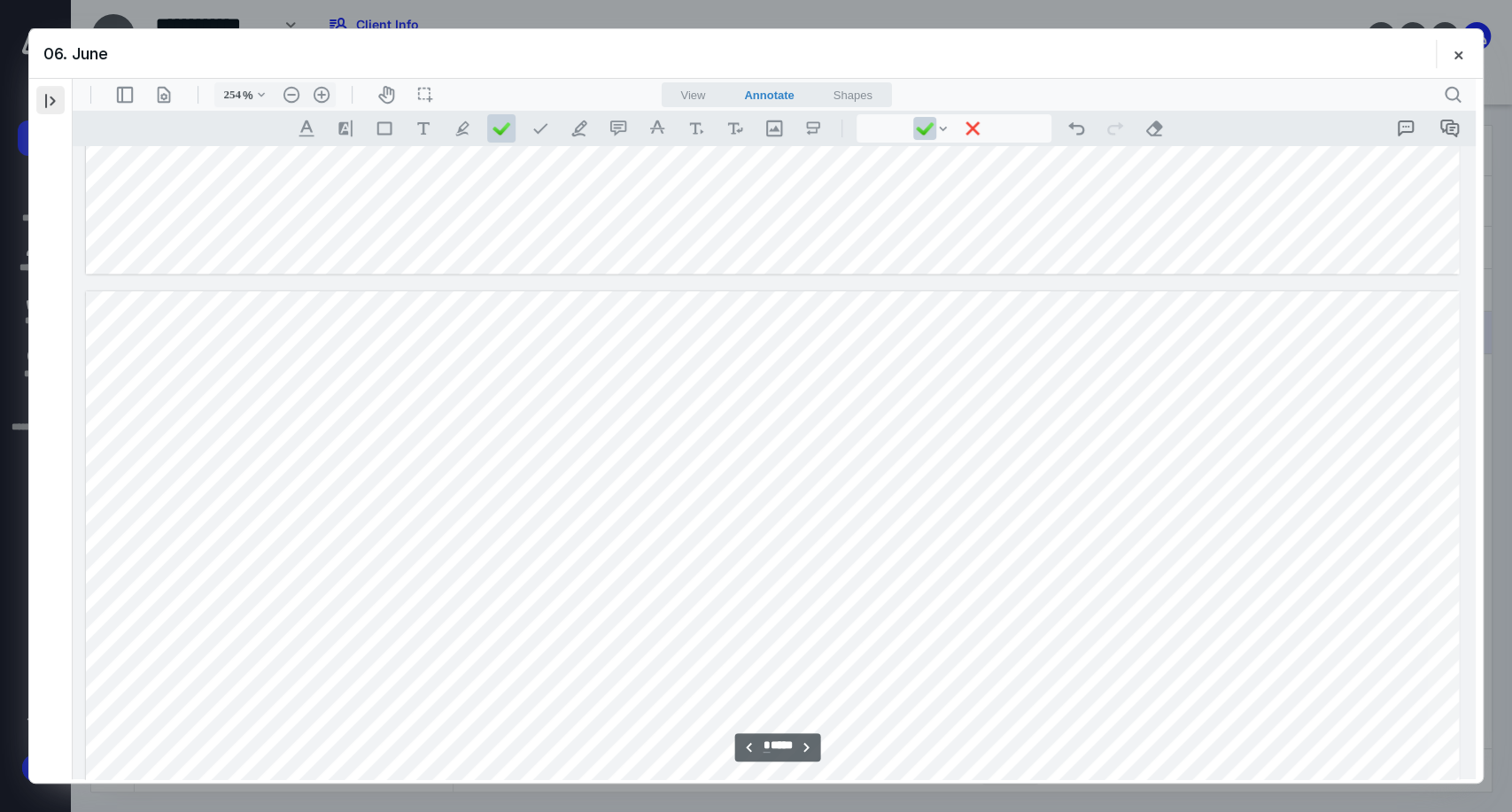 scroll, scrollTop: 8855, scrollLeft: 0, axis: vertical 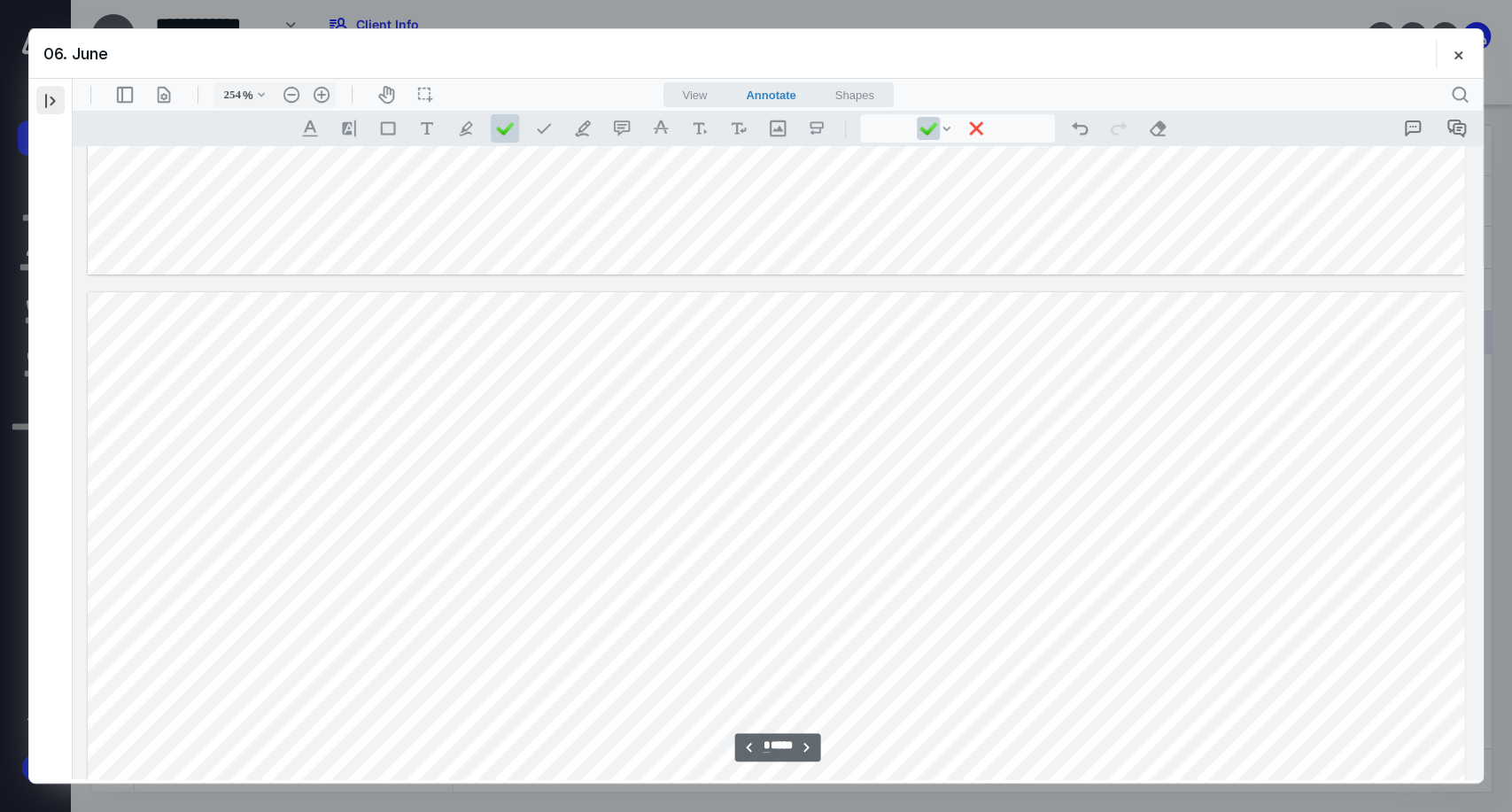 click at bounding box center [50, 100] 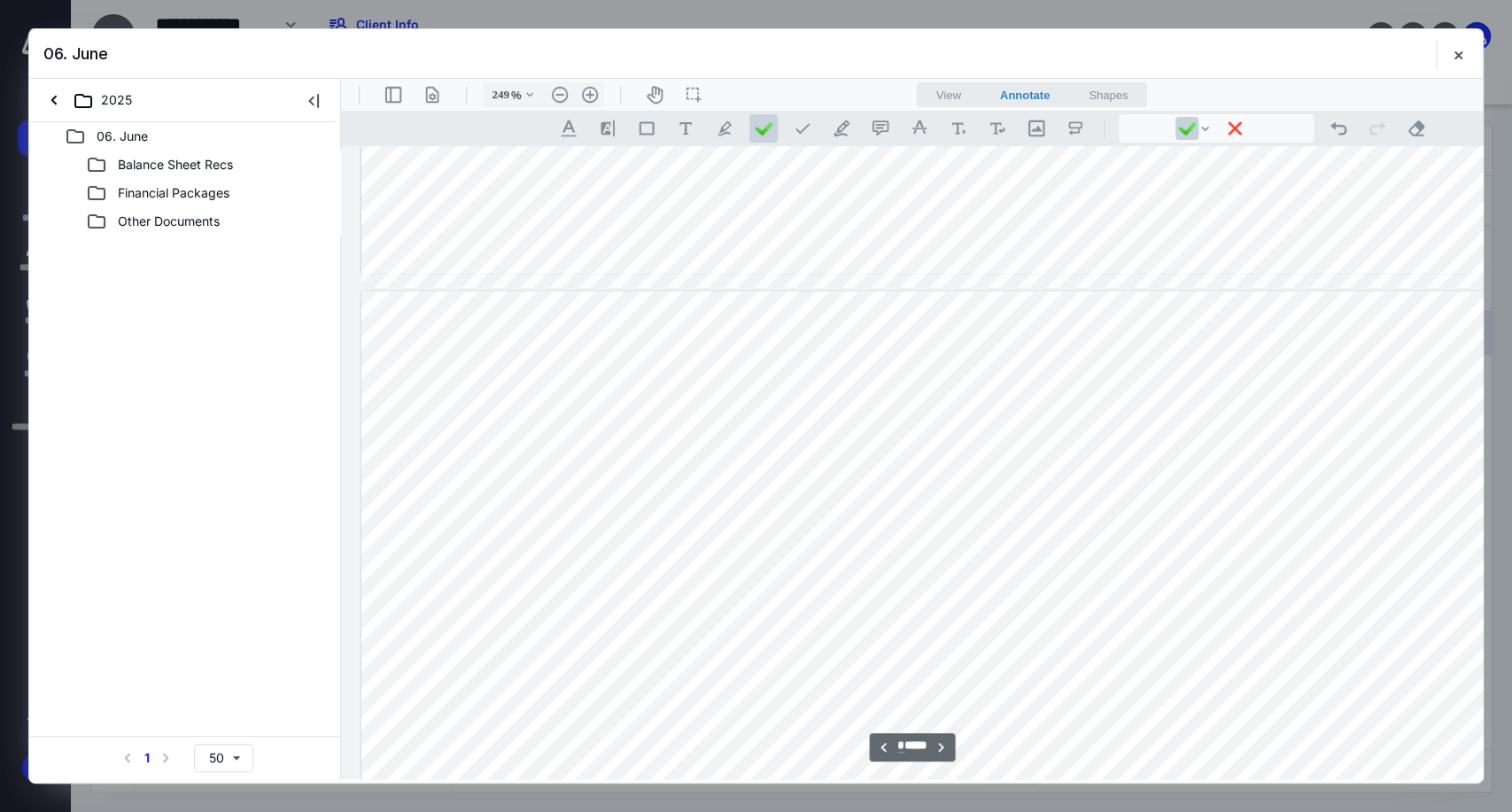 type on "206" 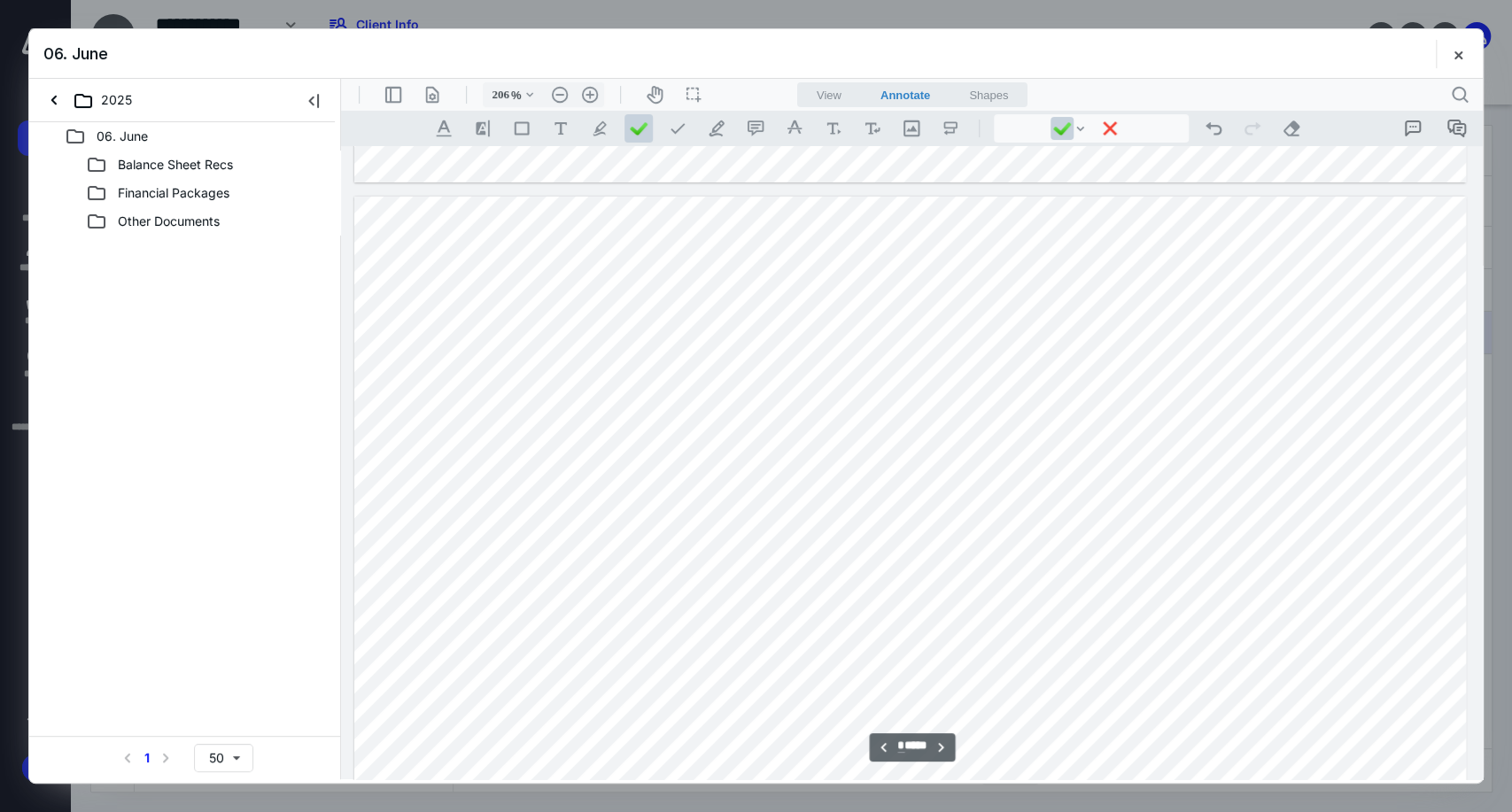scroll, scrollTop: 7123, scrollLeft: 0, axis: vertical 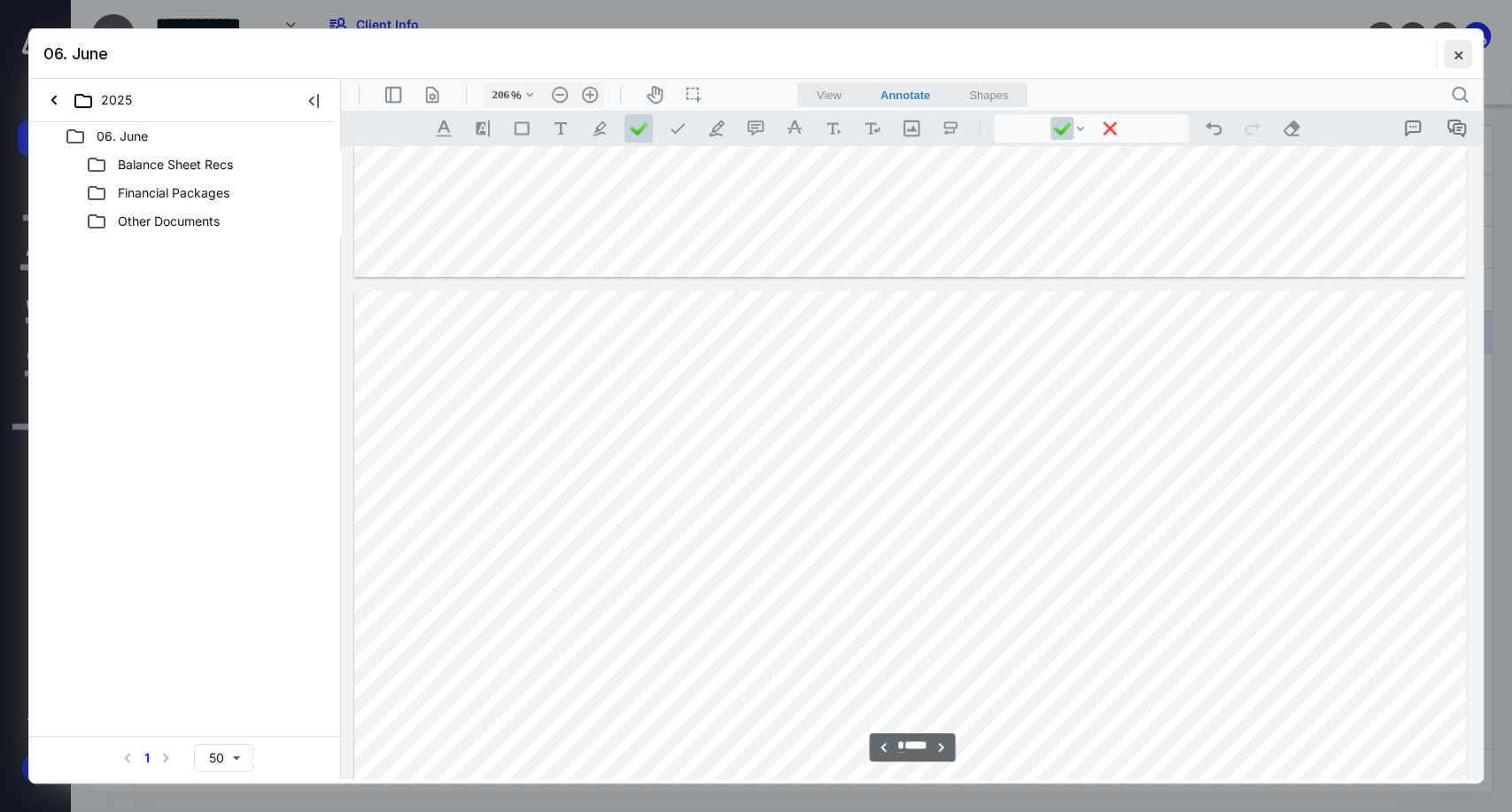 click at bounding box center [1458, 54] 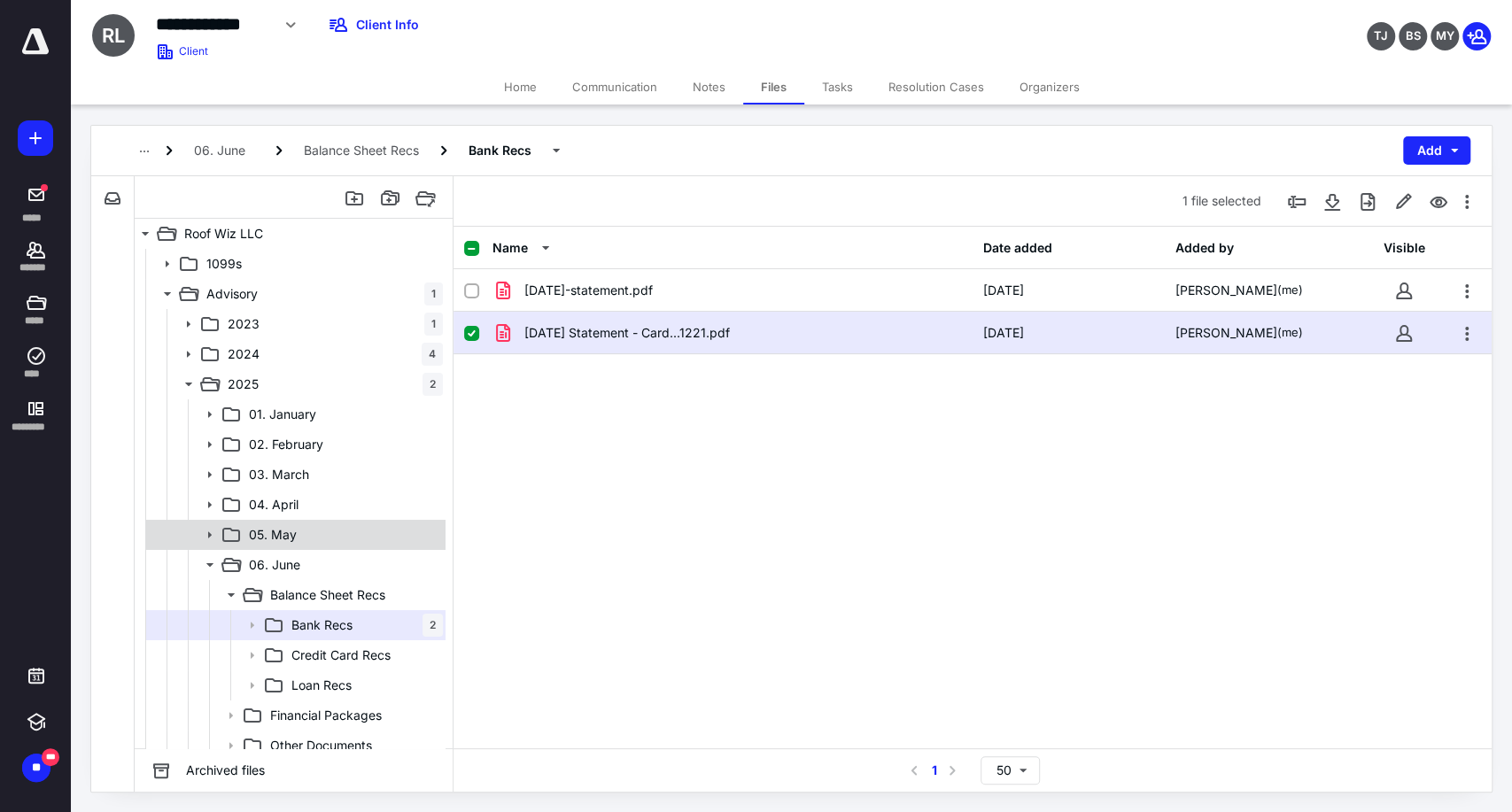 scroll, scrollTop: 132, scrollLeft: 0, axis: vertical 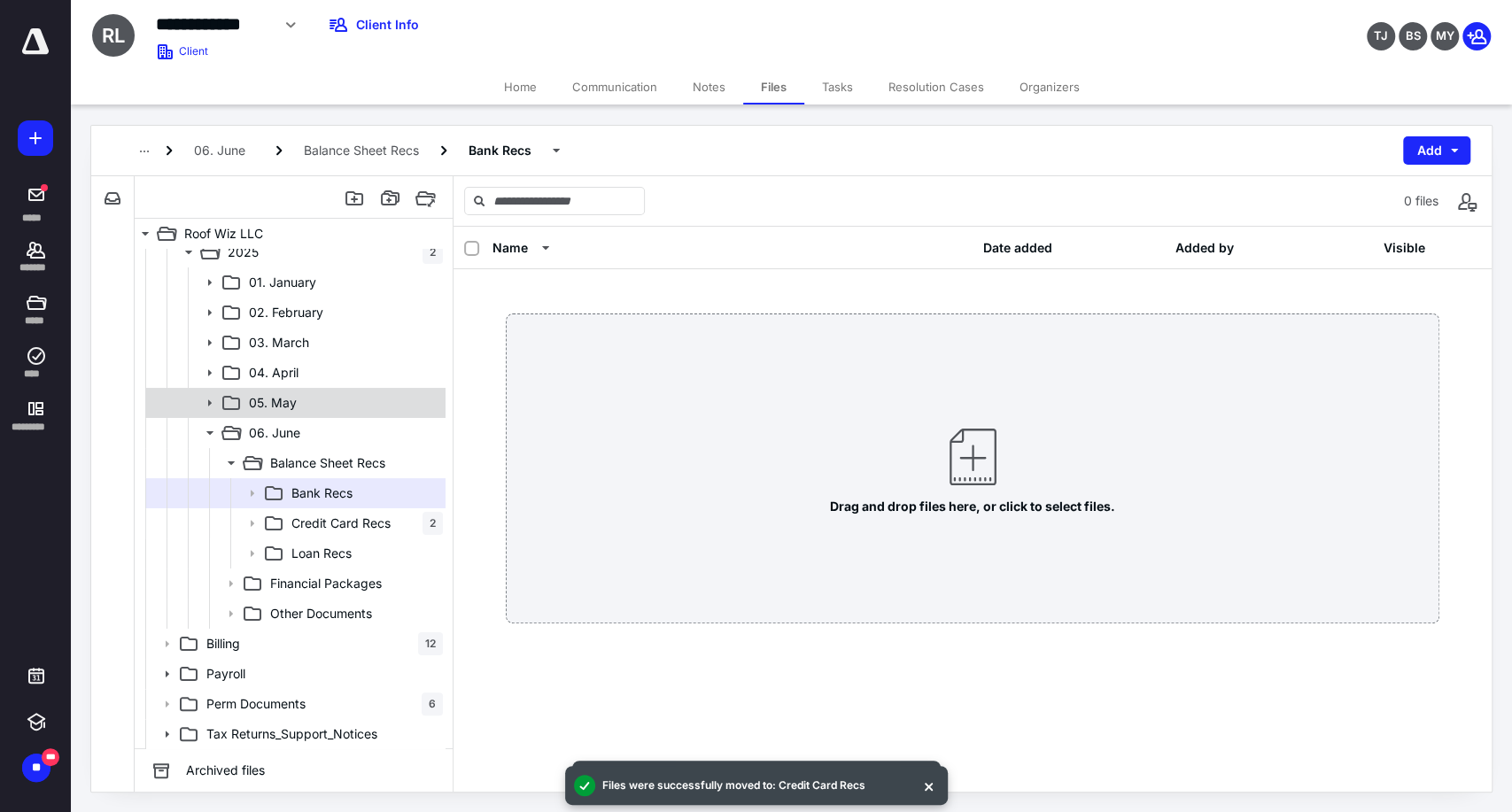 click on "05. May" at bounding box center [342, 403] 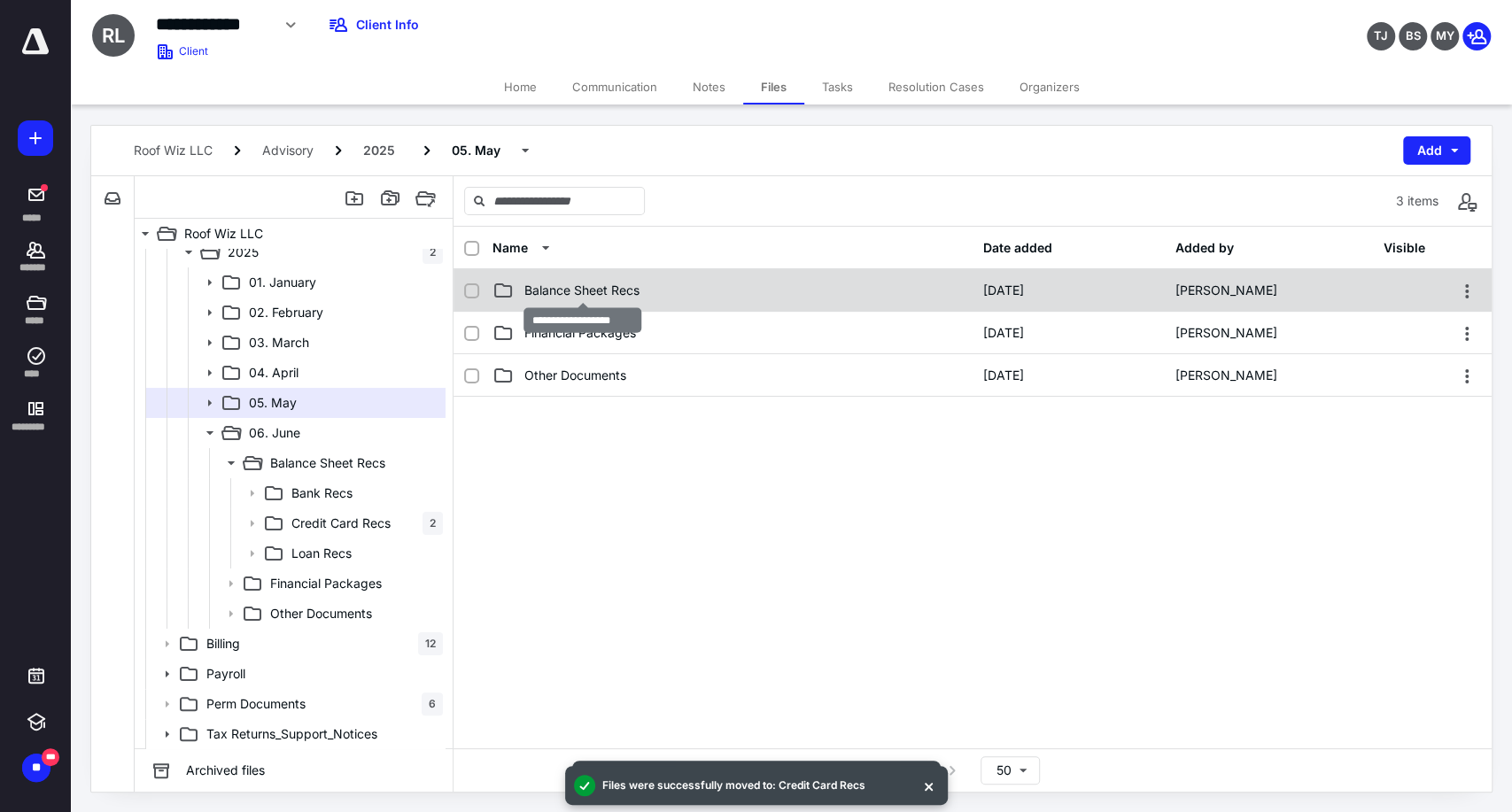 click on "Balance Sheet Recs" at bounding box center [582, 290] 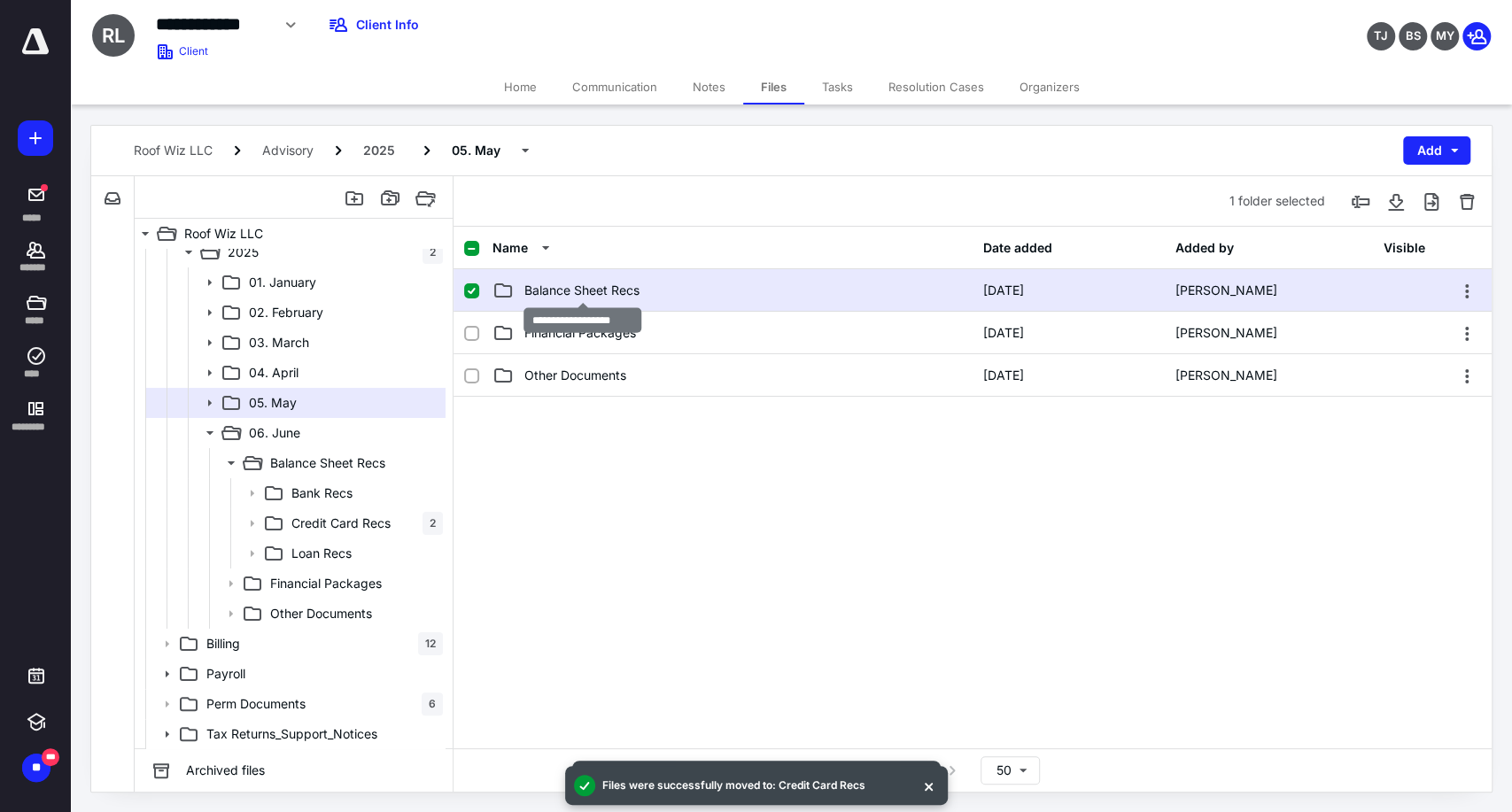 click on "Balance Sheet Recs" at bounding box center (582, 290) 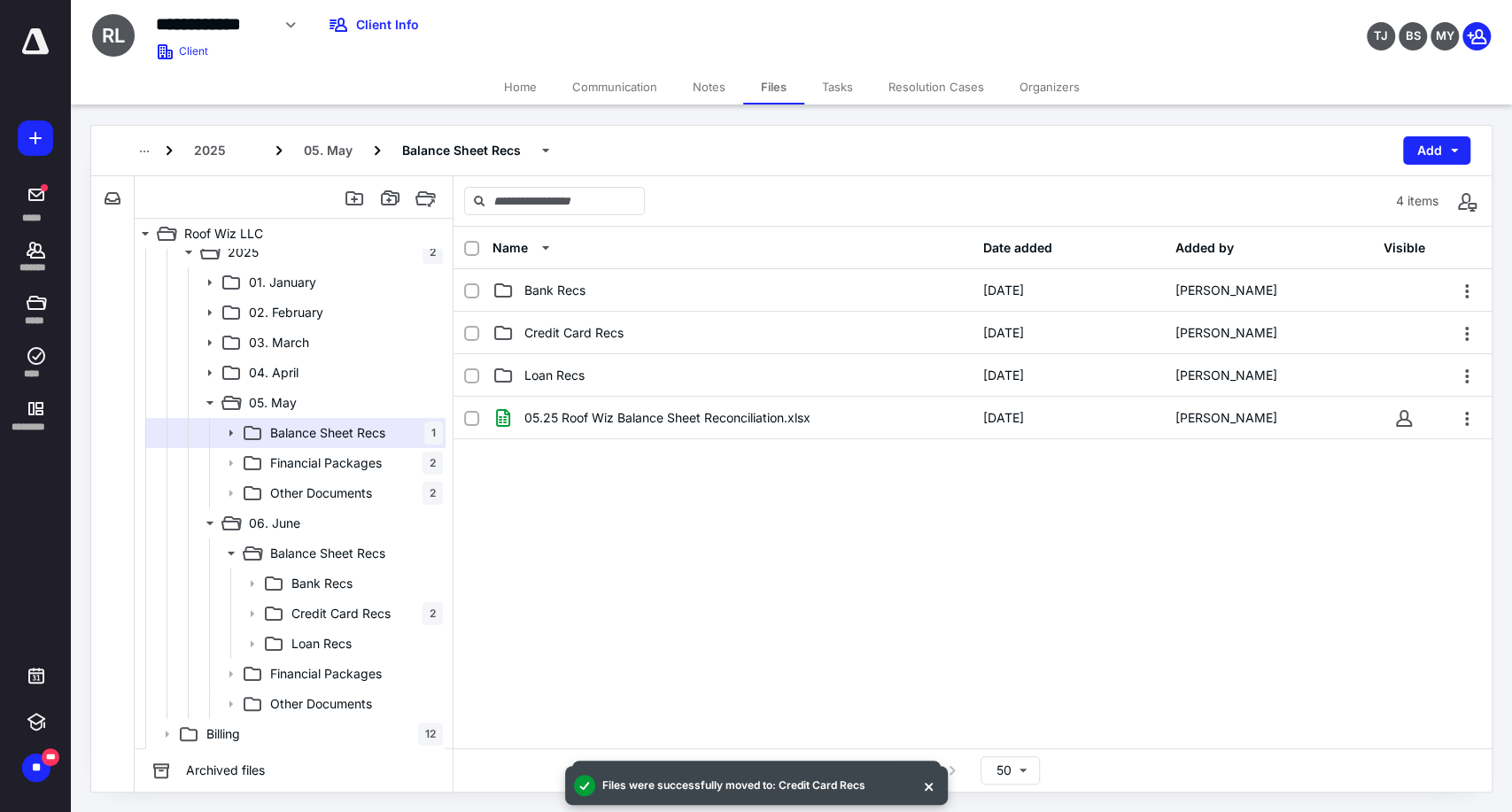 click on "Bank Recs" at bounding box center (733, 290) 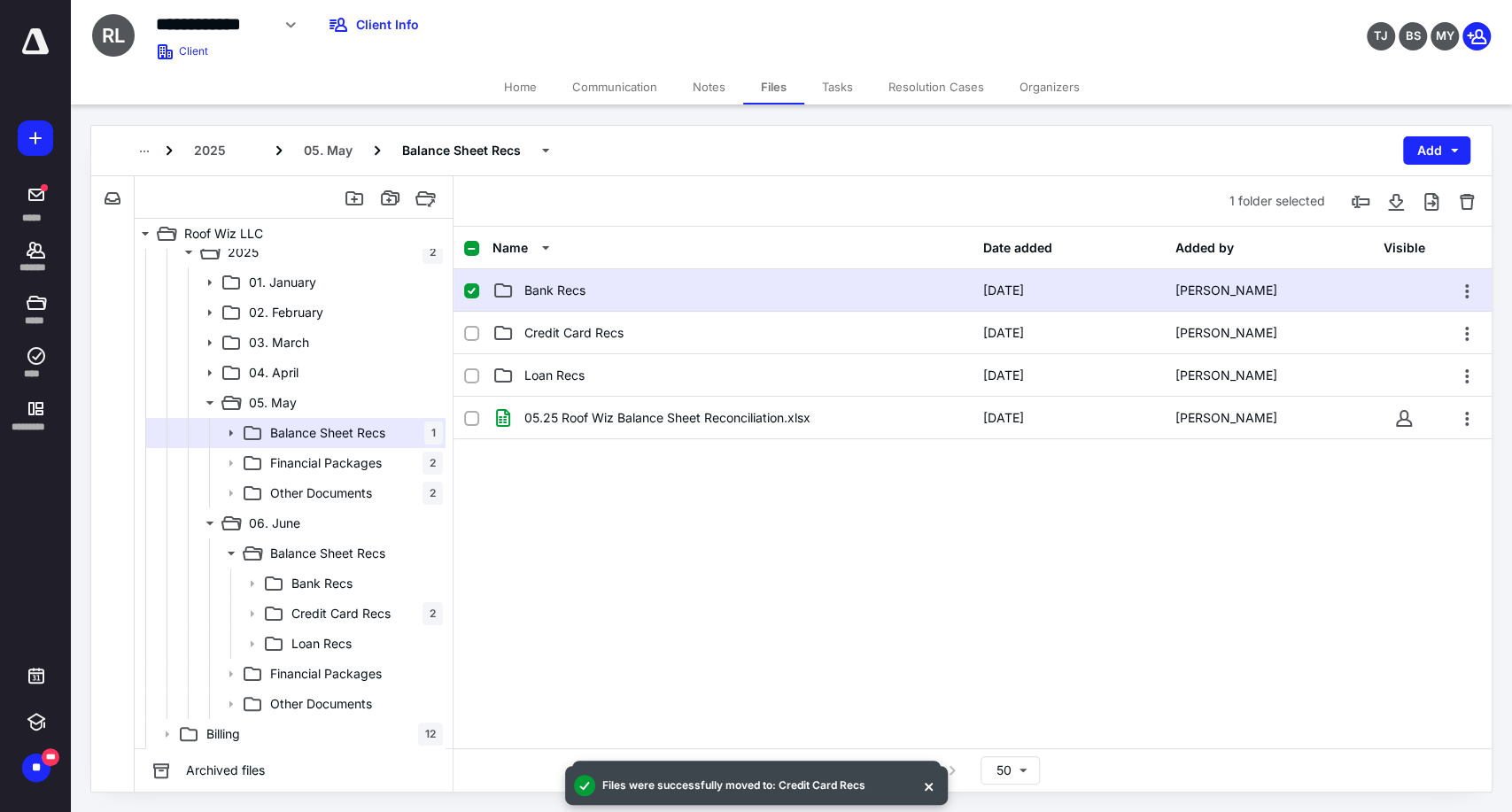click on "Bank Recs" at bounding box center [733, 290] 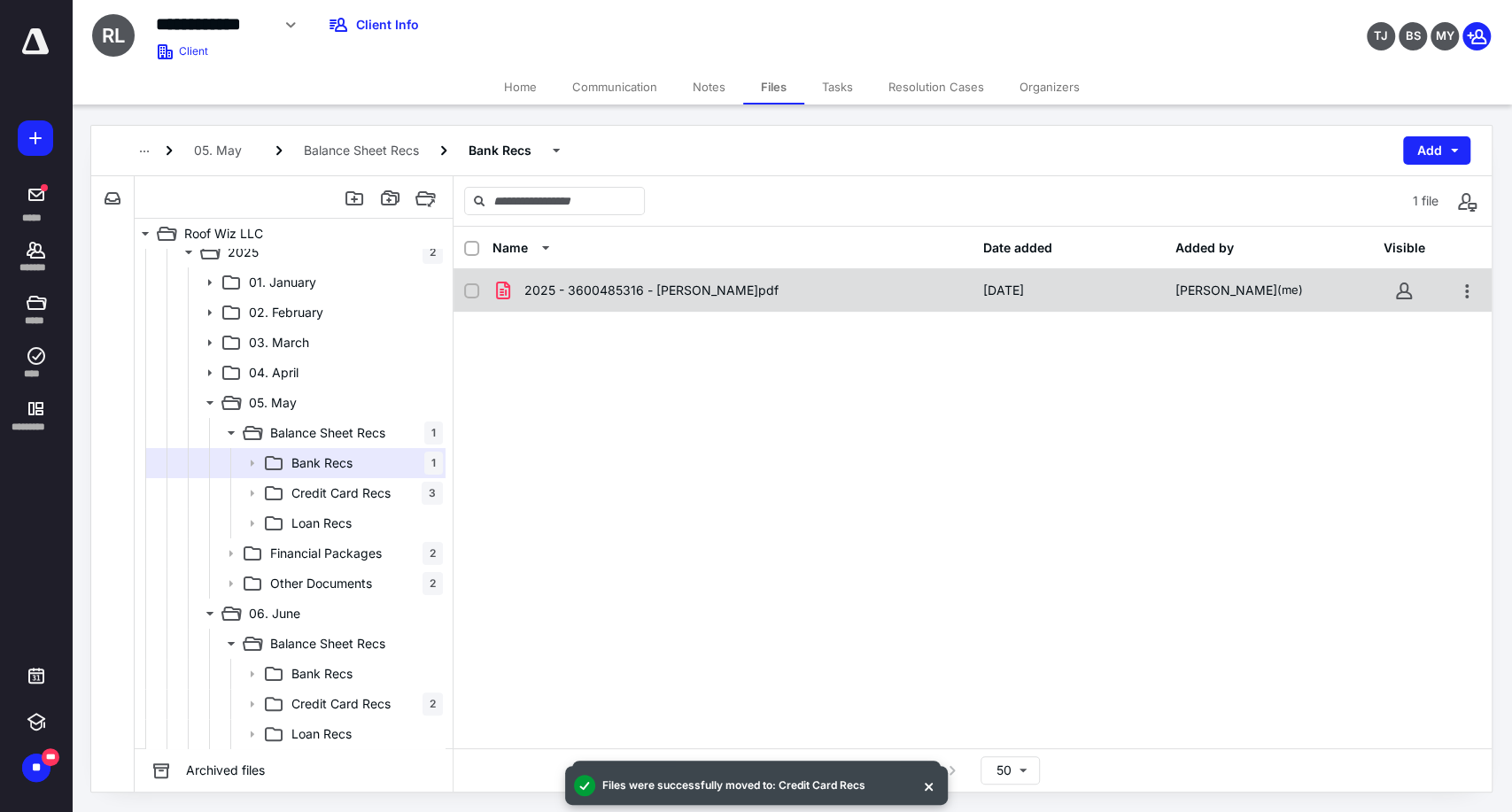 click on "2025 - 3600485316 - [PERSON_NAME]pdf" at bounding box center (733, 290) 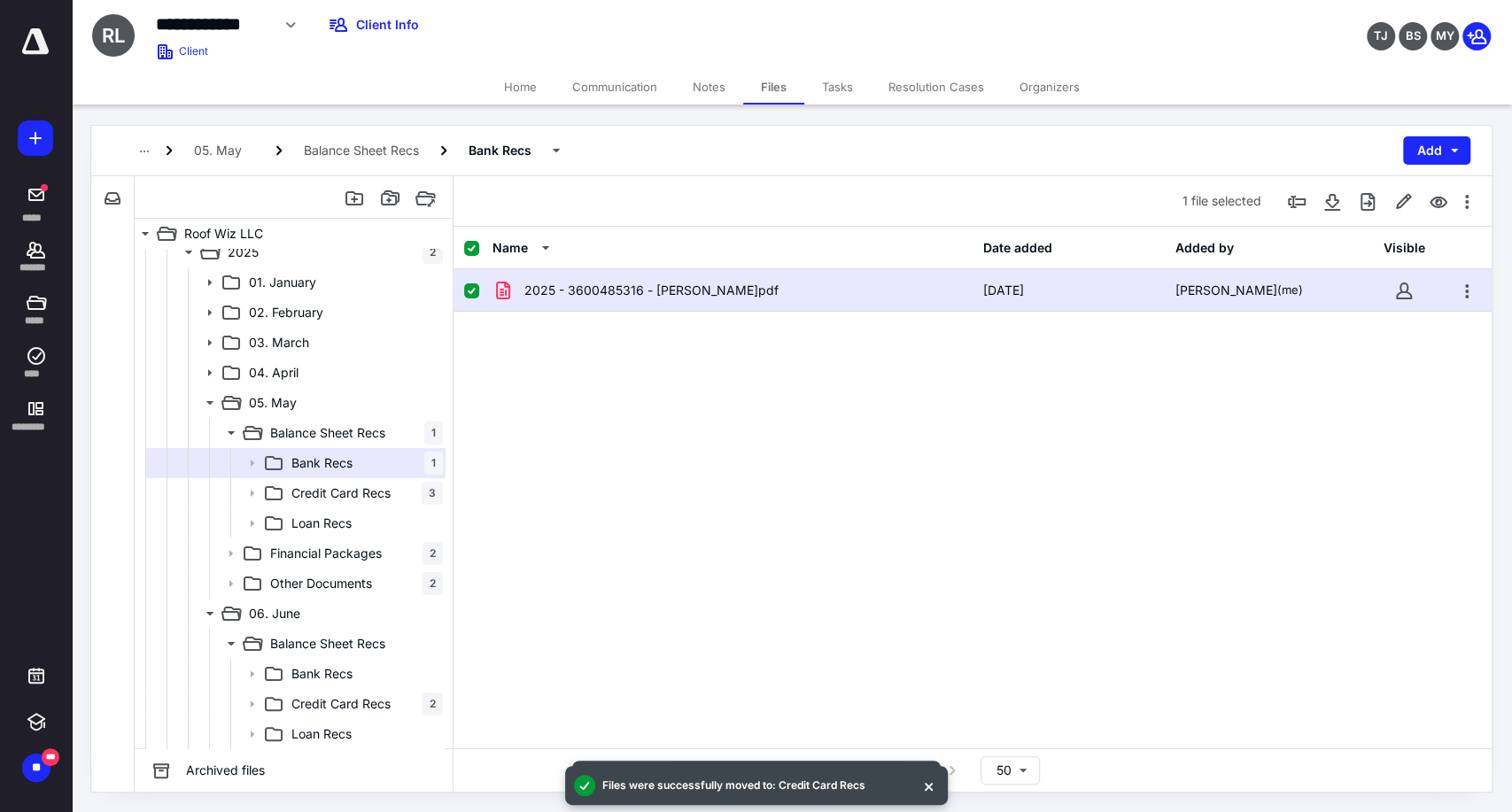 click on "2025 - 3600485316 - [PERSON_NAME]pdf" at bounding box center (733, 290) 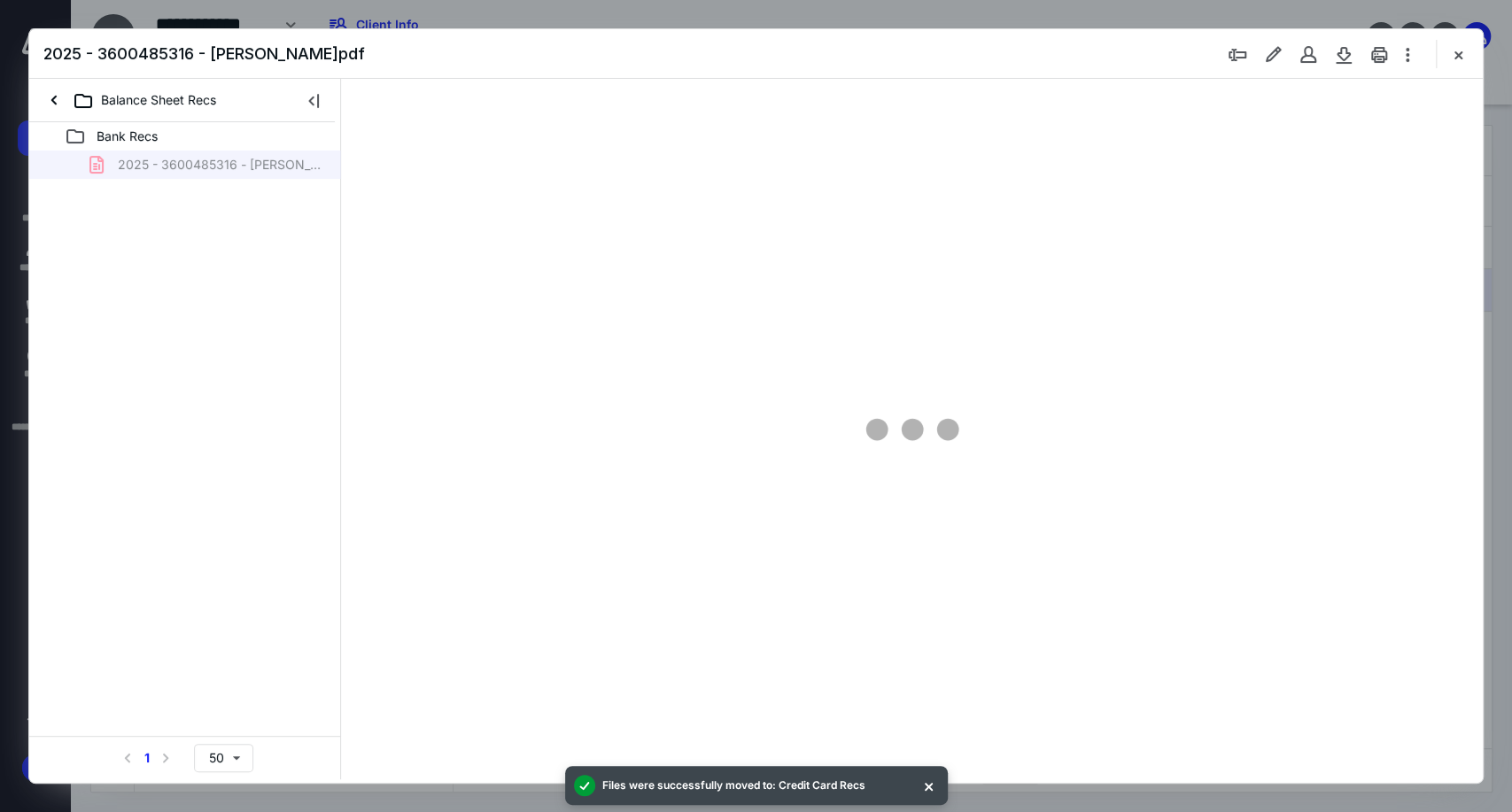 scroll, scrollTop: 0, scrollLeft: 0, axis: both 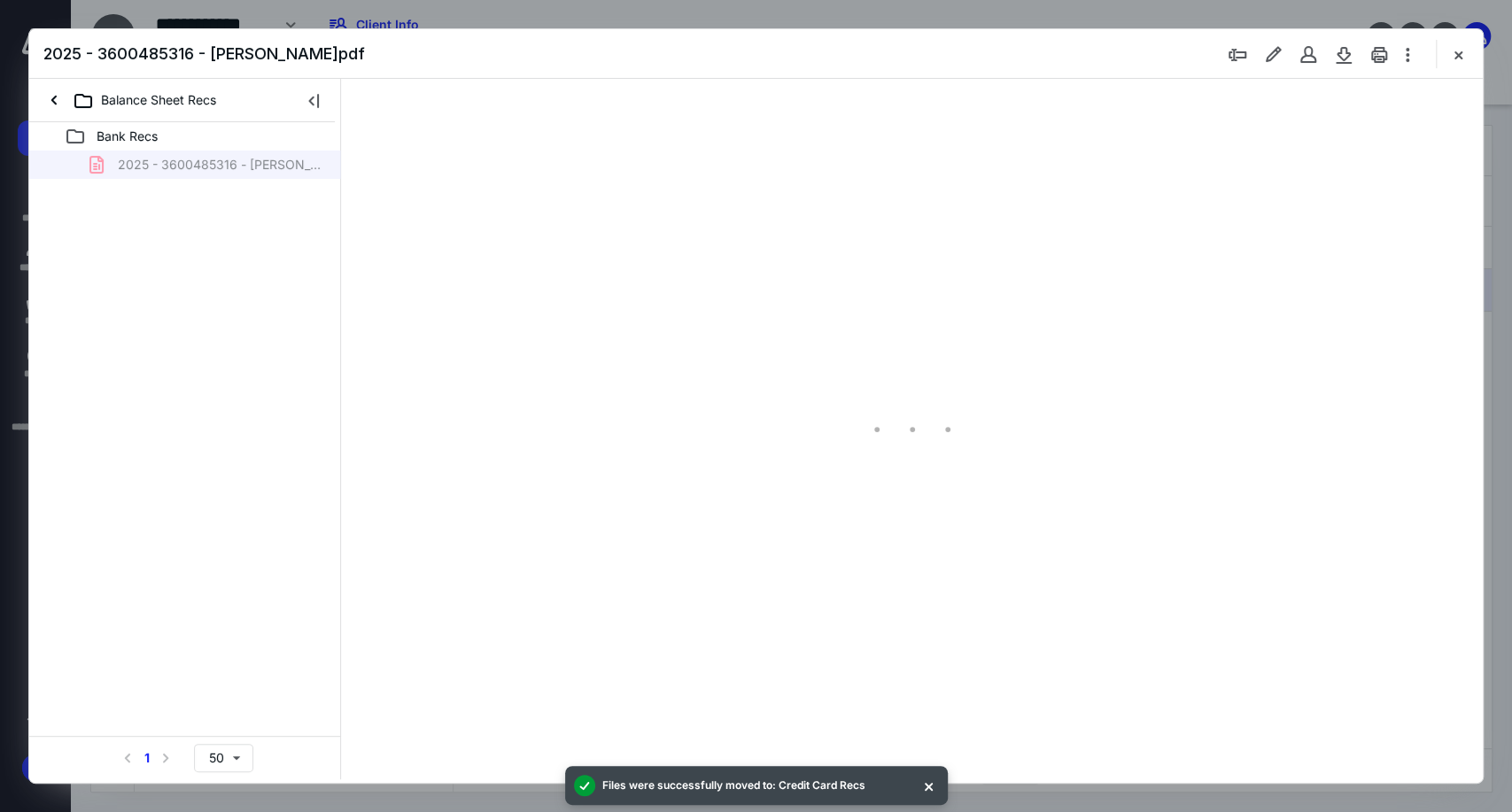 type on "221" 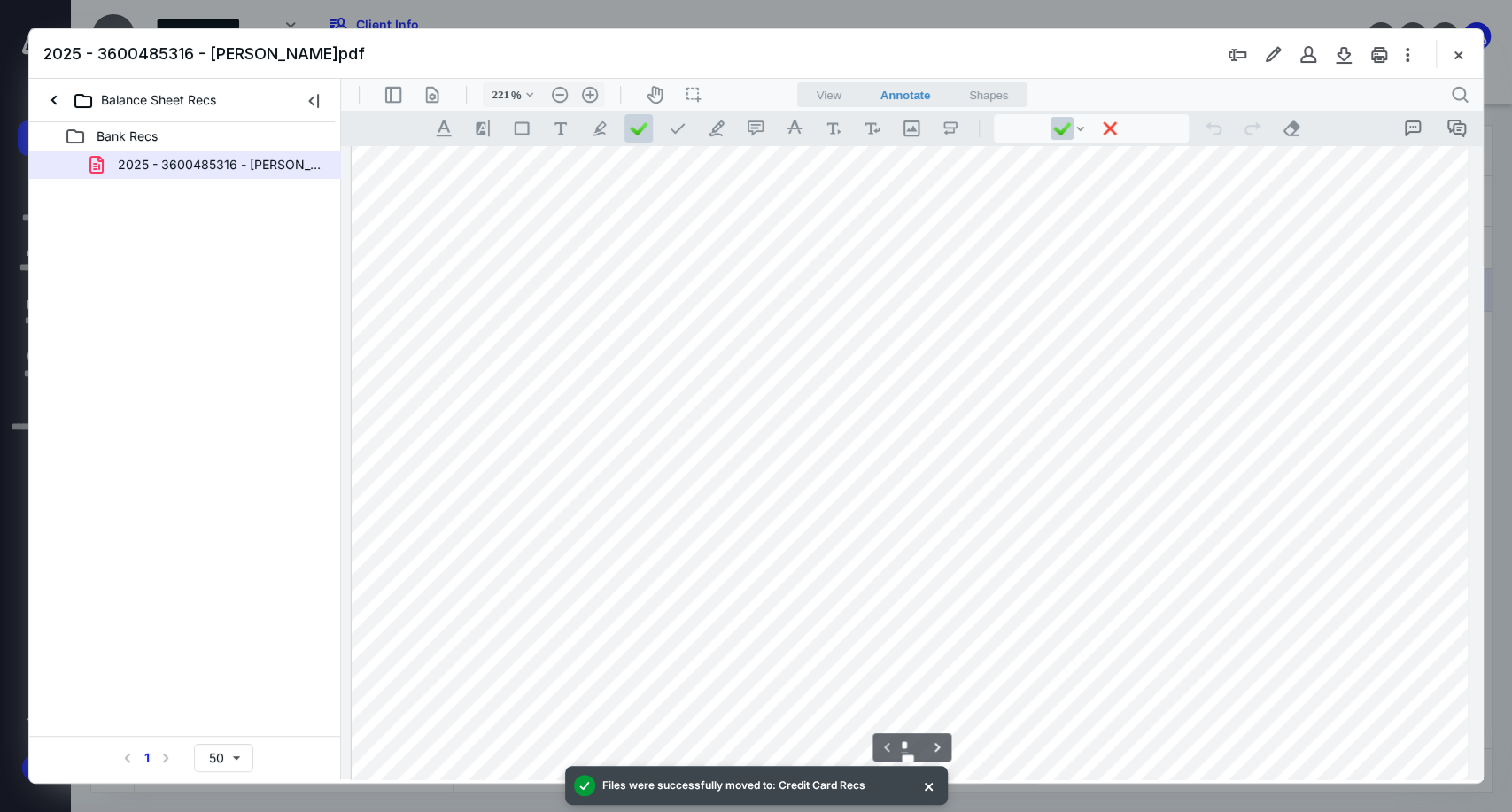 scroll, scrollTop: 843, scrollLeft: 0, axis: vertical 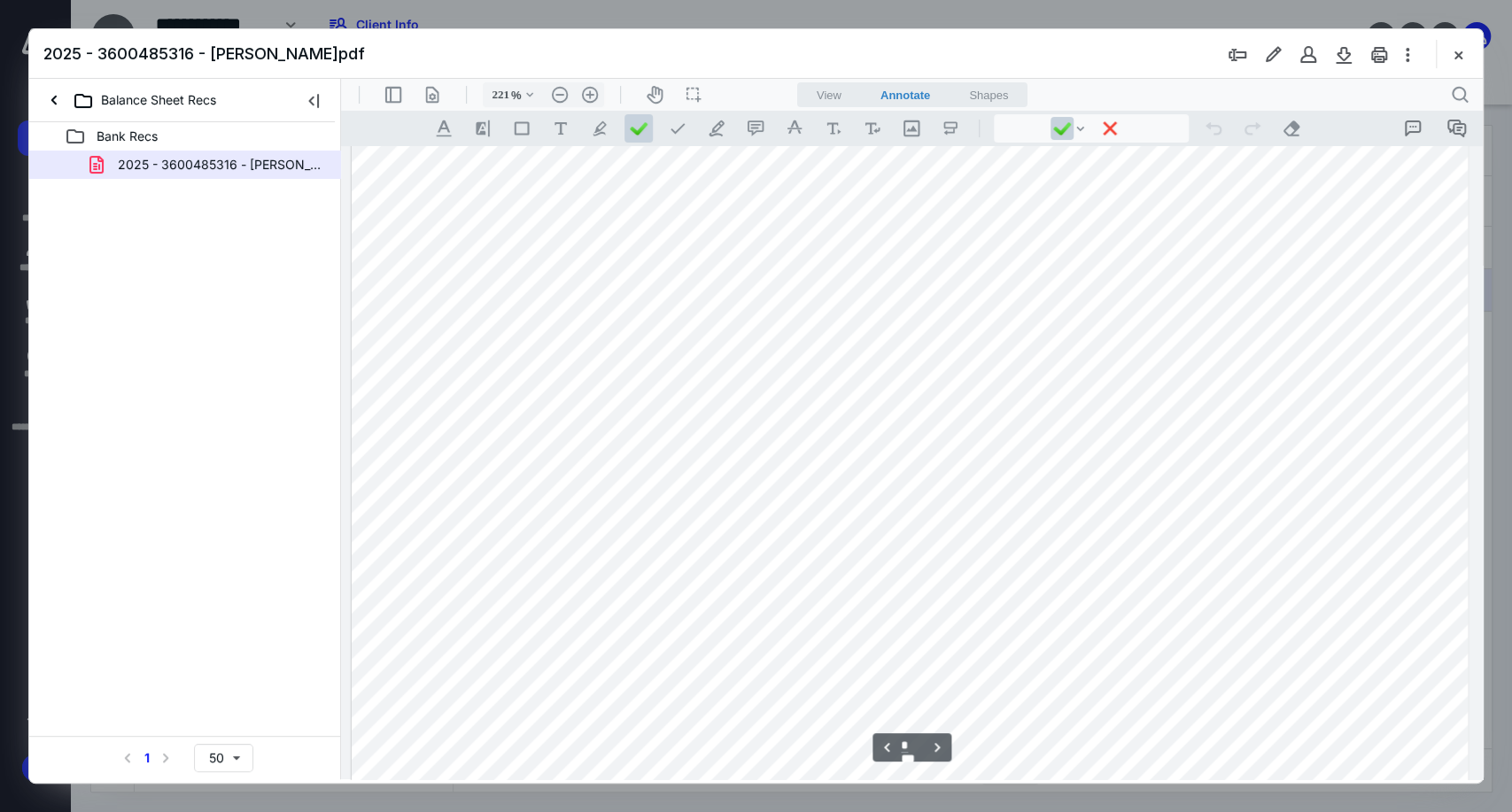 type on "*" 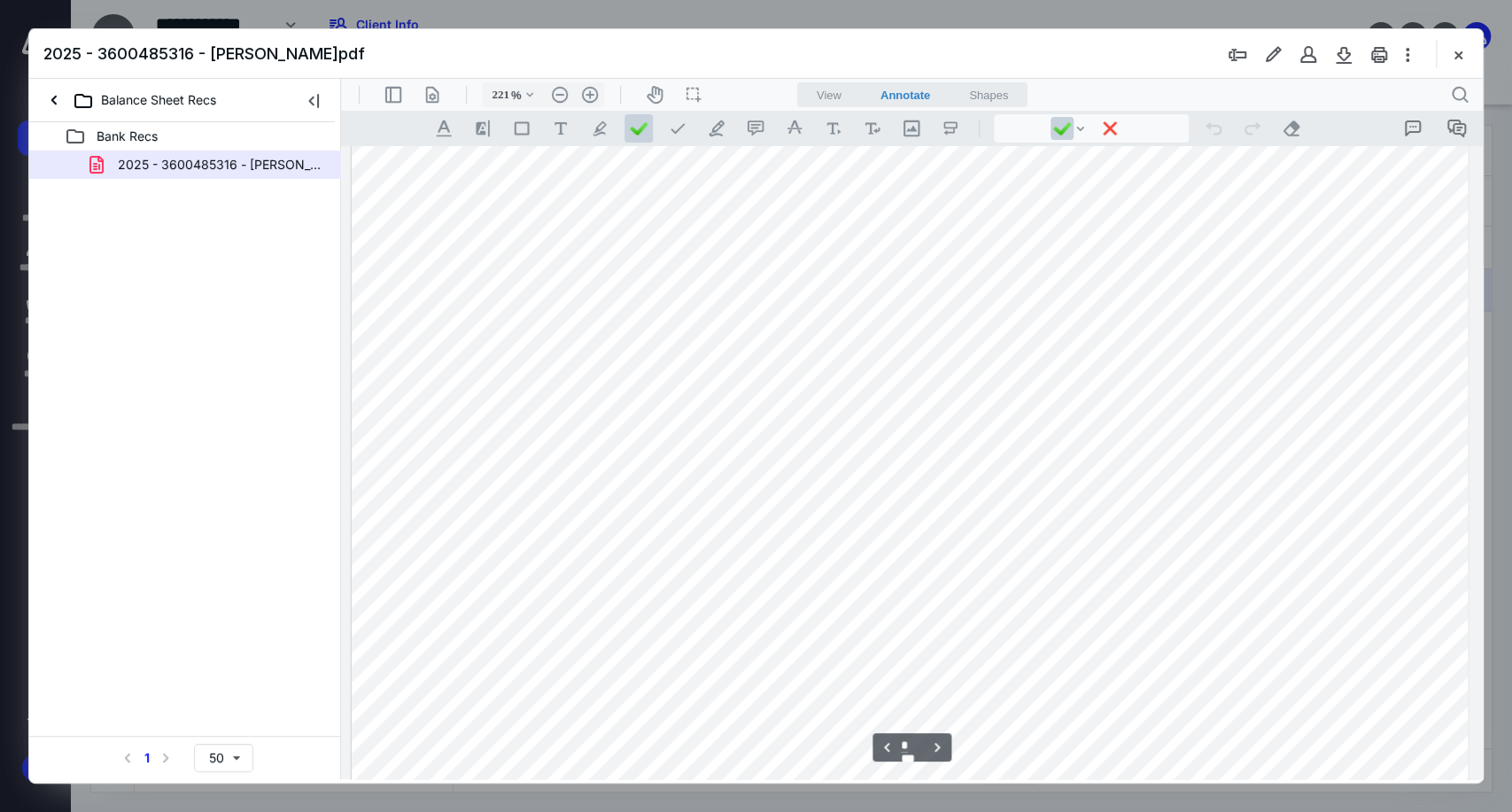 scroll, scrollTop: 3883, scrollLeft: 0, axis: vertical 